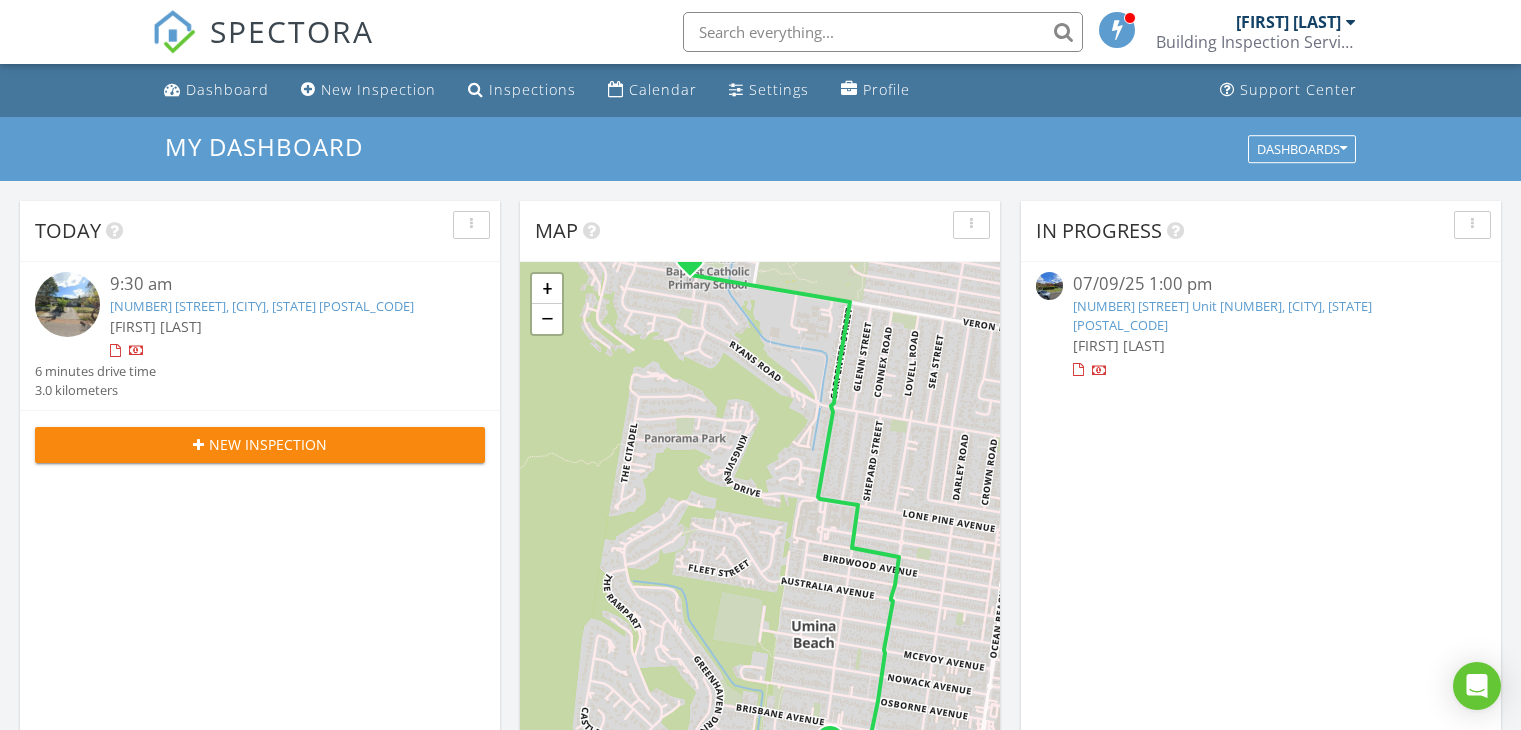 scroll, scrollTop: 0, scrollLeft: 0, axis: both 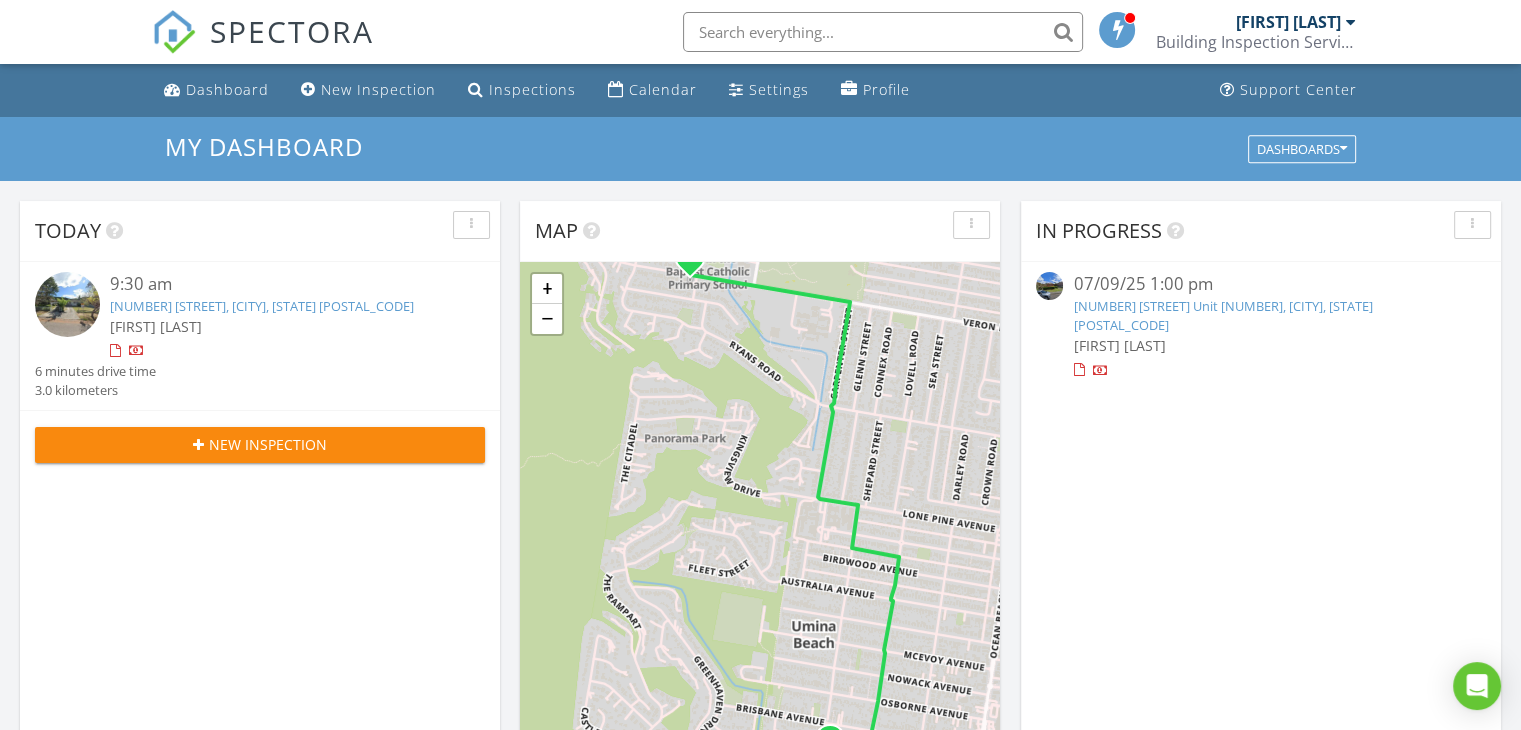 click at bounding box center [67, 304] 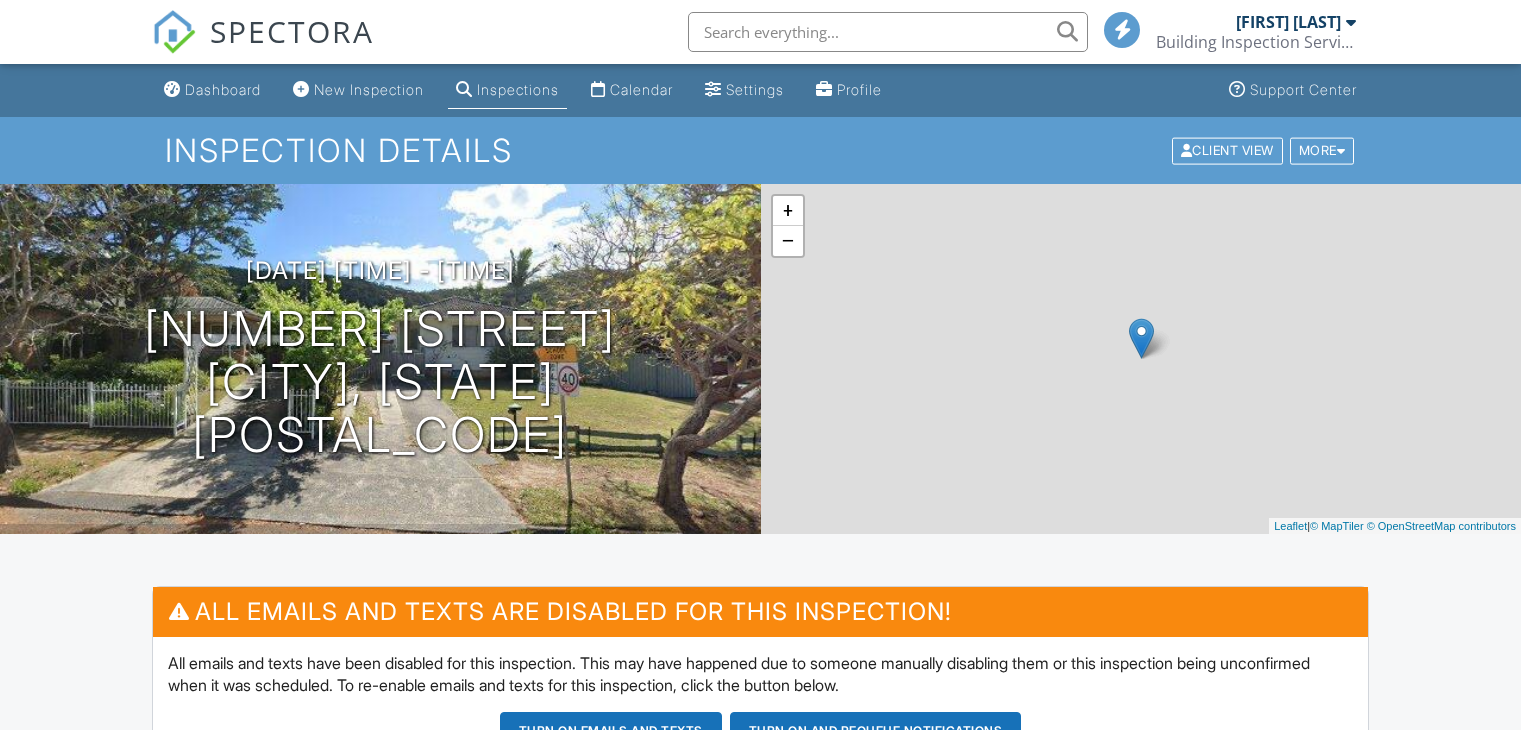 scroll, scrollTop: 0, scrollLeft: 0, axis: both 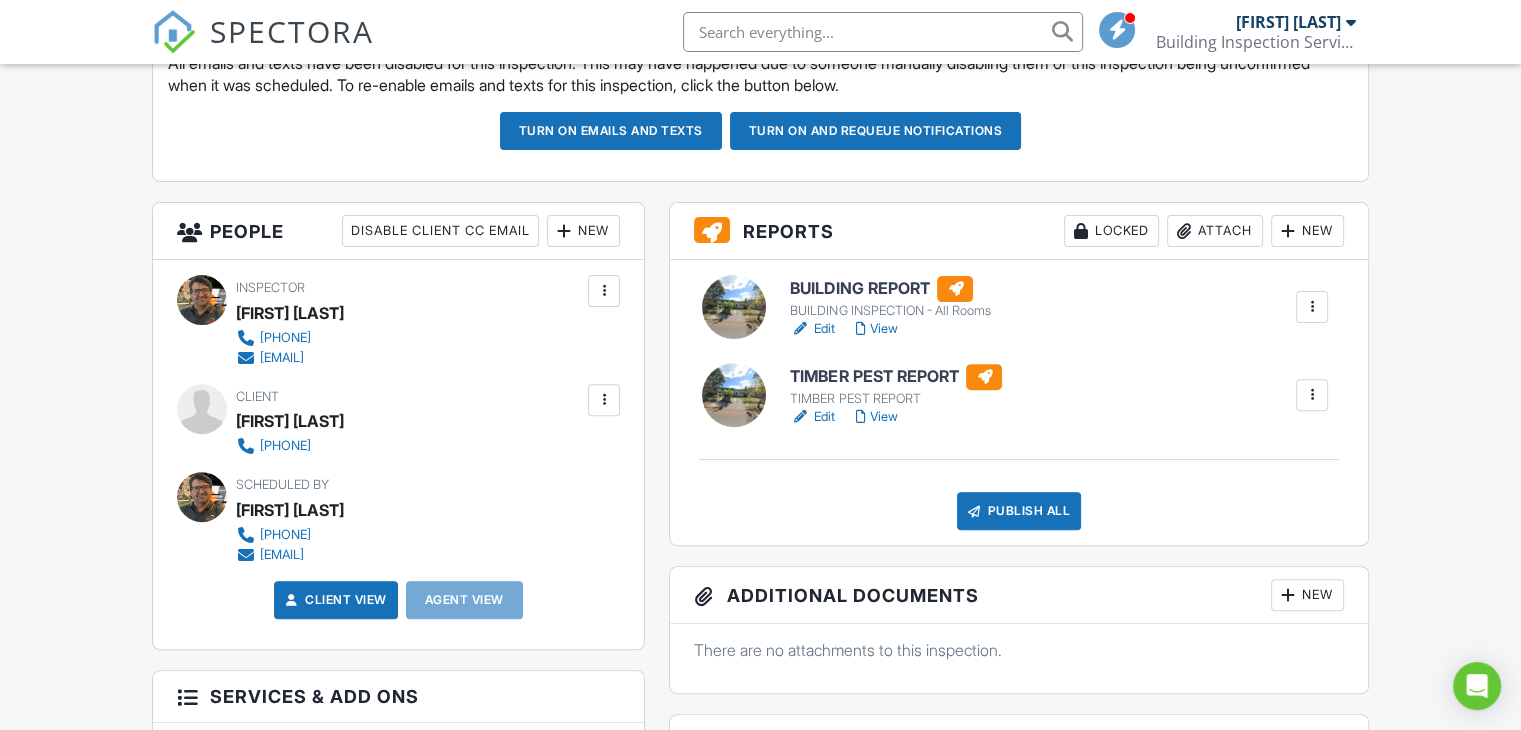 click at bounding box center (604, 400) 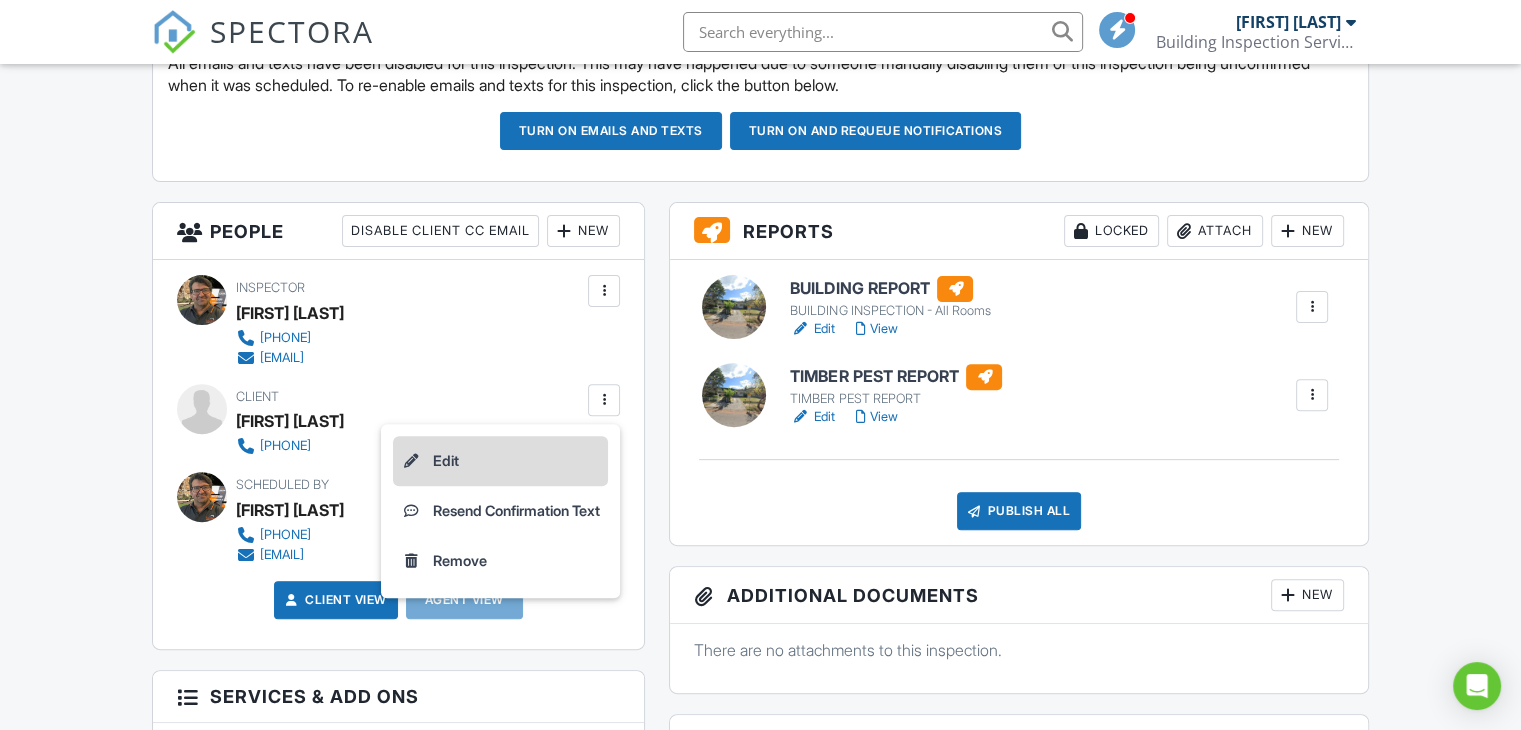 click on "Edit" at bounding box center (500, 461) 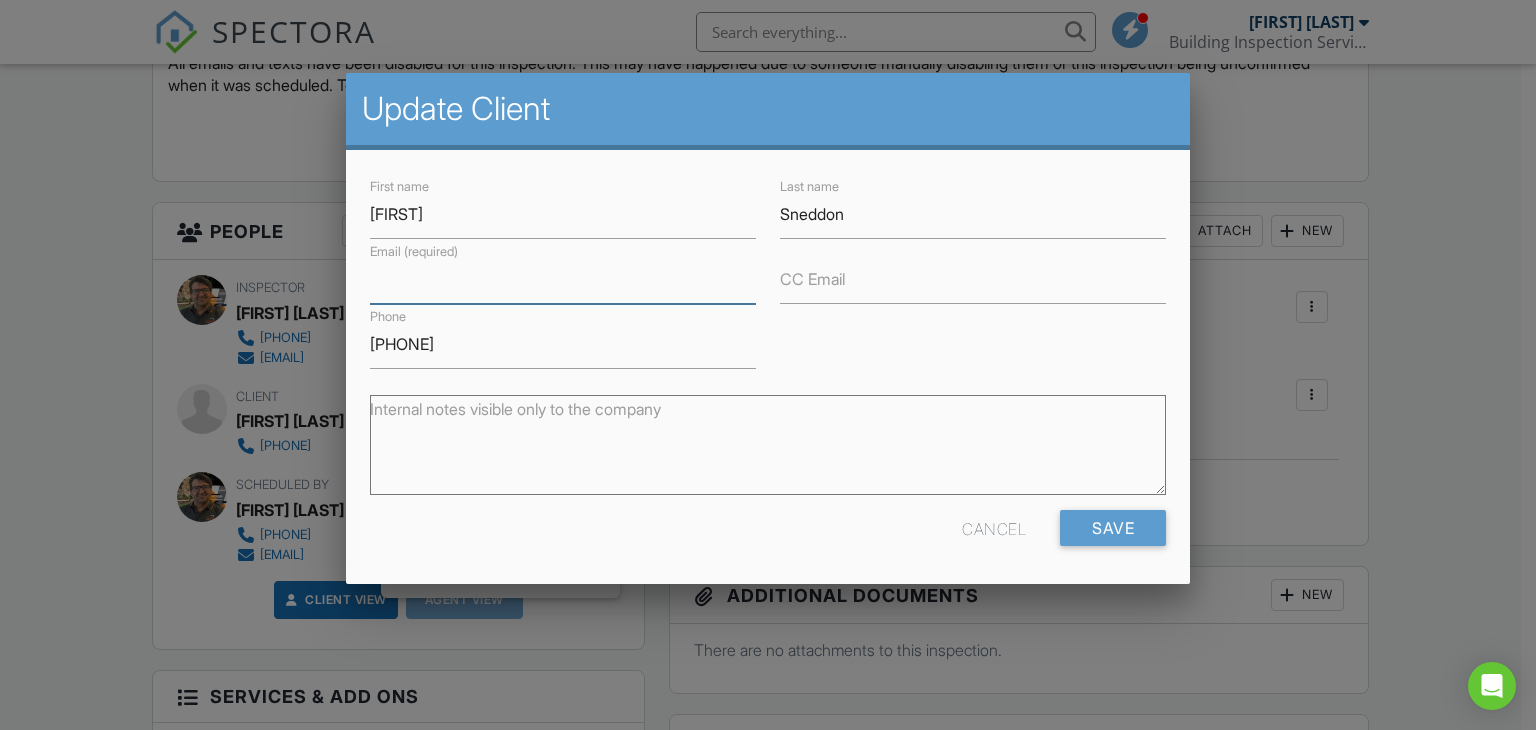 click on "Email (required)" at bounding box center [563, 279] 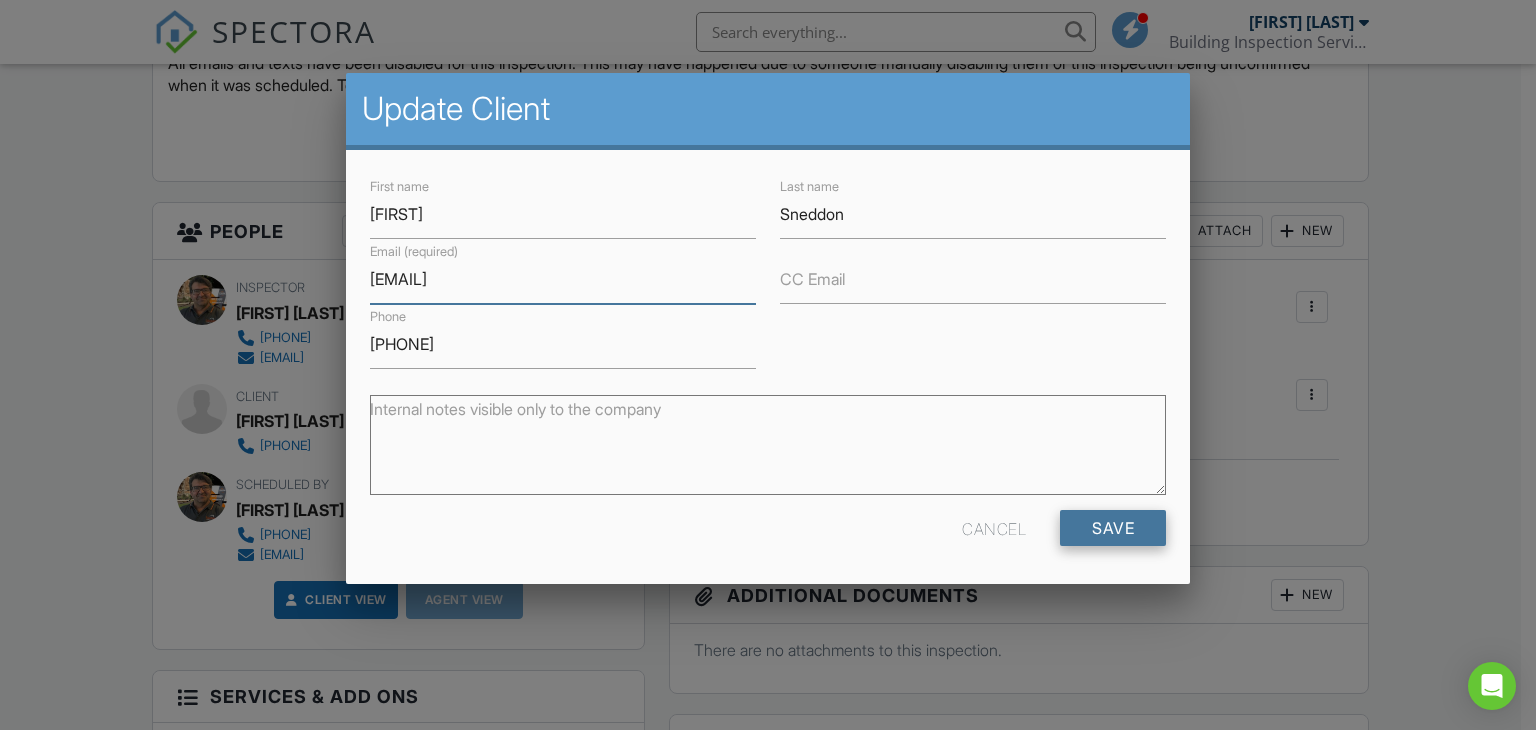 type on "[EMAIL]" 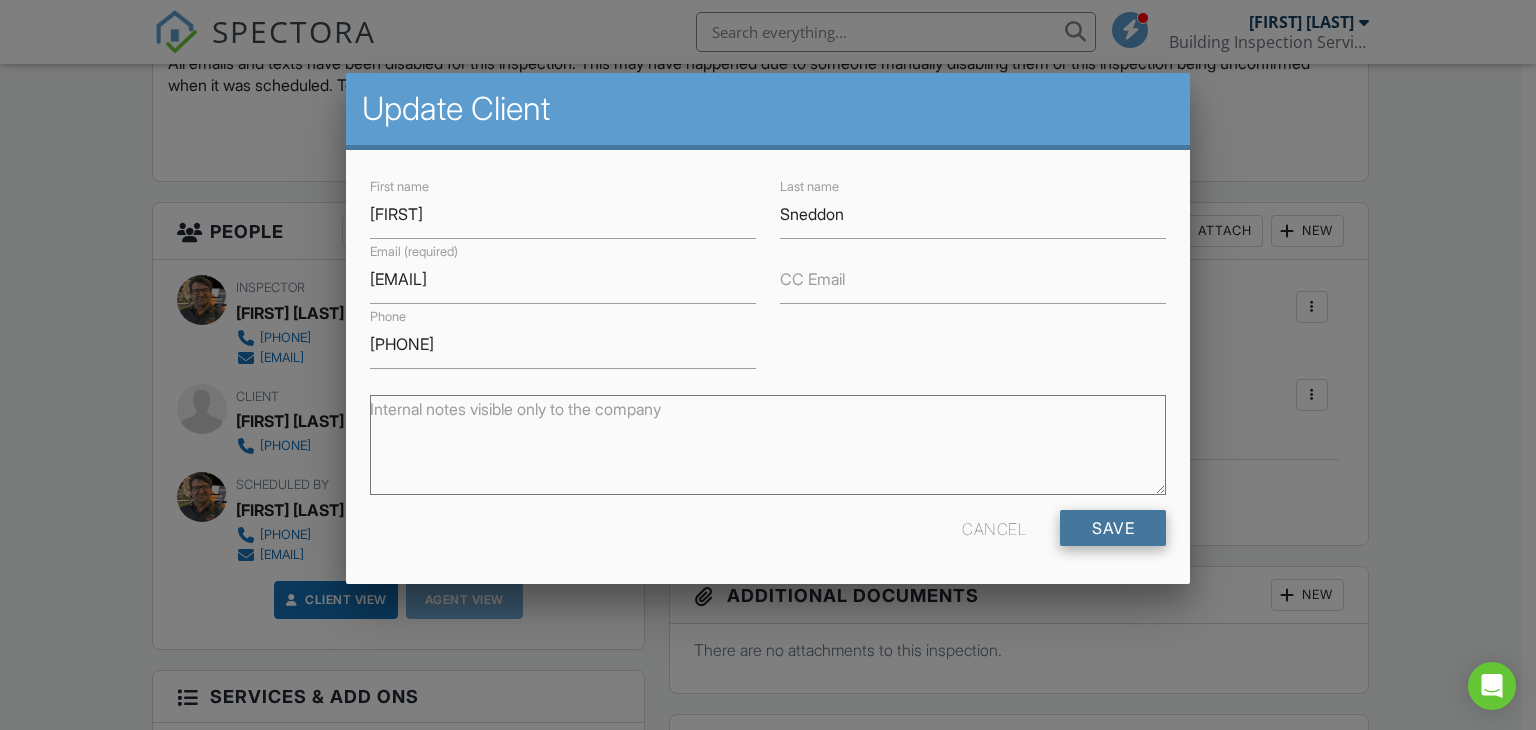 click on "Save" at bounding box center [1113, 528] 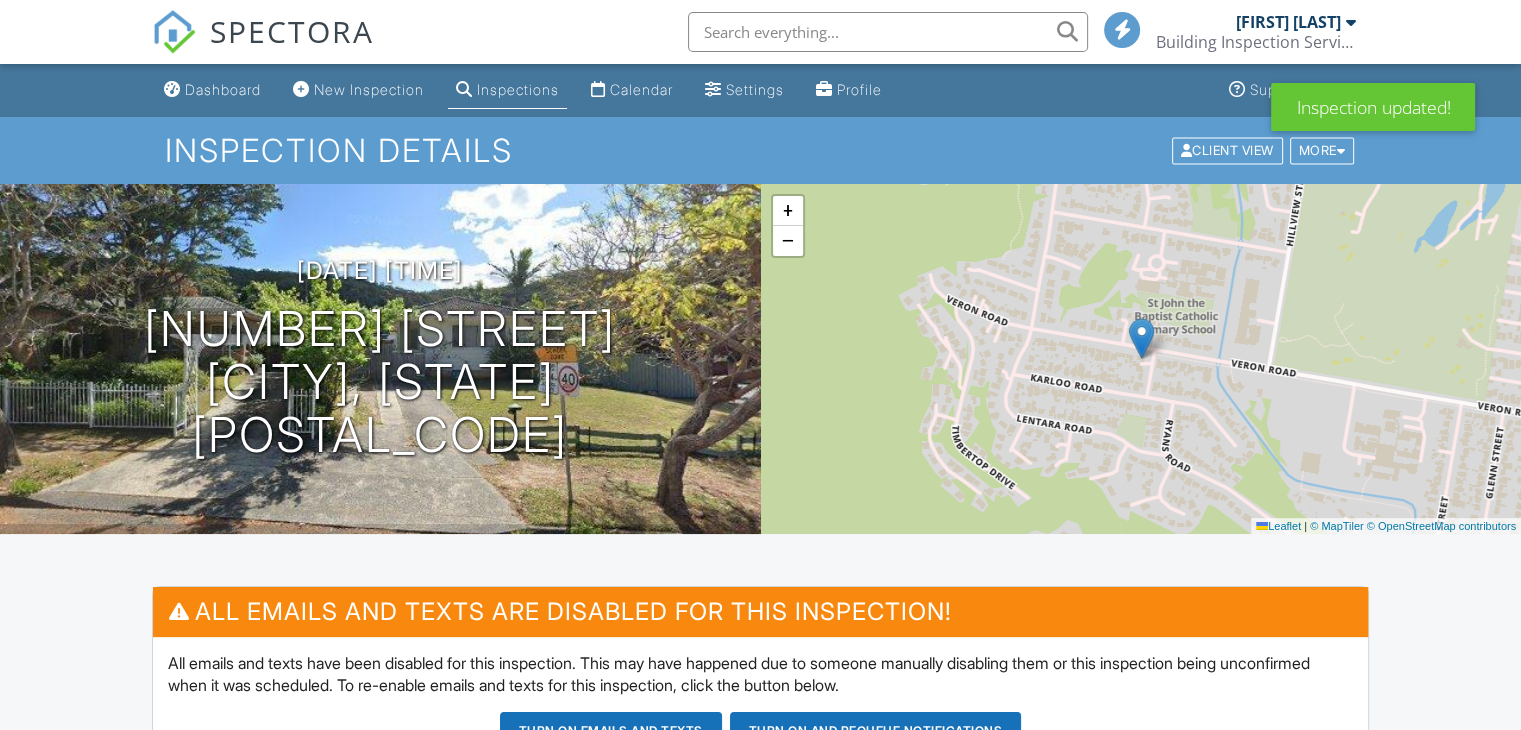 scroll, scrollTop: 500, scrollLeft: 0, axis: vertical 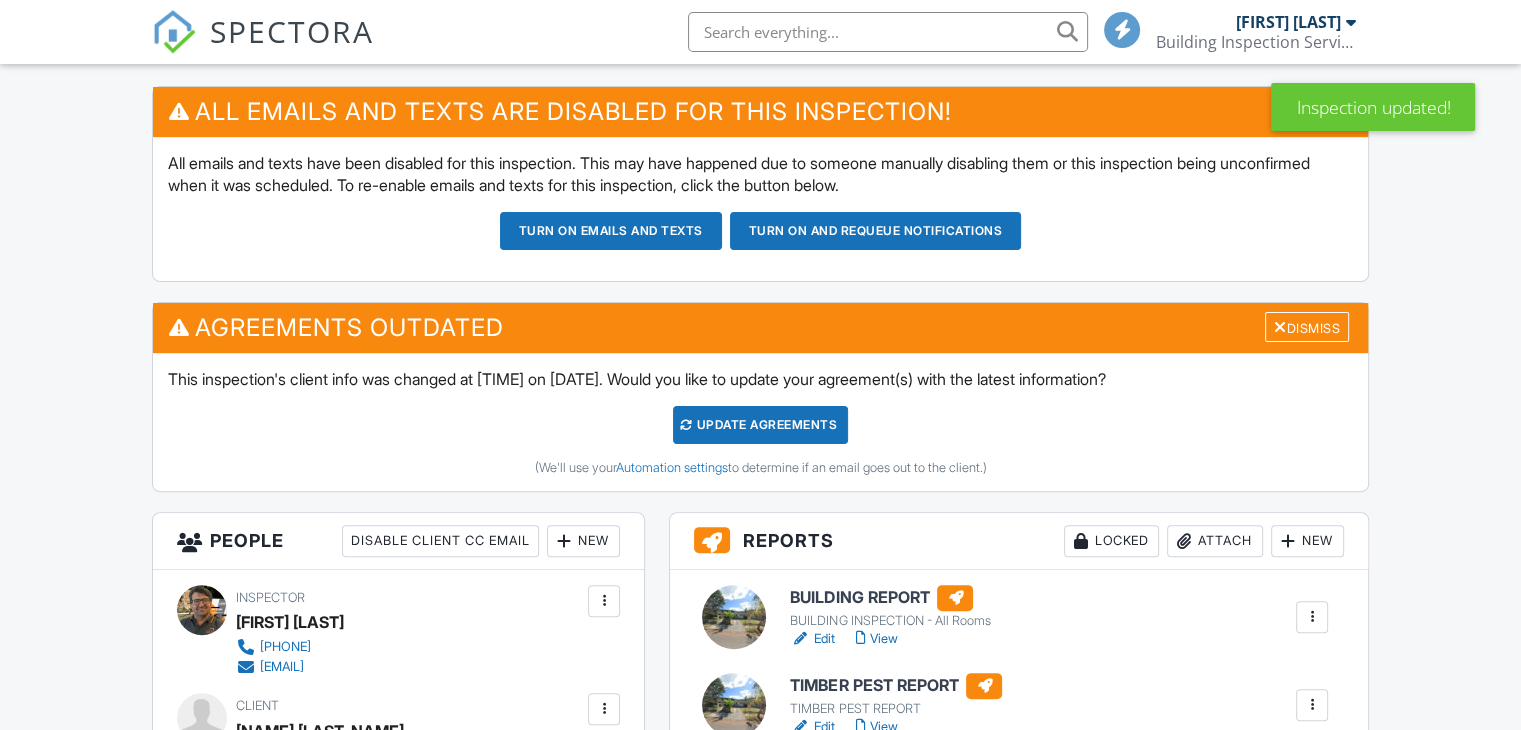 click on "Update Agreements" at bounding box center [760, 425] 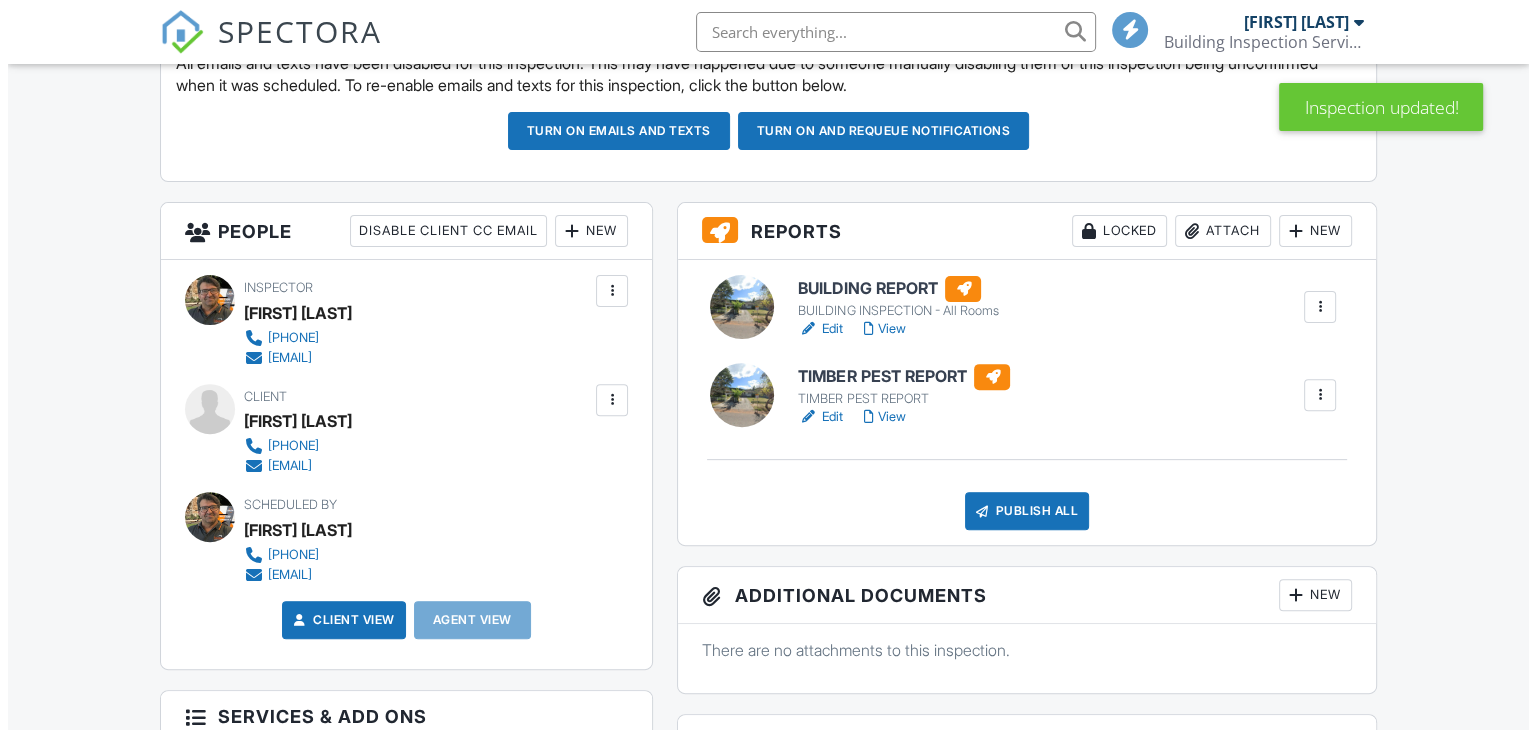 scroll, scrollTop: 0, scrollLeft: 0, axis: both 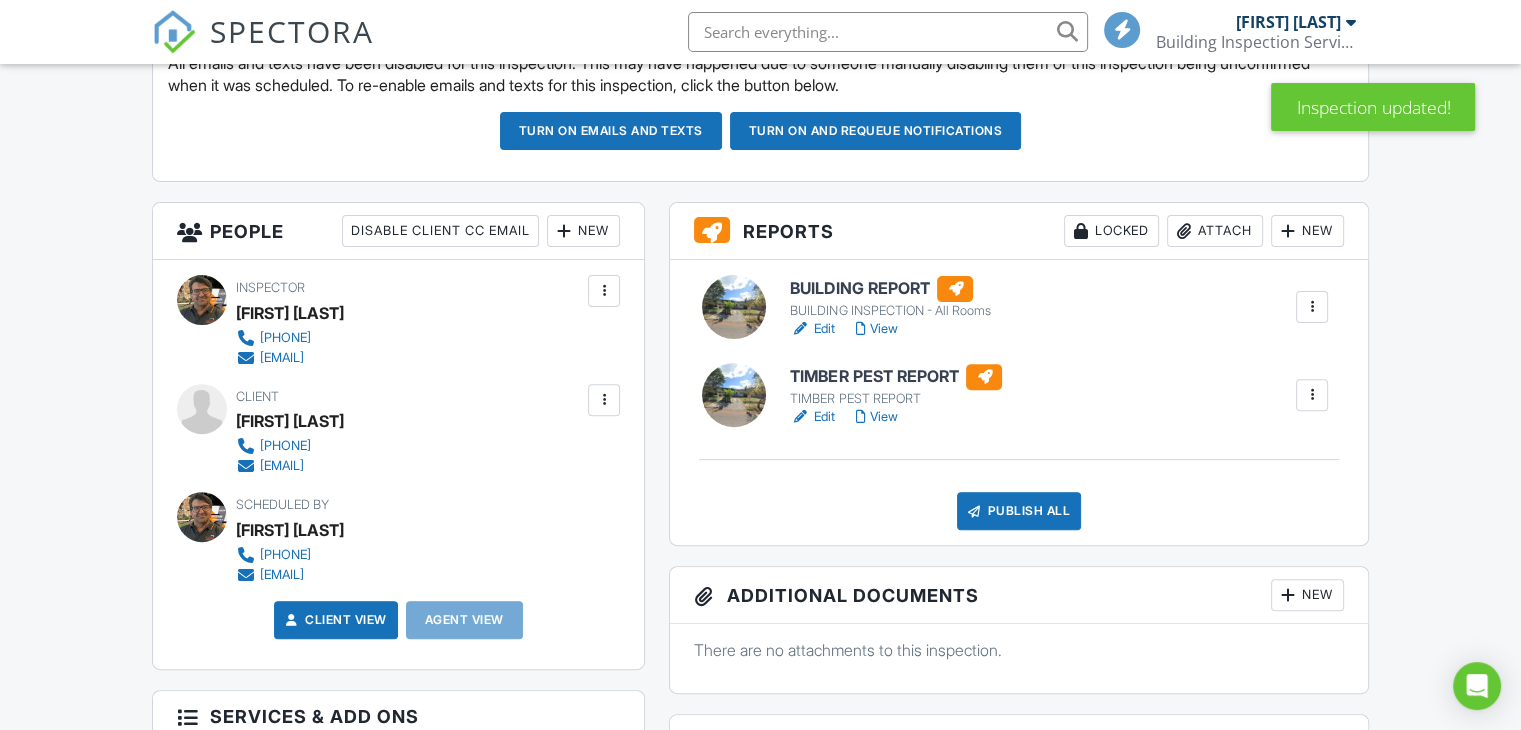 click at bounding box center [604, 400] 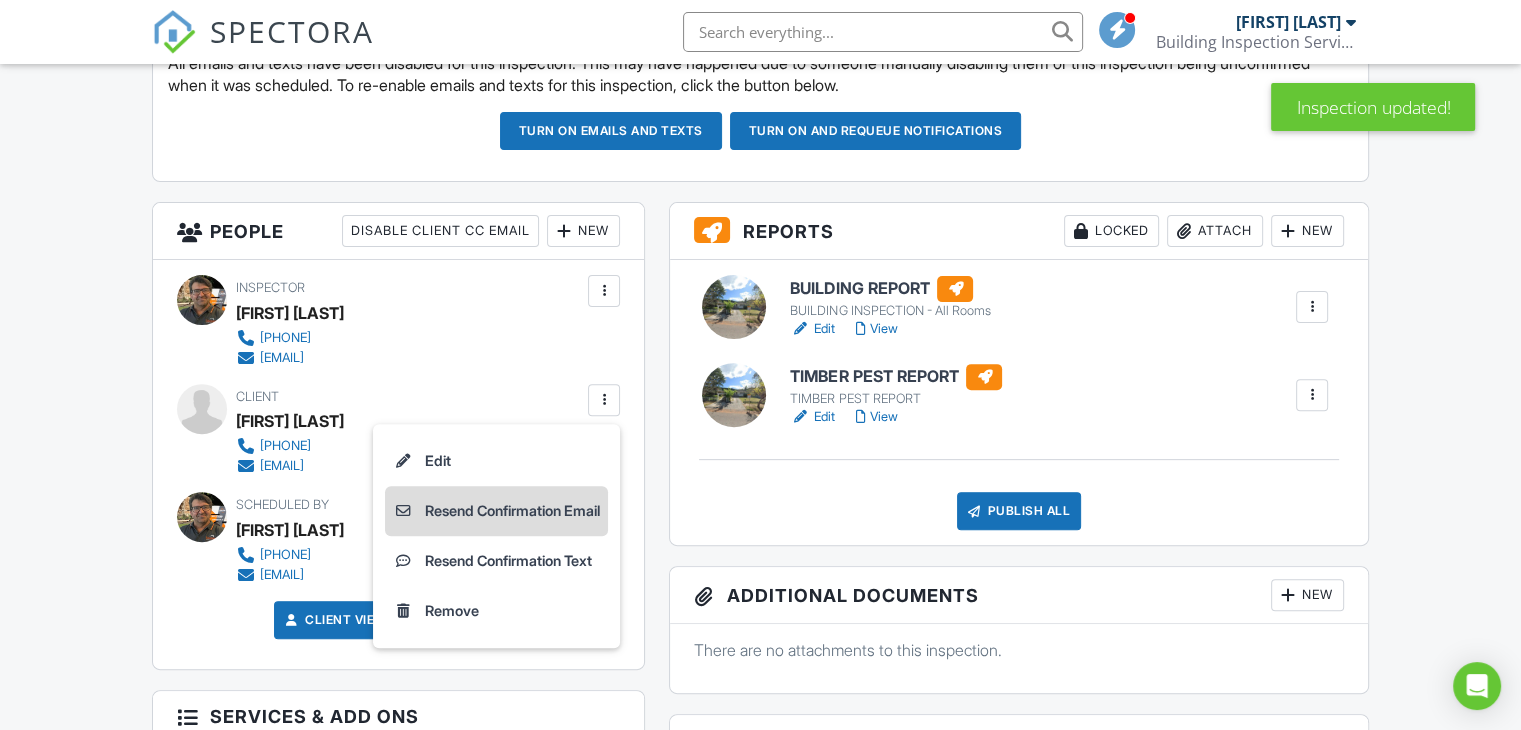 click on "Resend Confirmation Email" at bounding box center [496, 511] 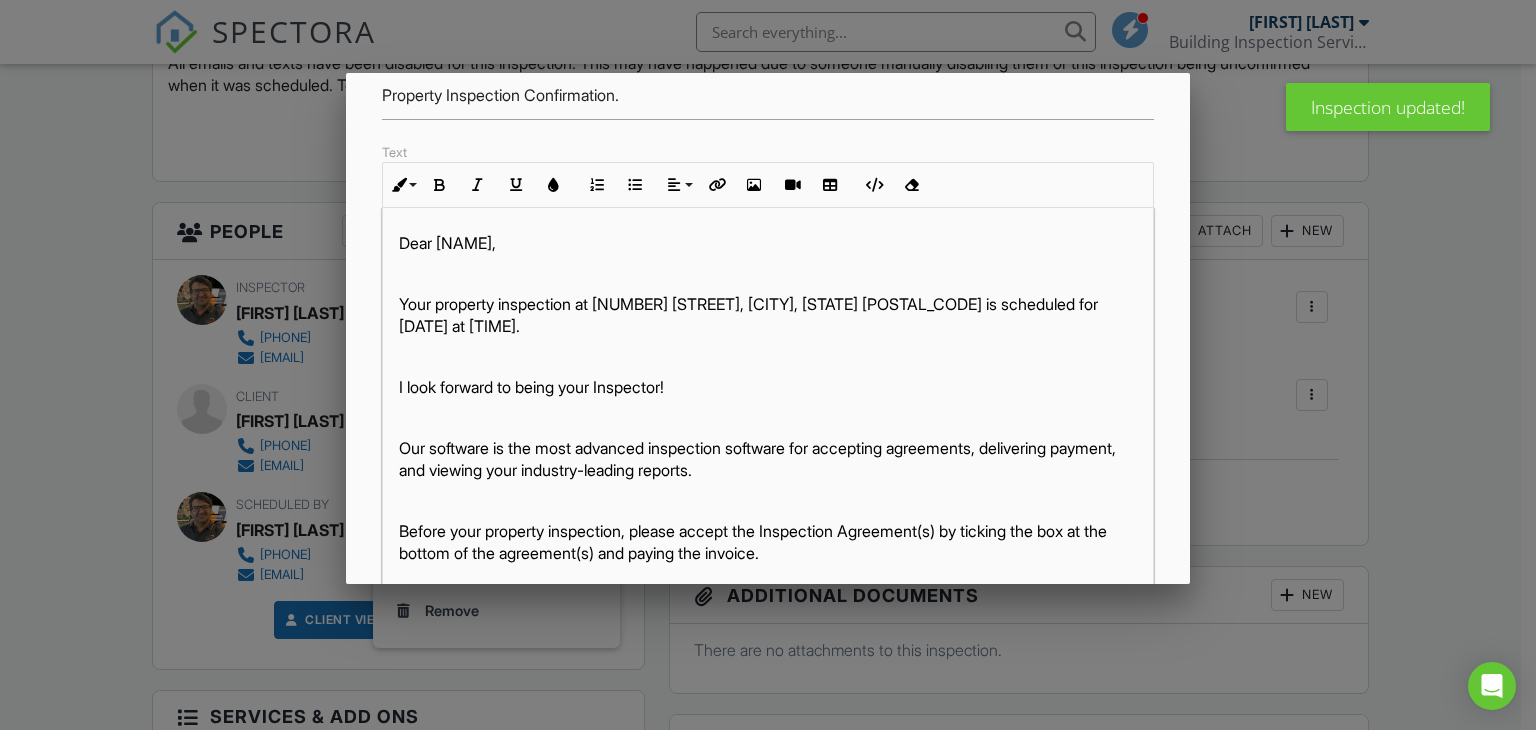 scroll, scrollTop: 247, scrollLeft: 0, axis: vertical 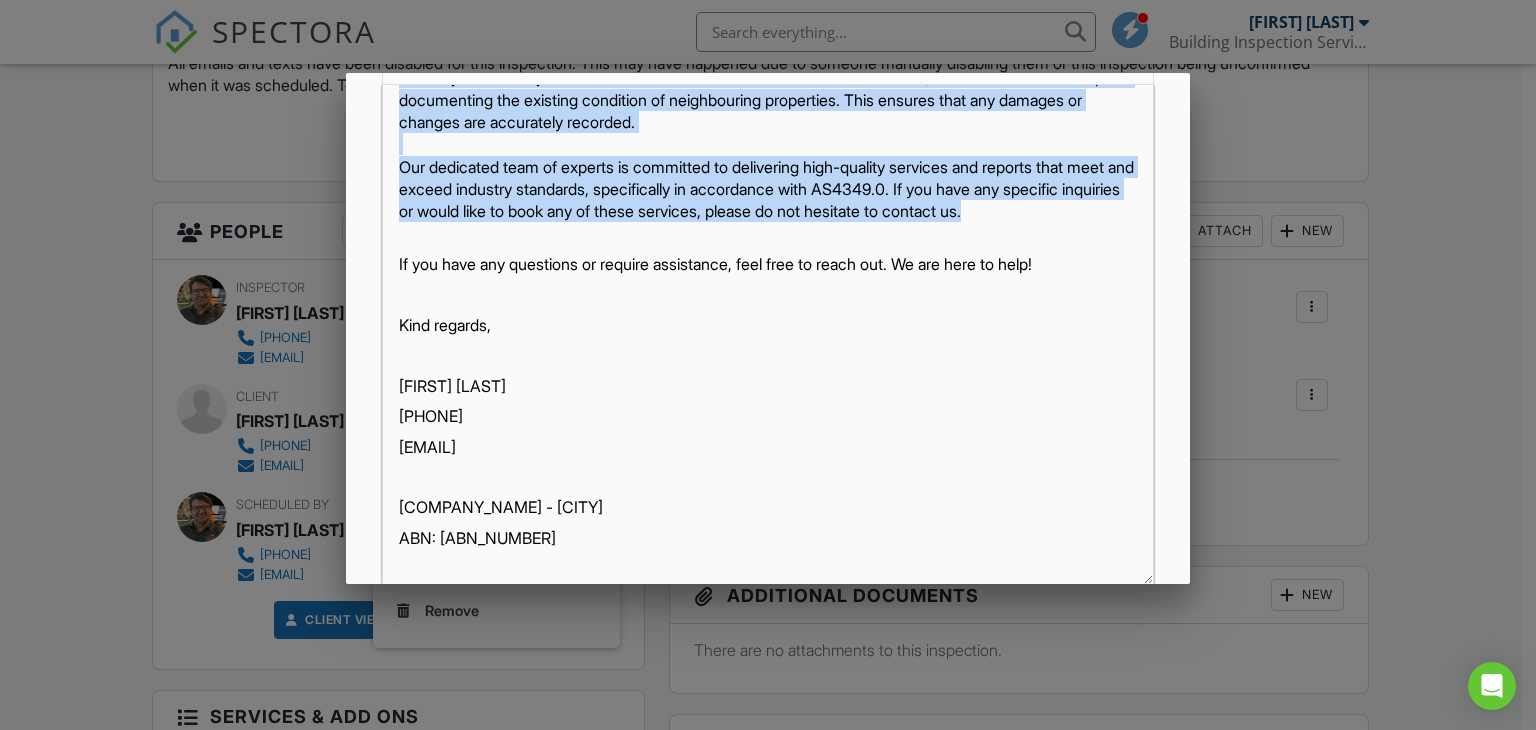 drag, startPoint x: 395, startPoint y: 207, endPoint x: 516, endPoint y: 305, distance: 155.70805 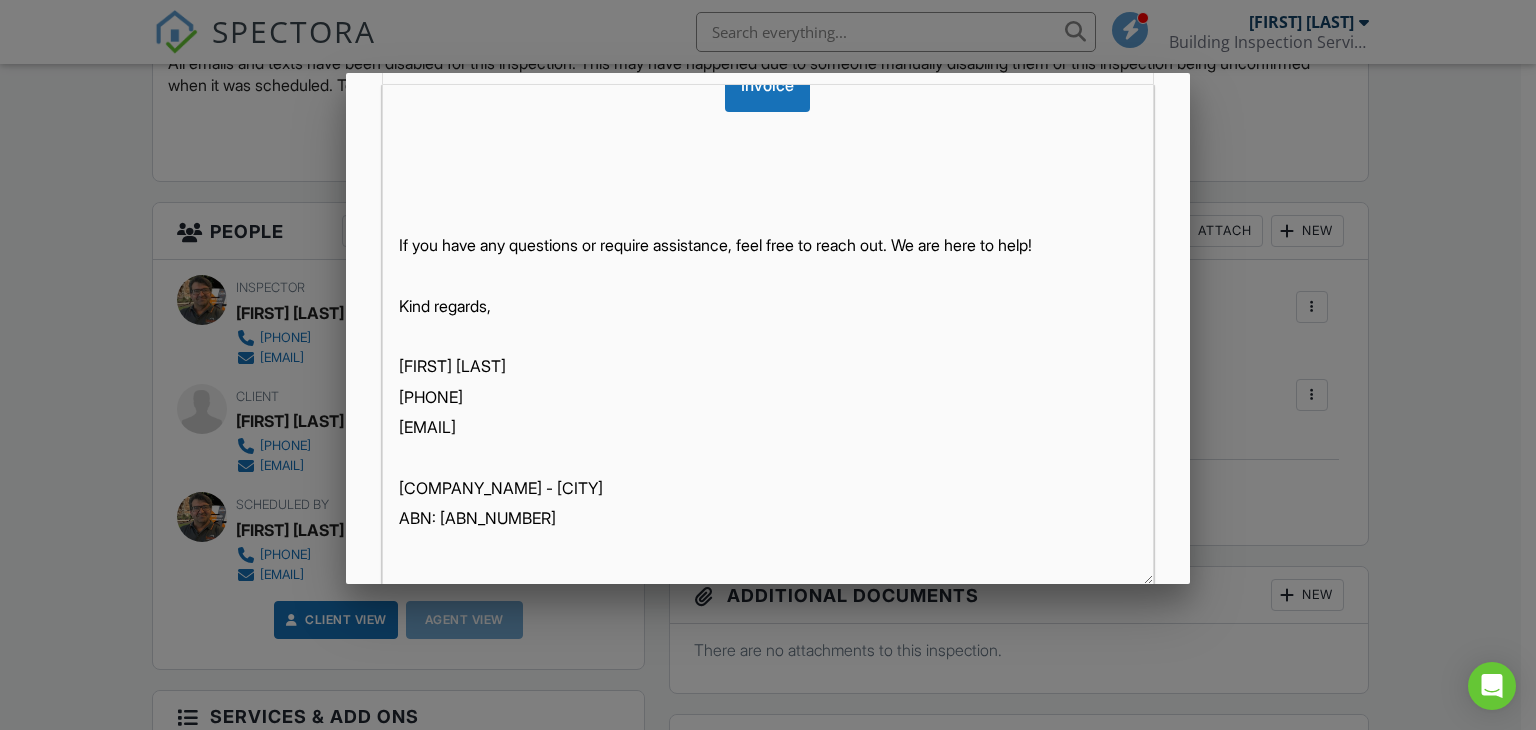 scroll, scrollTop: 728, scrollLeft: 0, axis: vertical 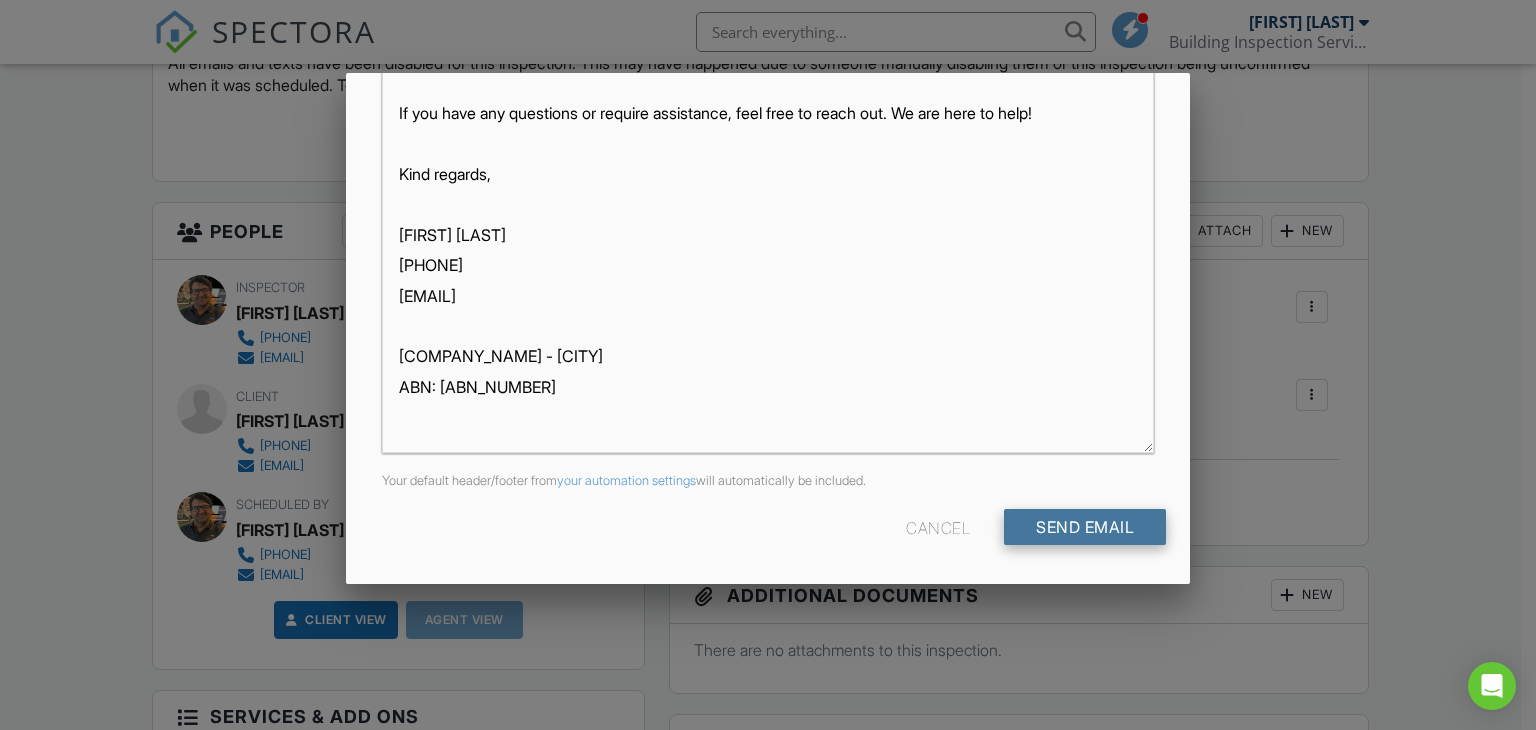 click on "Send Email" at bounding box center (1085, 527) 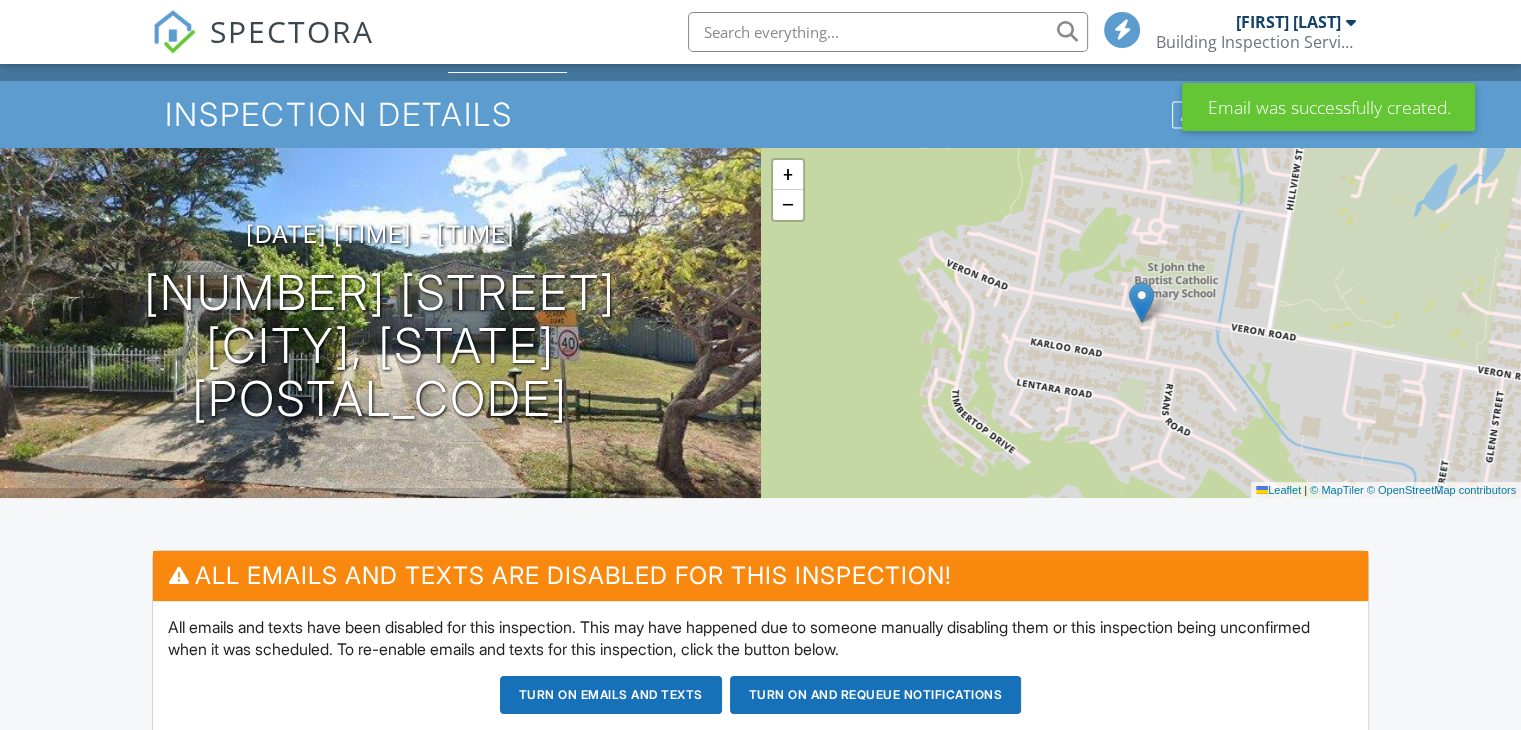 scroll, scrollTop: 700, scrollLeft: 0, axis: vertical 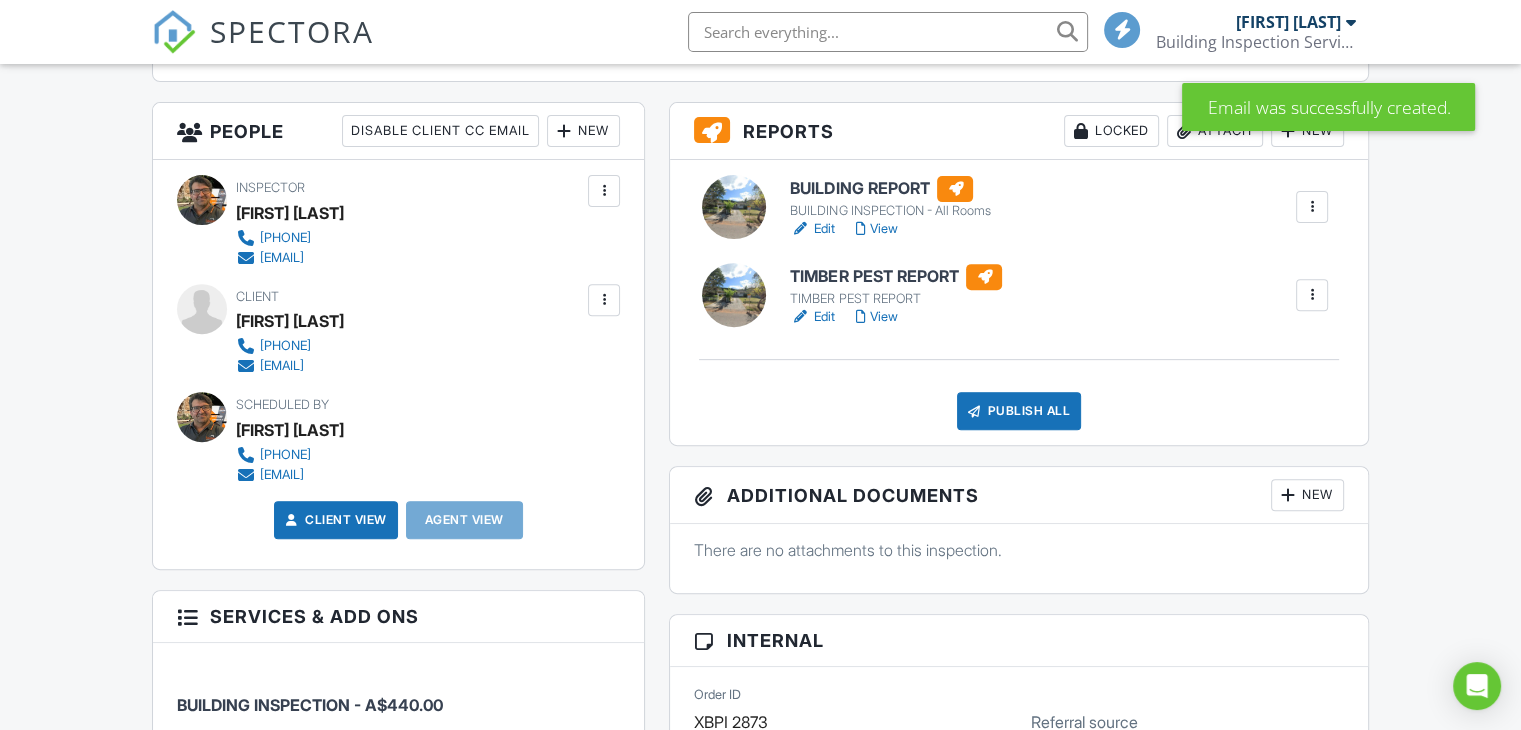 click at bounding box center [604, 300] 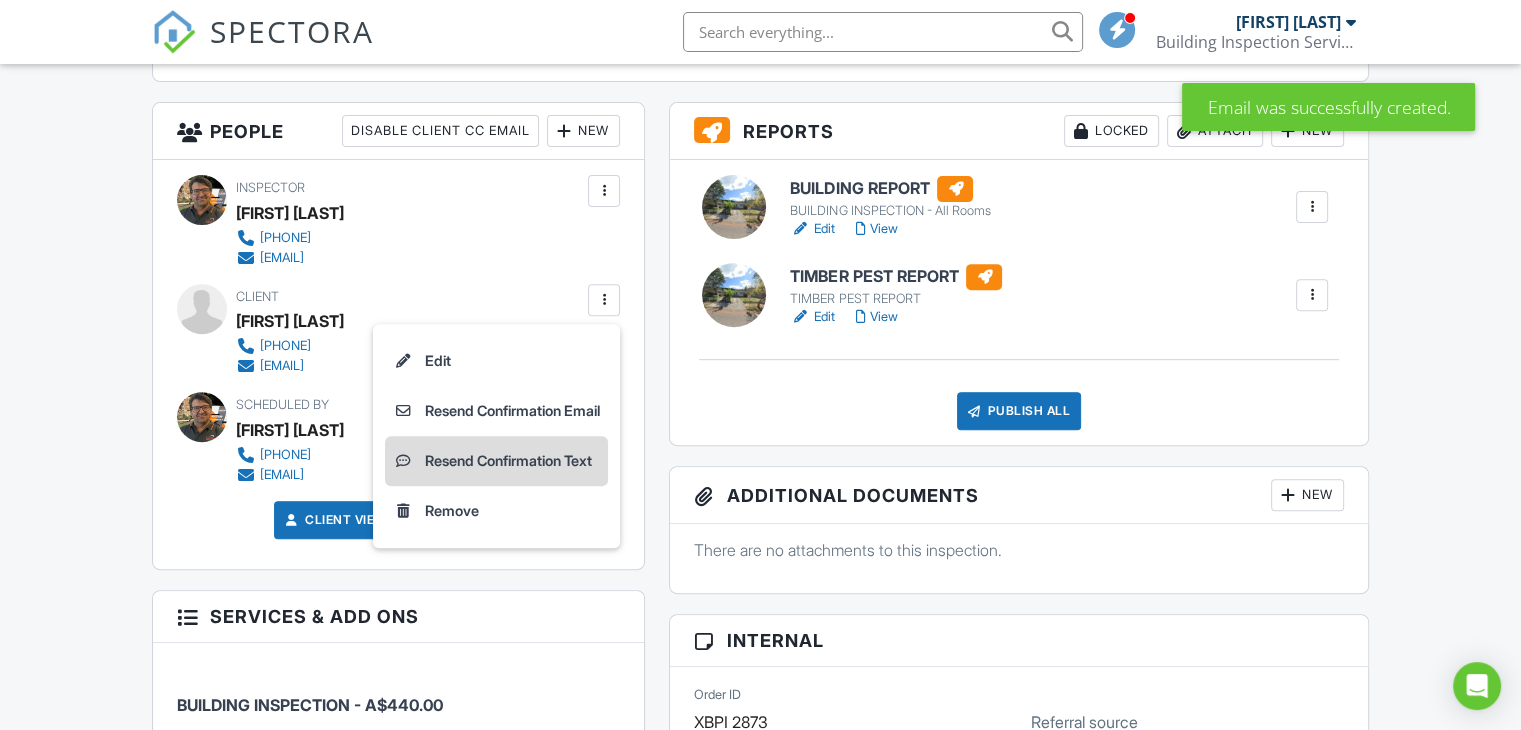 click on "Resend Confirmation Text" at bounding box center [496, 461] 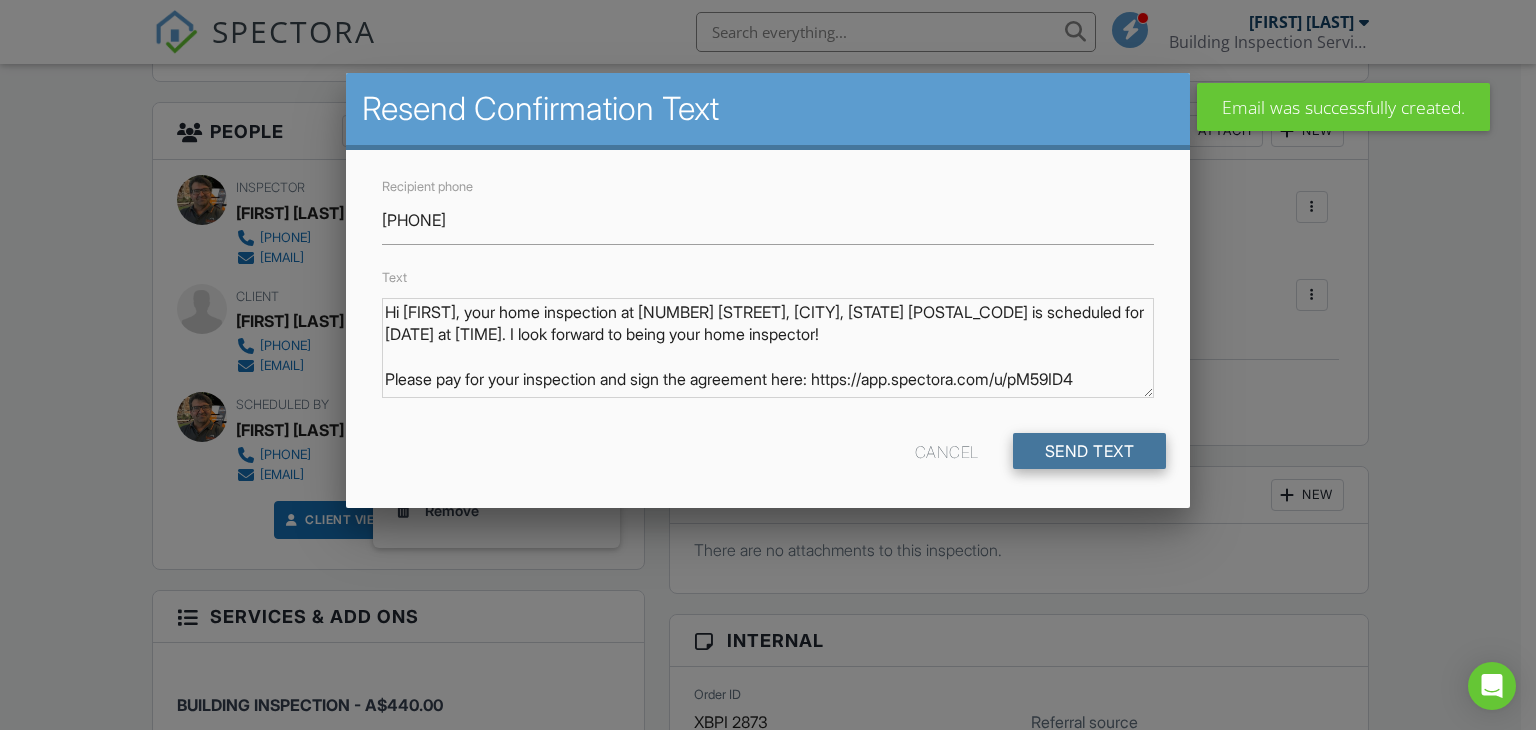 click on "Send Text" at bounding box center [1090, 451] 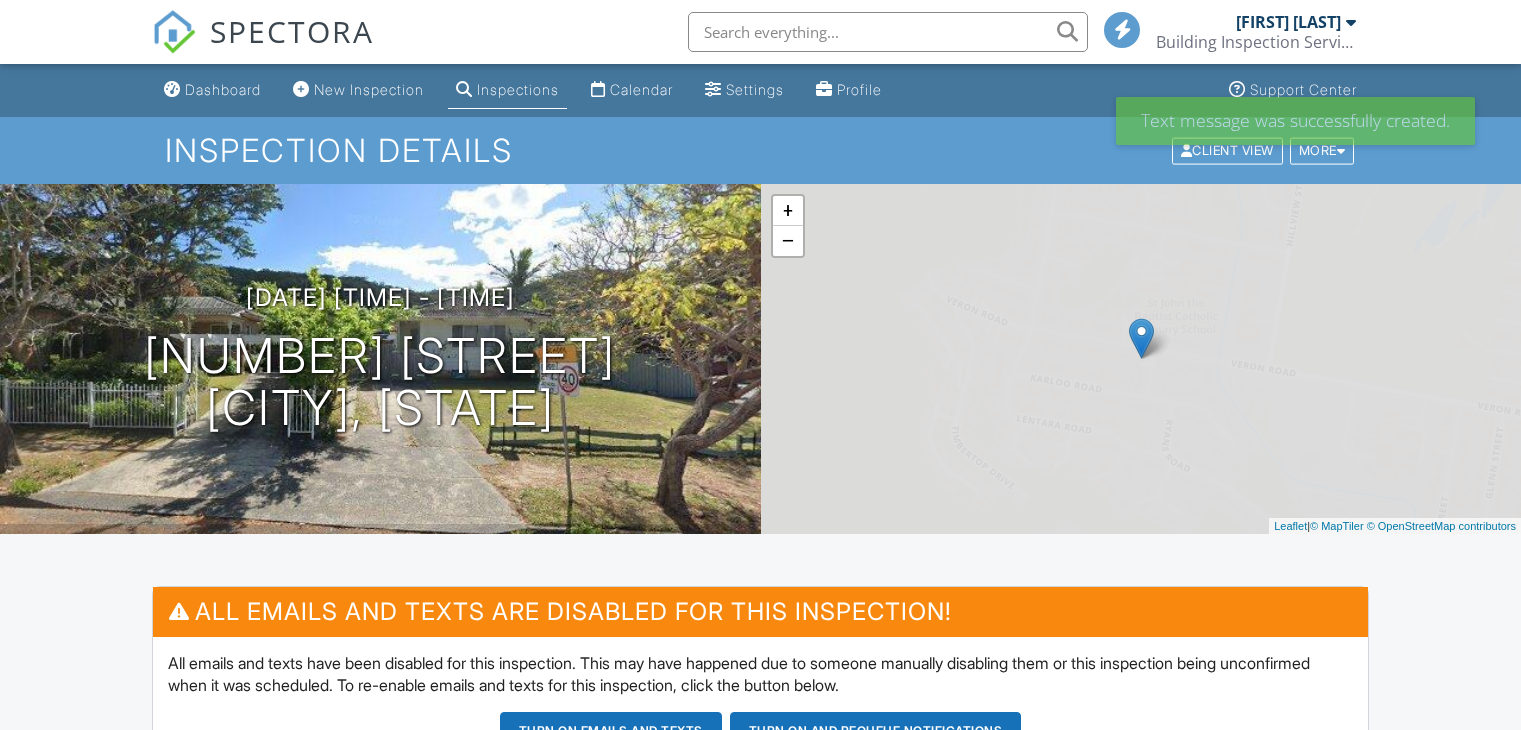 scroll, scrollTop: 0, scrollLeft: 0, axis: both 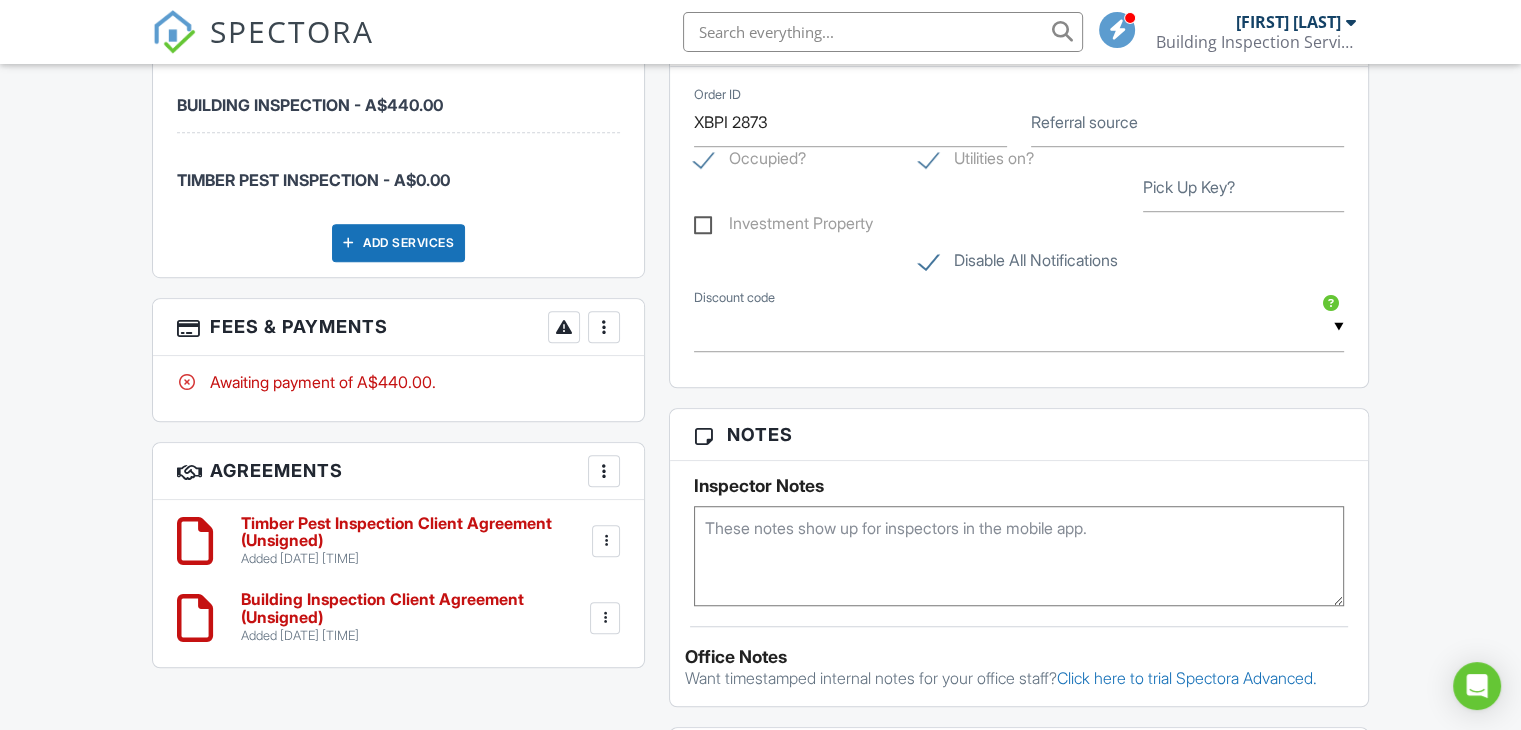 click at bounding box center (604, 327) 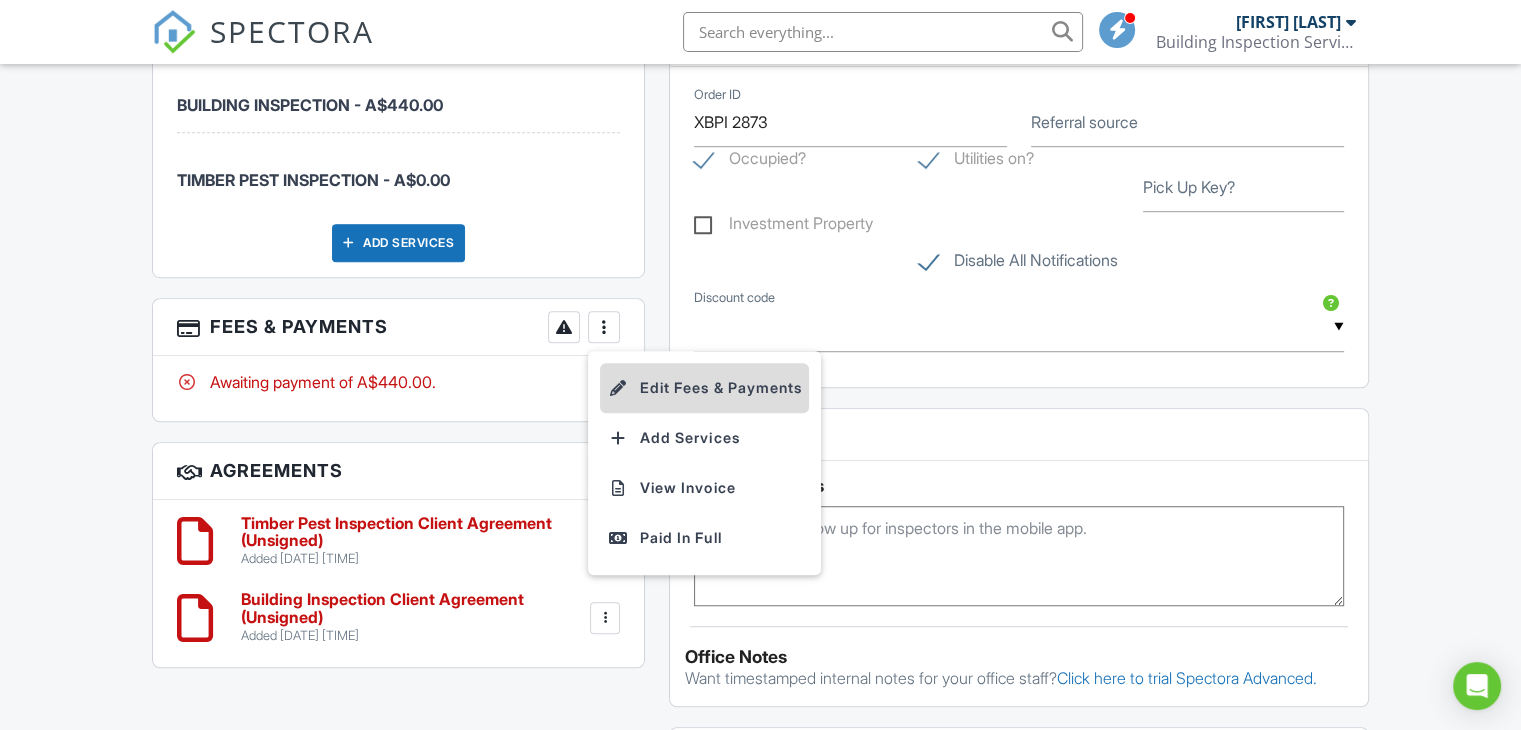 click on "Edit Fees & Payments" at bounding box center [704, 388] 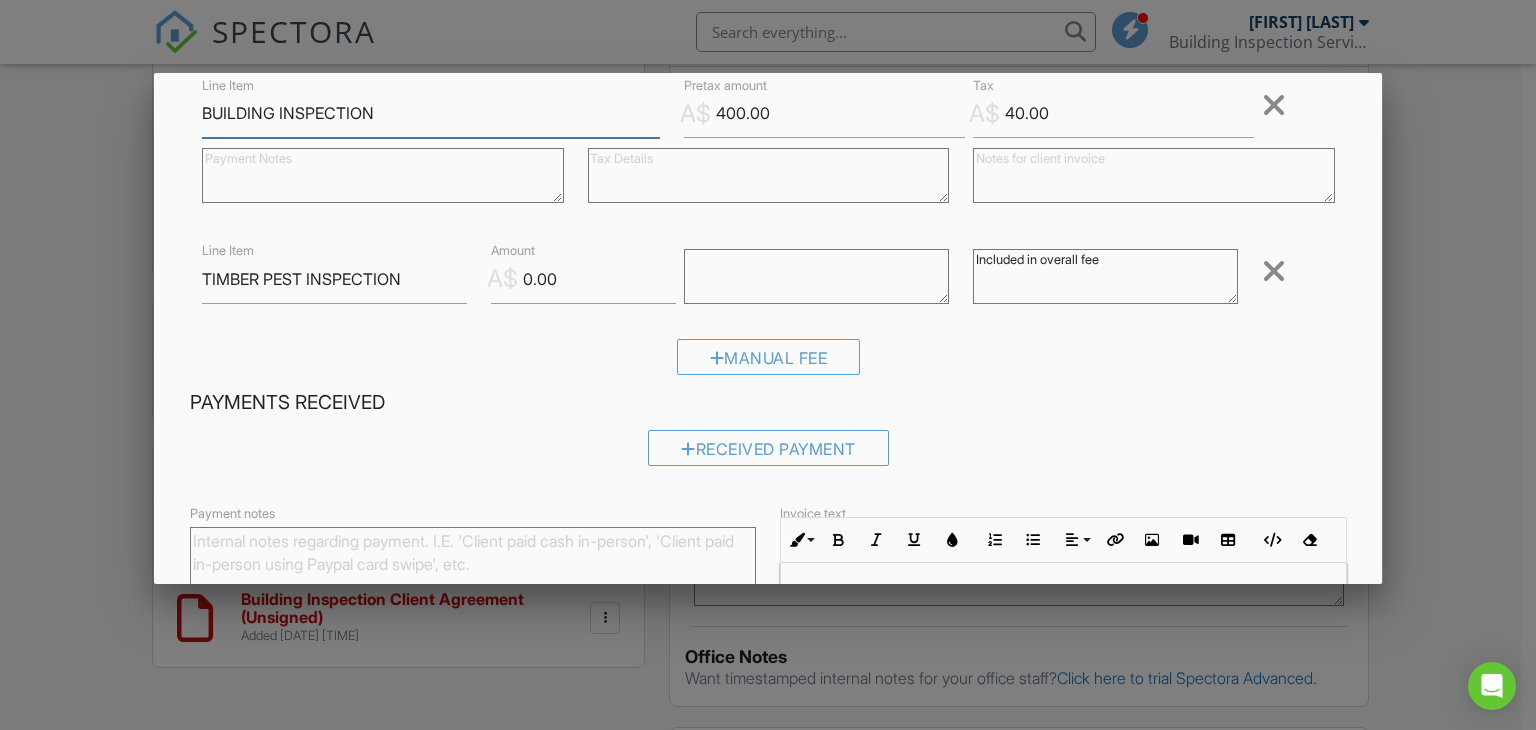 scroll, scrollTop: 364, scrollLeft: 0, axis: vertical 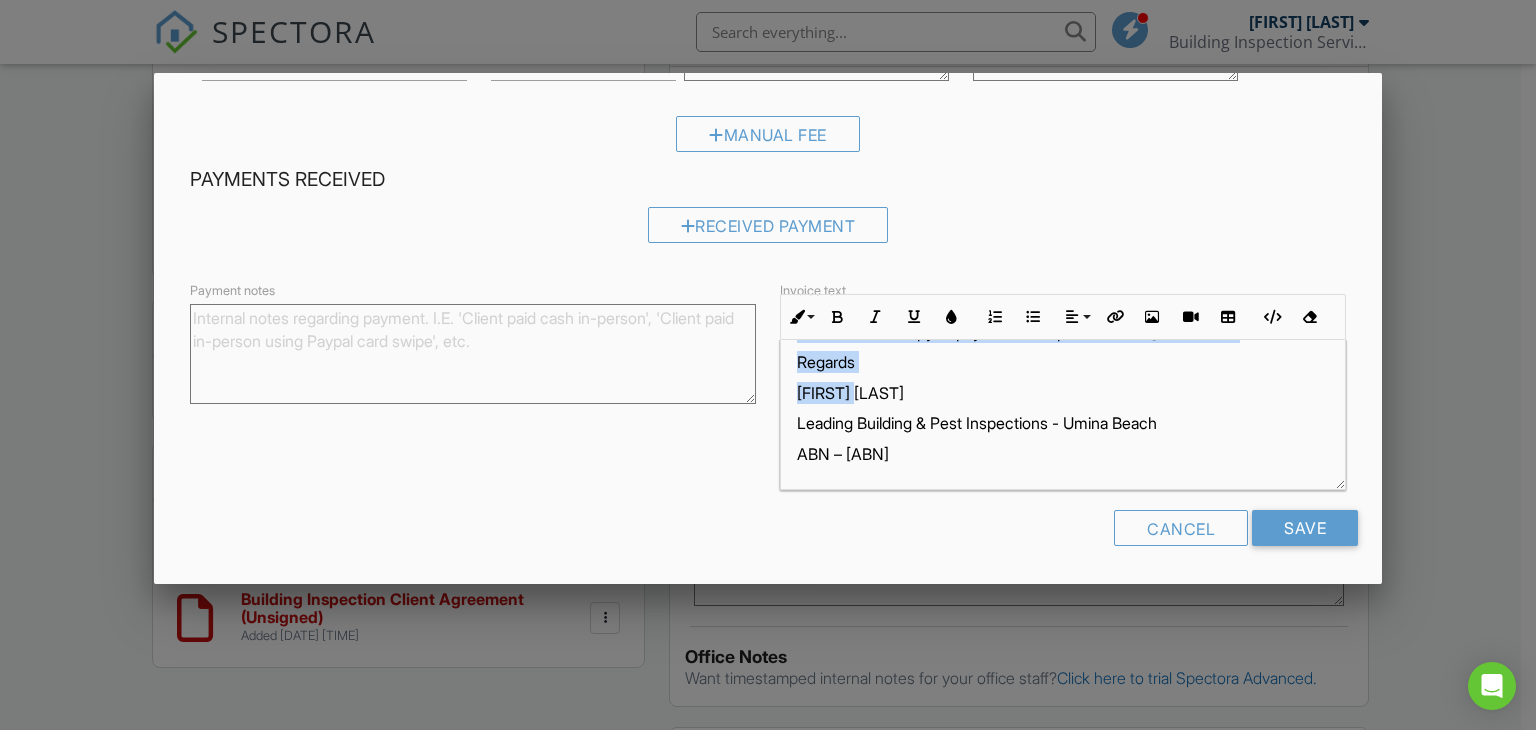 drag, startPoint x: 786, startPoint y: 403, endPoint x: 965, endPoint y: 456, distance: 186.68155 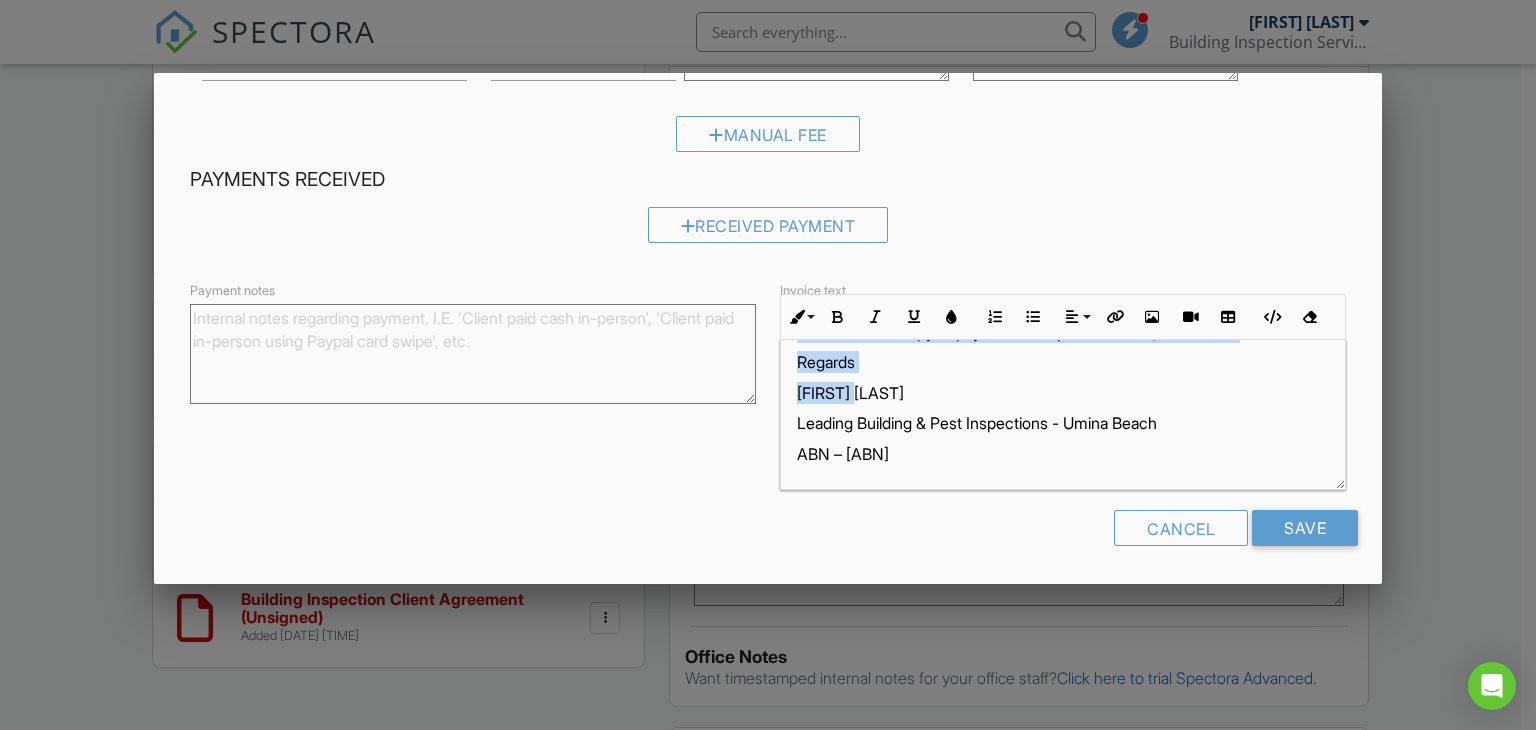 copy on "Provision of professional services to undertake a pre-purchase building & timber pest inspection on the property listed above. Payment is due prior to the inspection being undertaken to release the reports. Payment by direct deposit:- Dyer Family Trust St George Bank BSB : 112-879 ACC No : 469319326 Please send a copy of payment receipt to 0437 202 257 or ken.d@leadingbpi.com Regards Ken Dyer Leading Building & Pest Inspections - Umina Beach ABN – 67 787 548 438" 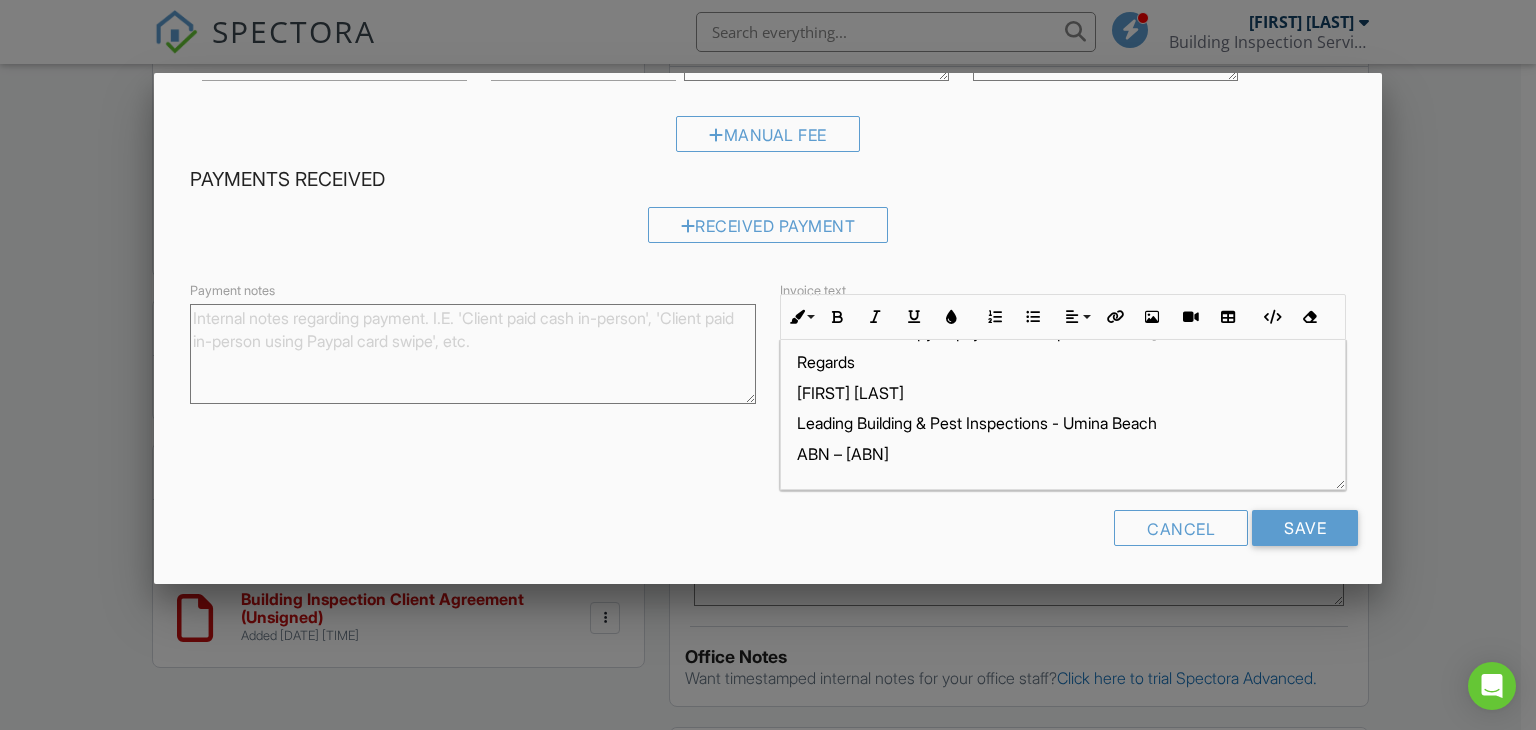 click at bounding box center [768, 356] 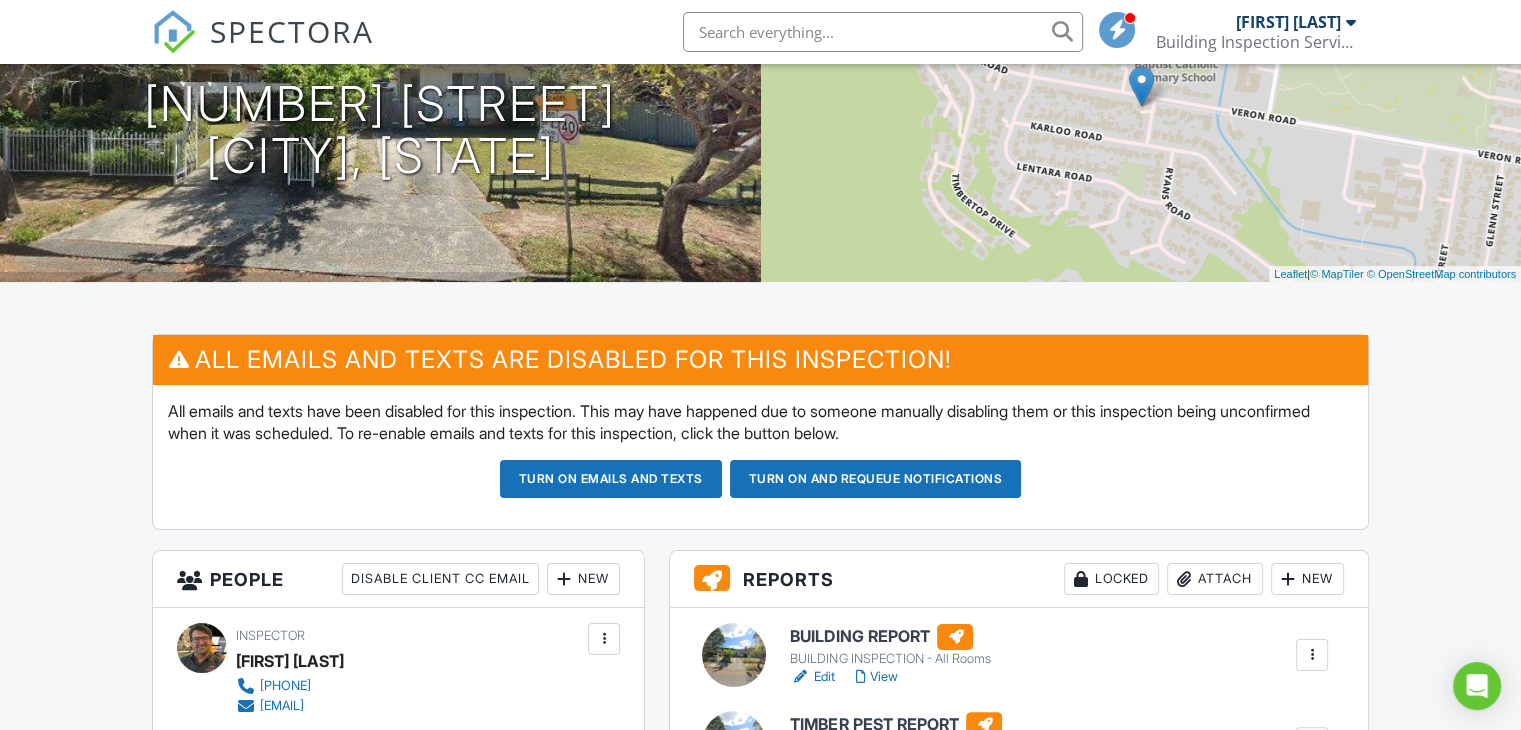 scroll, scrollTop: 0, scrollLeft: 0, axis: both 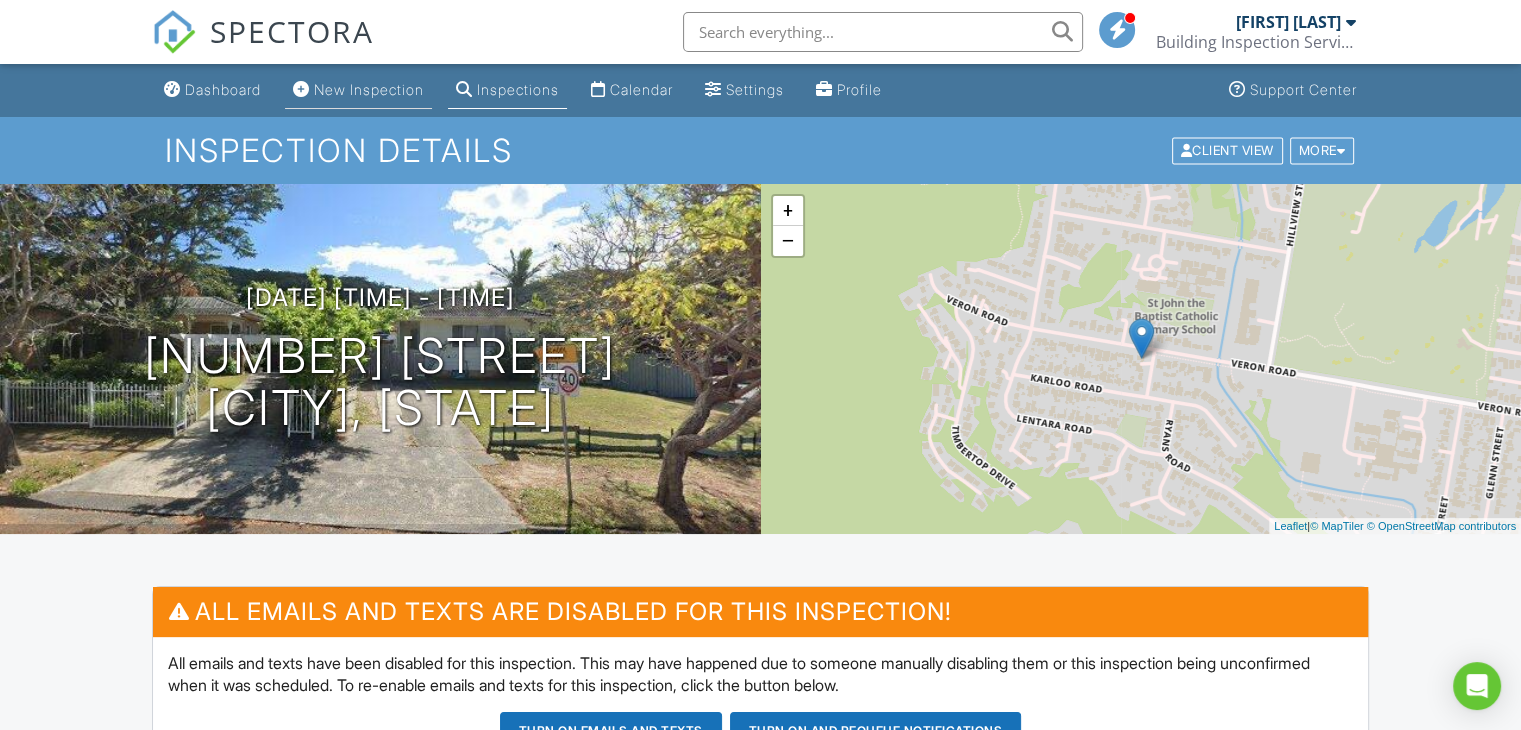click on "New Inspection" at bounding box center [369, 89] 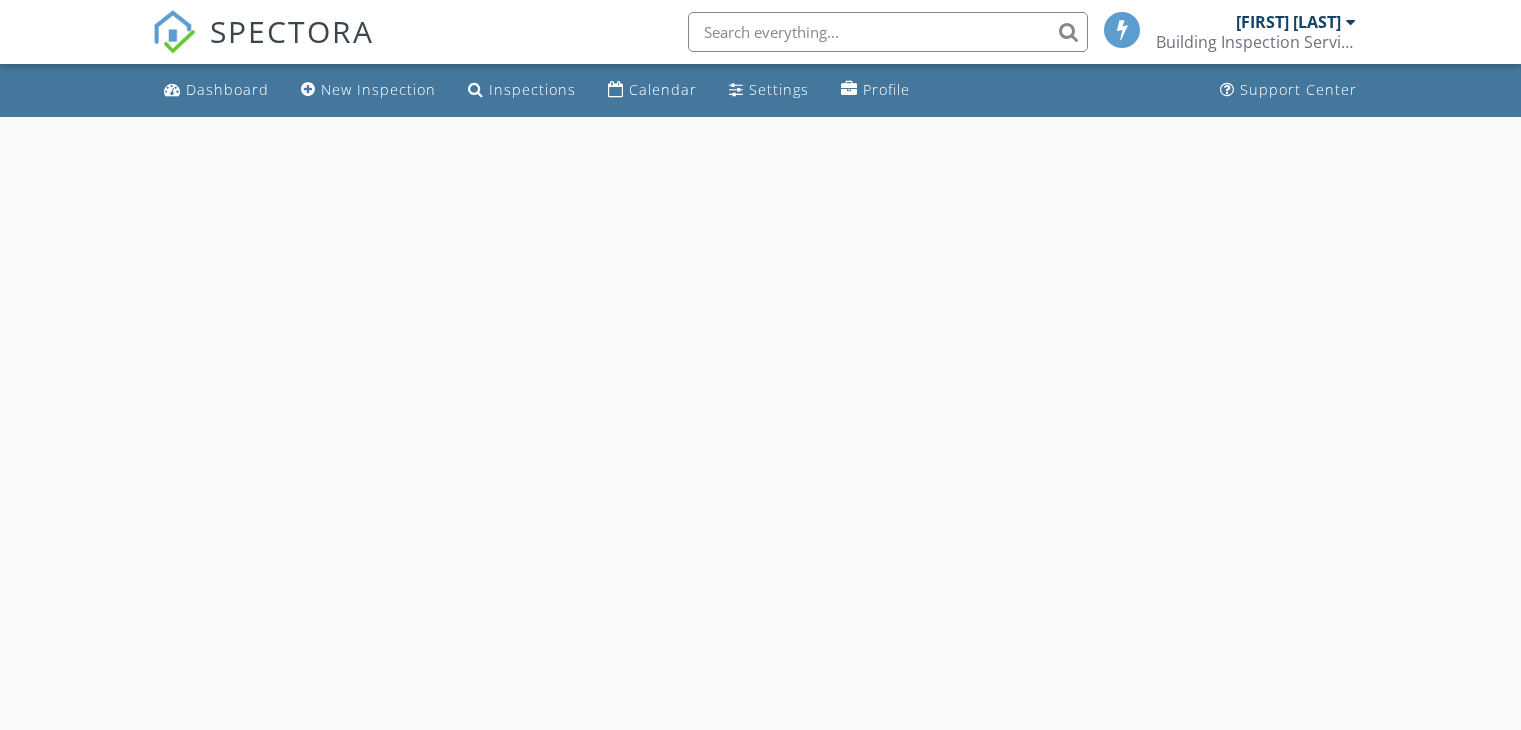 scroll, scrollTop: 0, scrollLeft: 0, axis: both 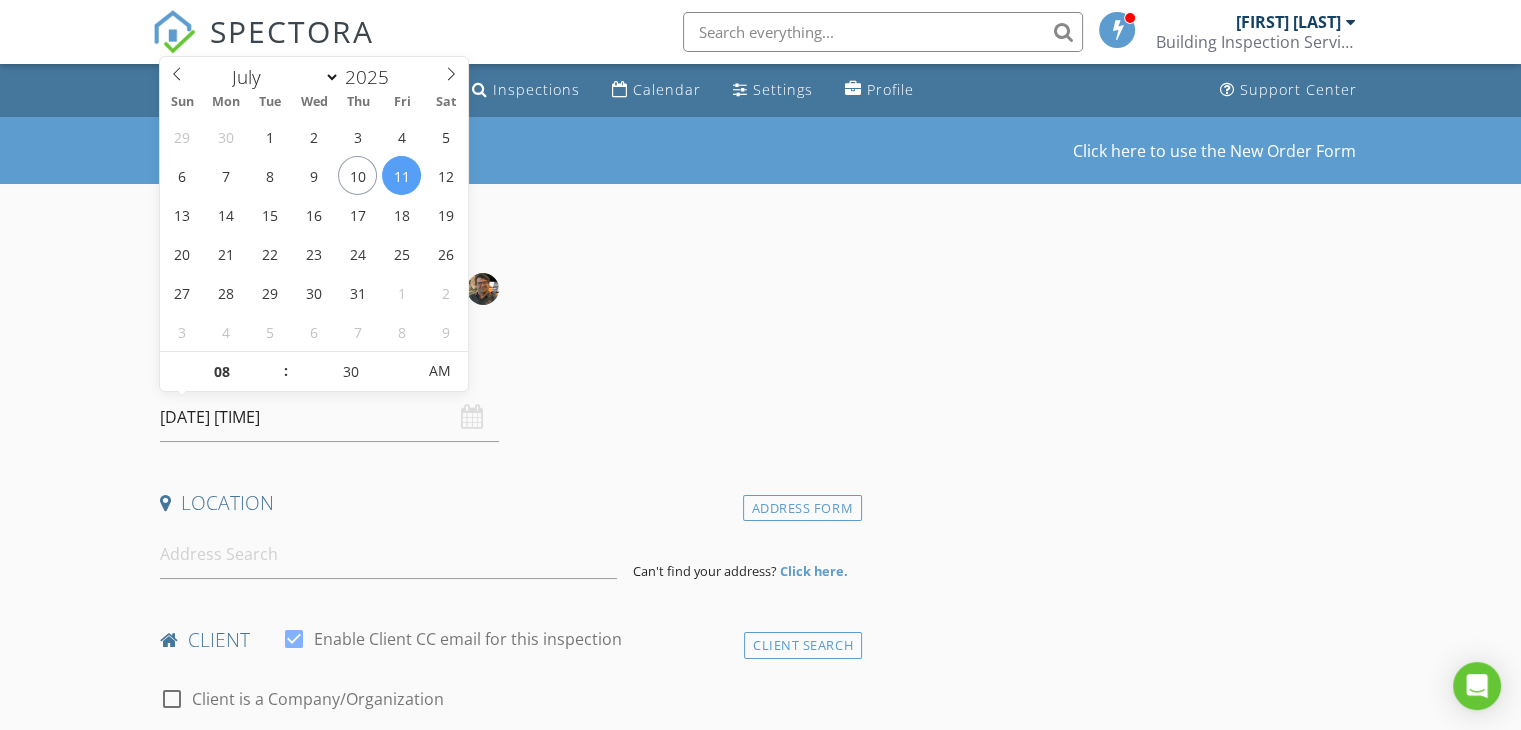 click on "[DATE] [TIME]" at bounding box center [329, 417] 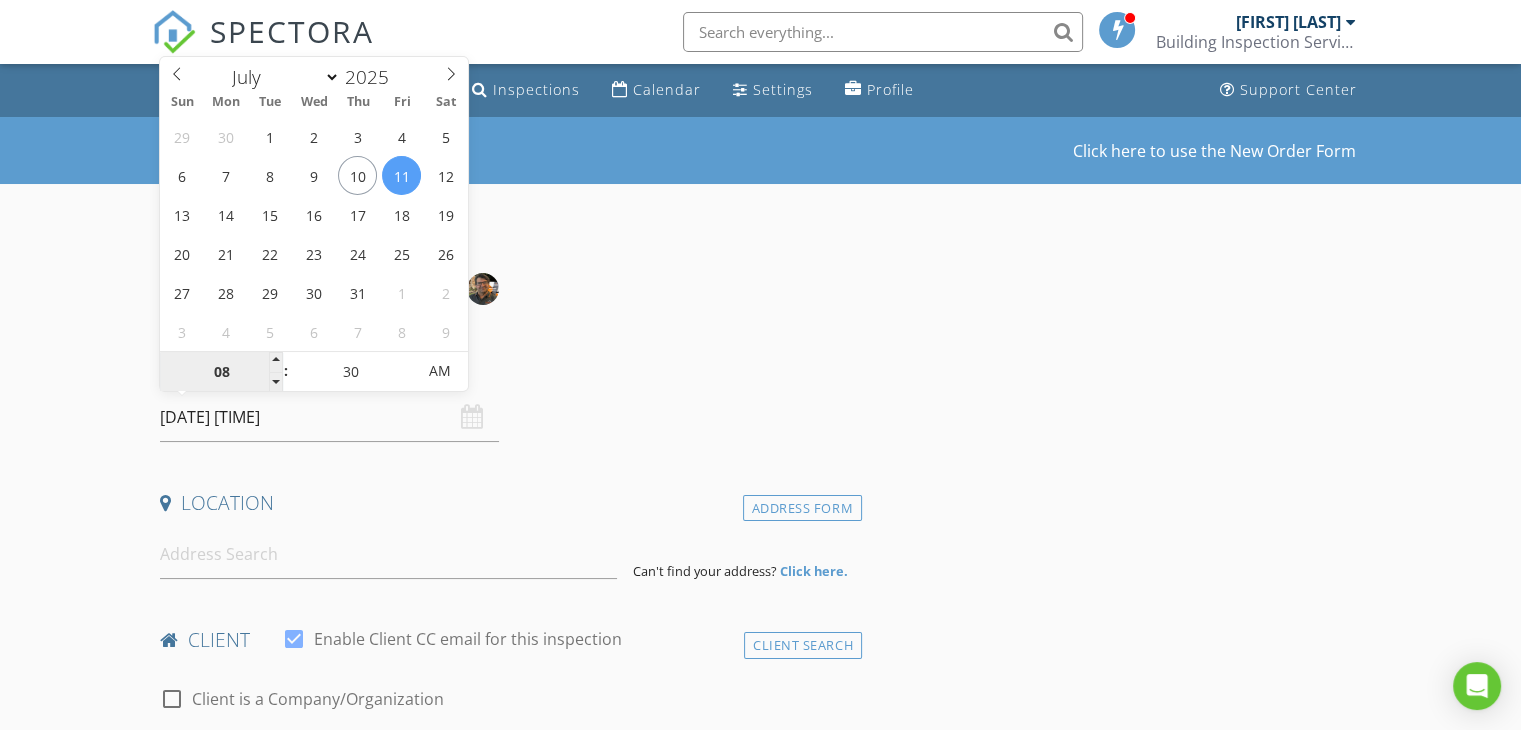 click on "08" at bounding box center [221, 372] 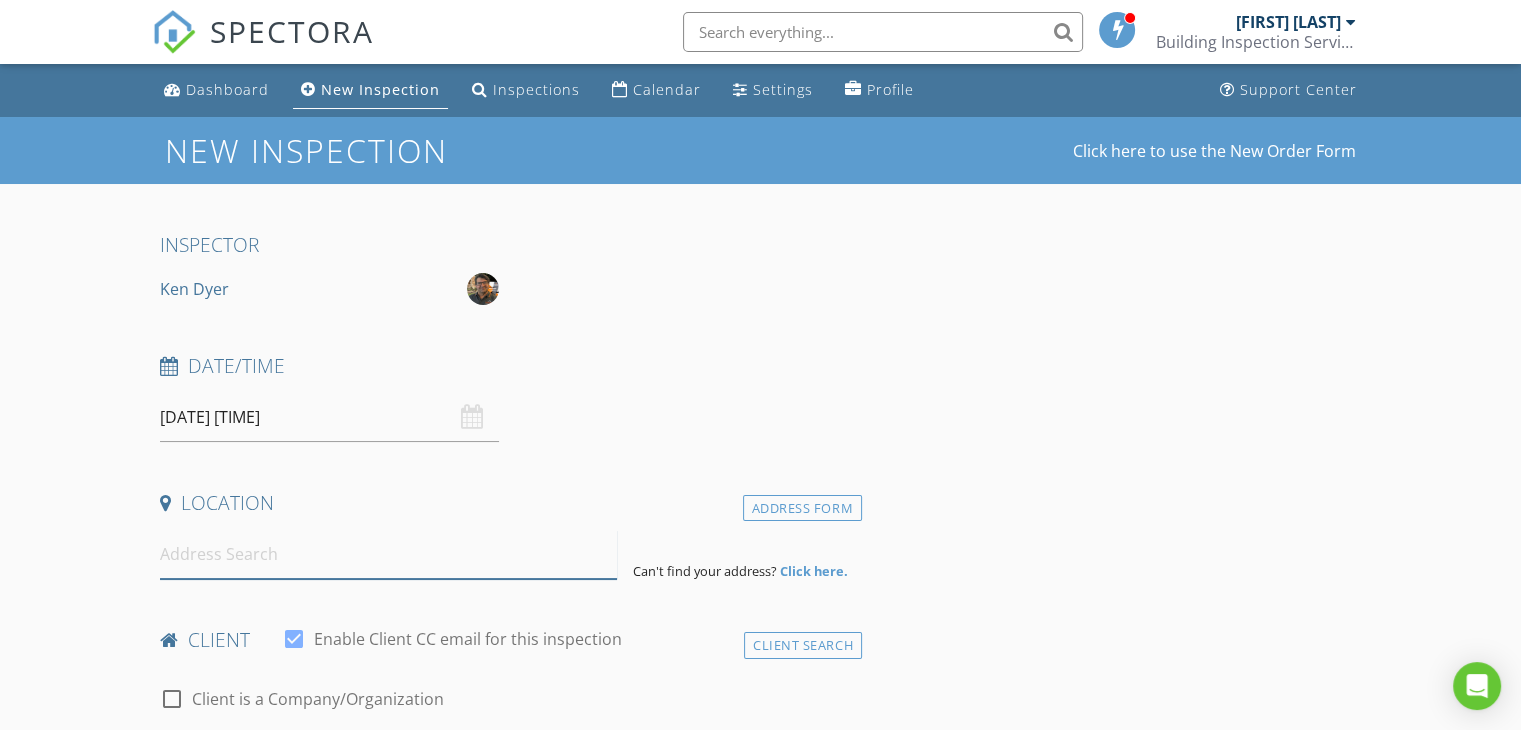 click at bounding box center [388, 554] 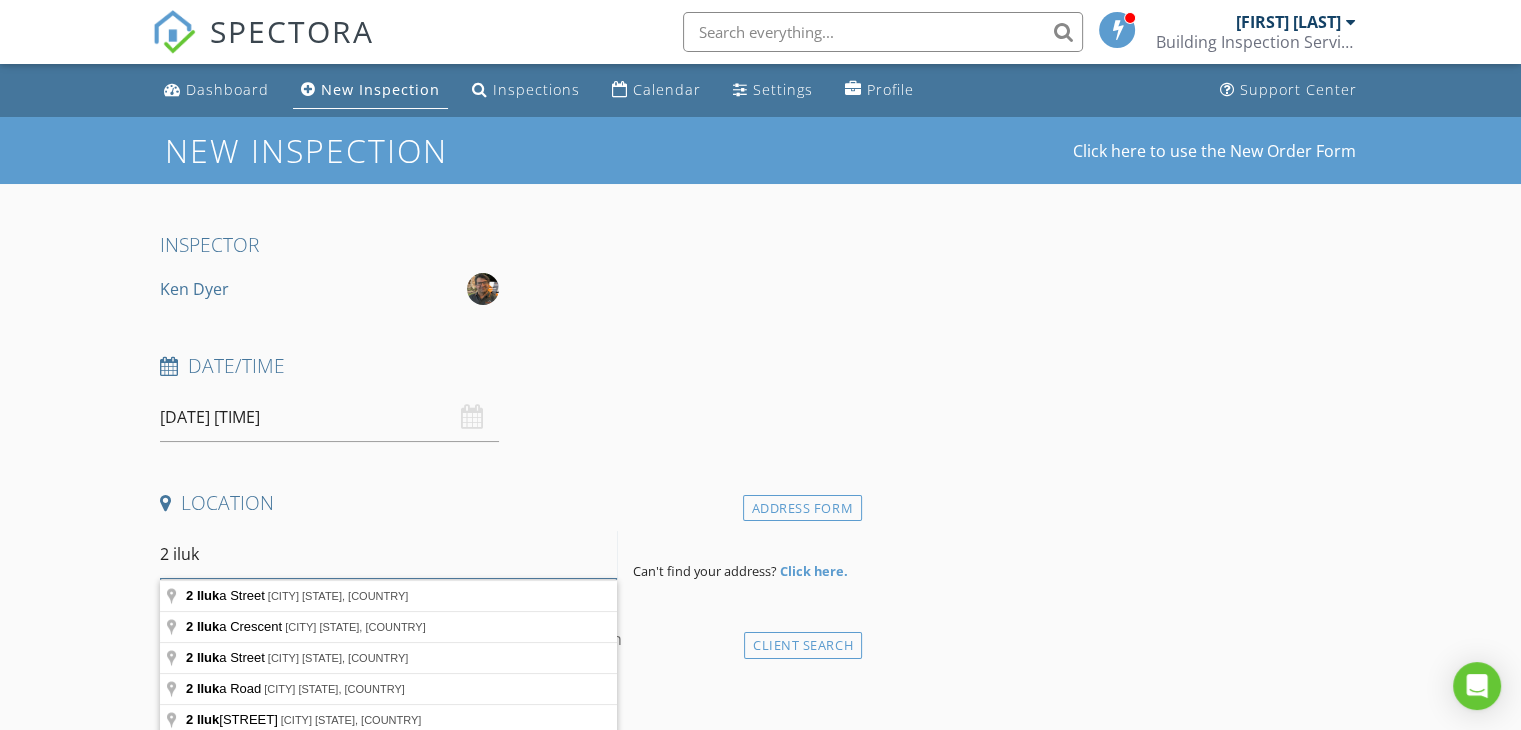 scroll, scrollTop: 100, scrollLeft: 0, axis: vertical 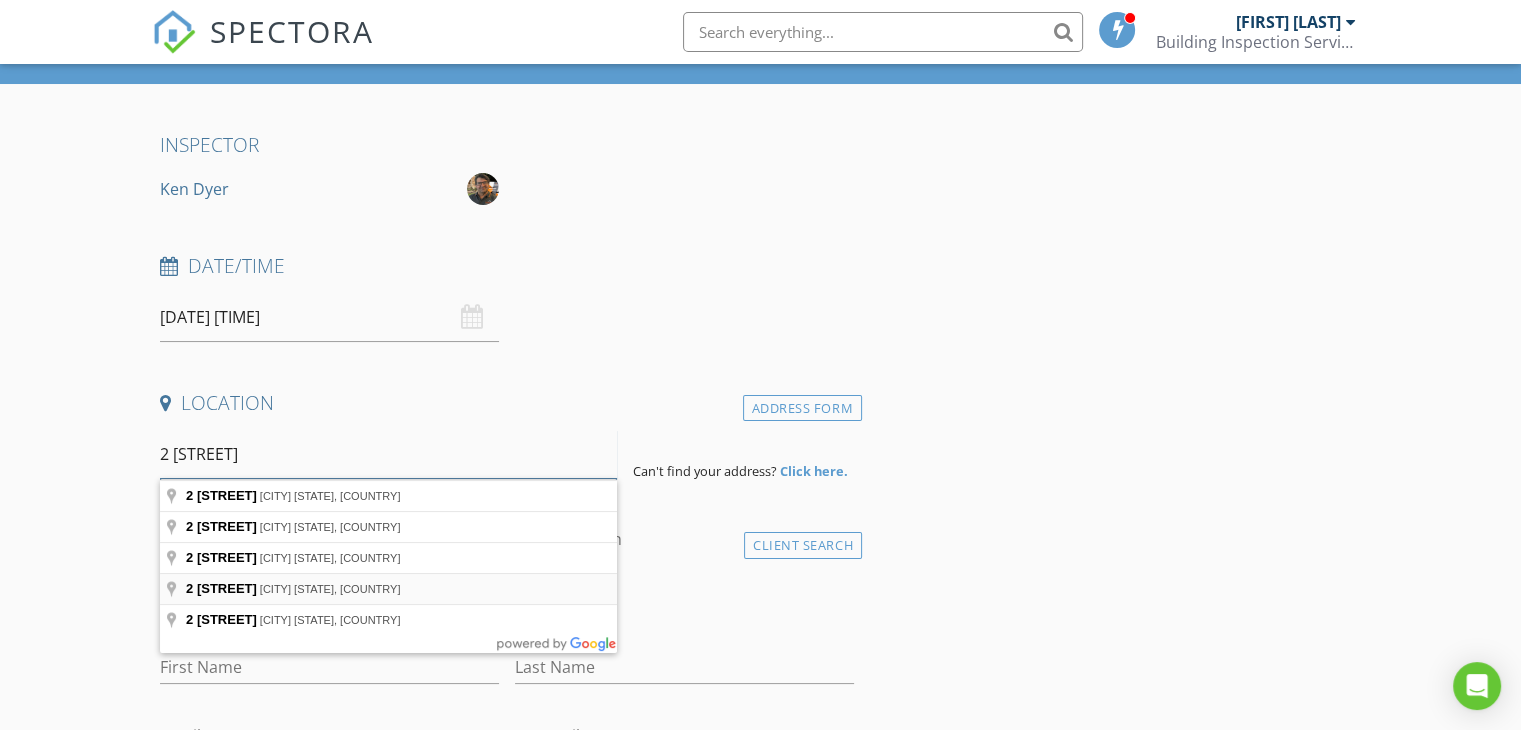 type on "2 [STREET]" 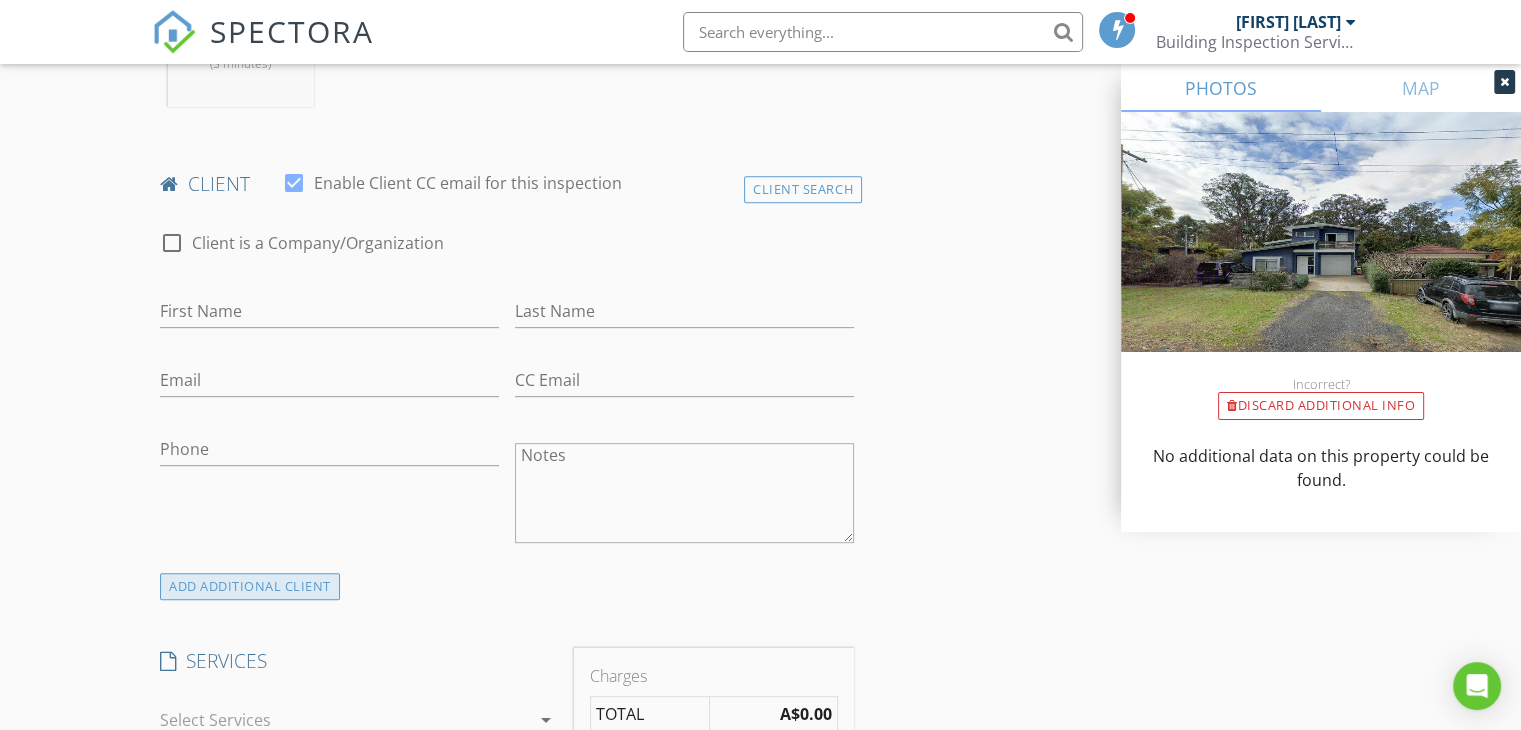 scroll, scrollTop: 900, scrollLeft: 0, axis: vertical 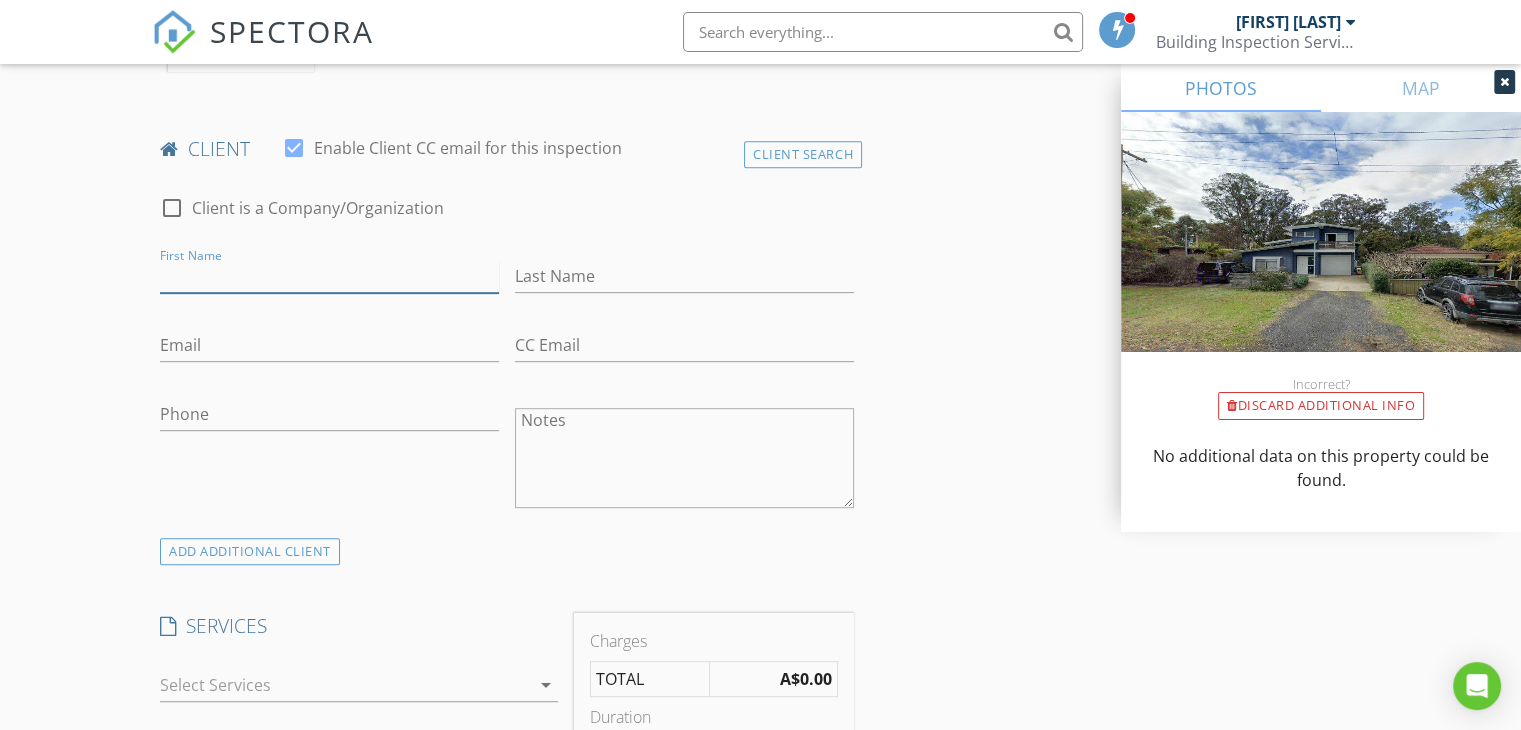 click on "First Name" at bounding box center (329, 276) 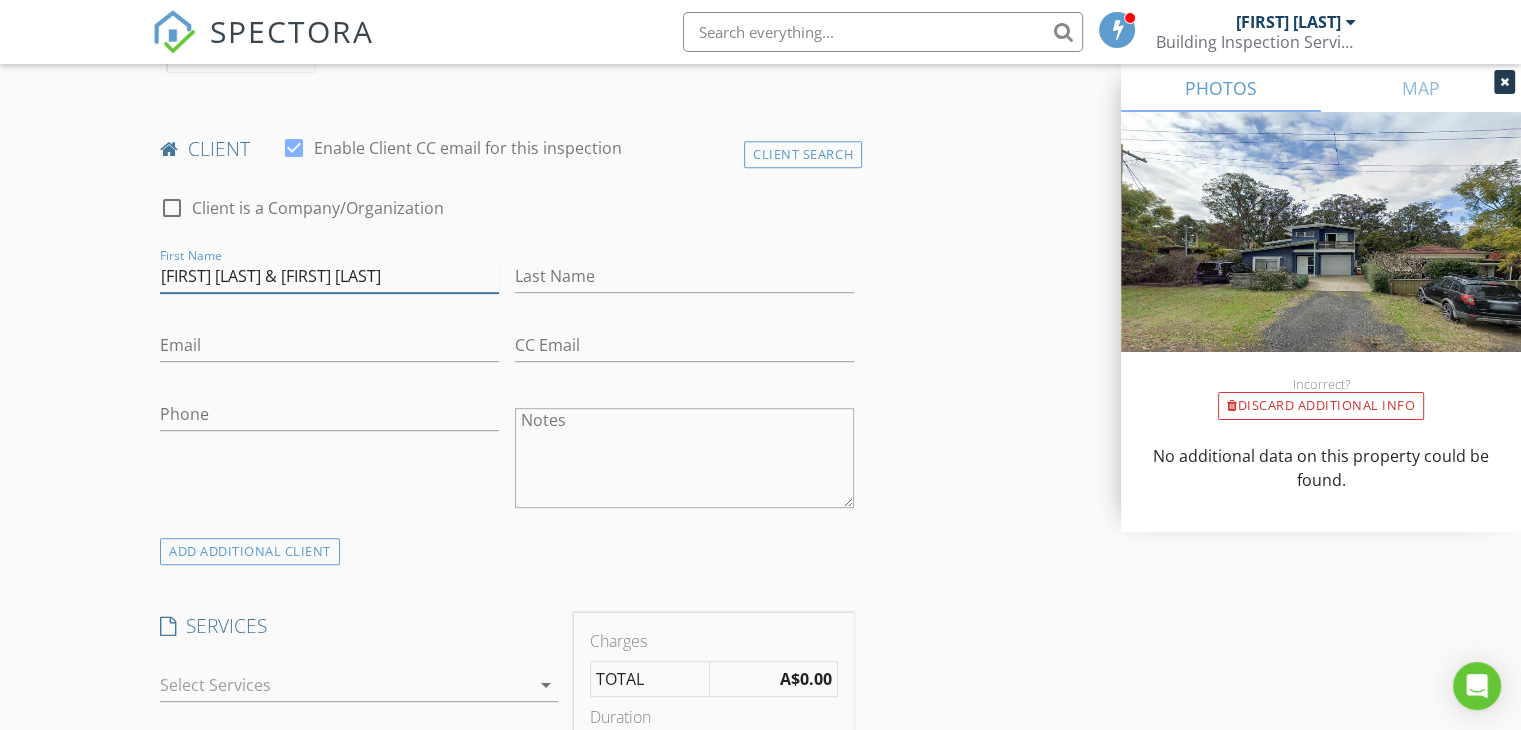click on "[FIRST] [LAST] & [FIRST] [LAST]" at bounding box center [329, 276] 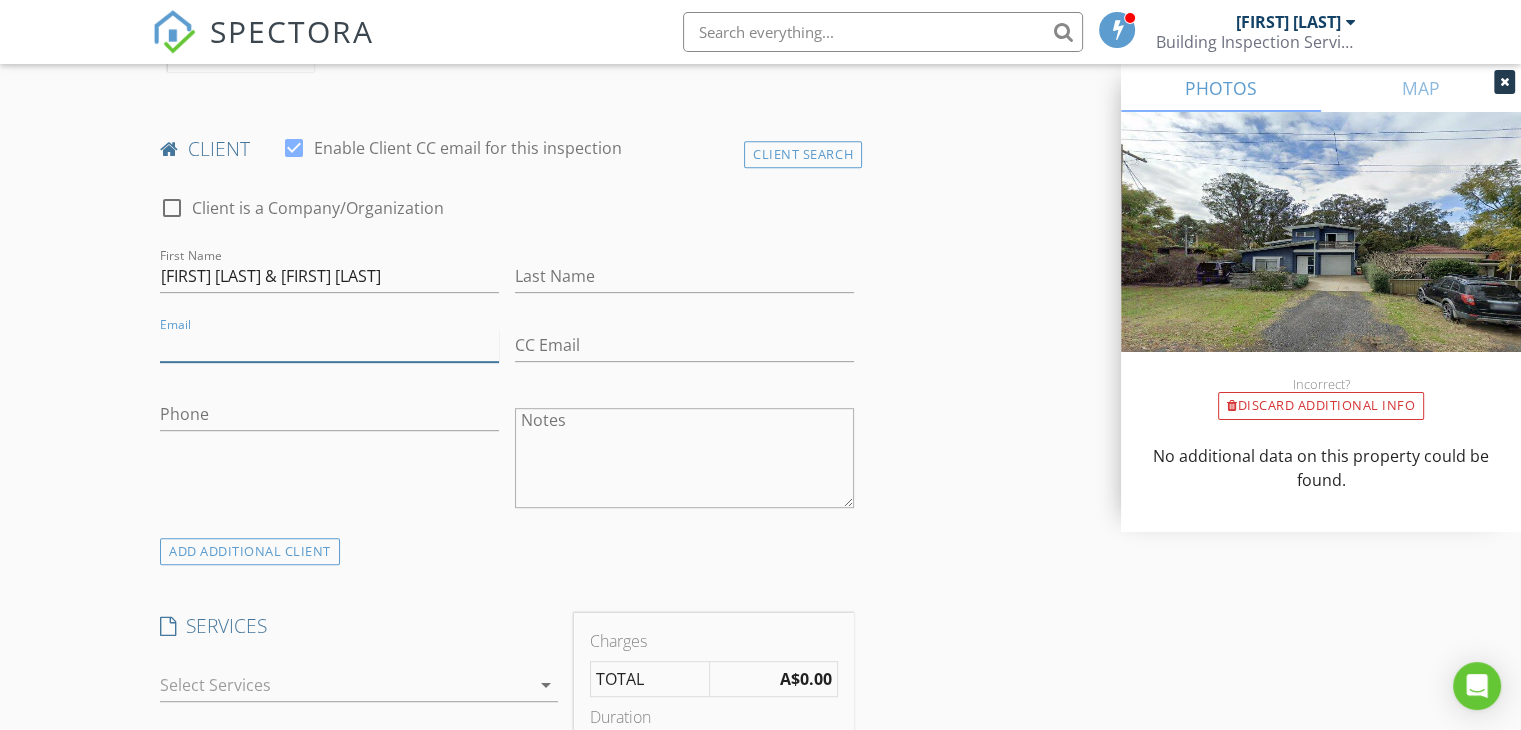 click on "Email" at bounding box center (329, 345) 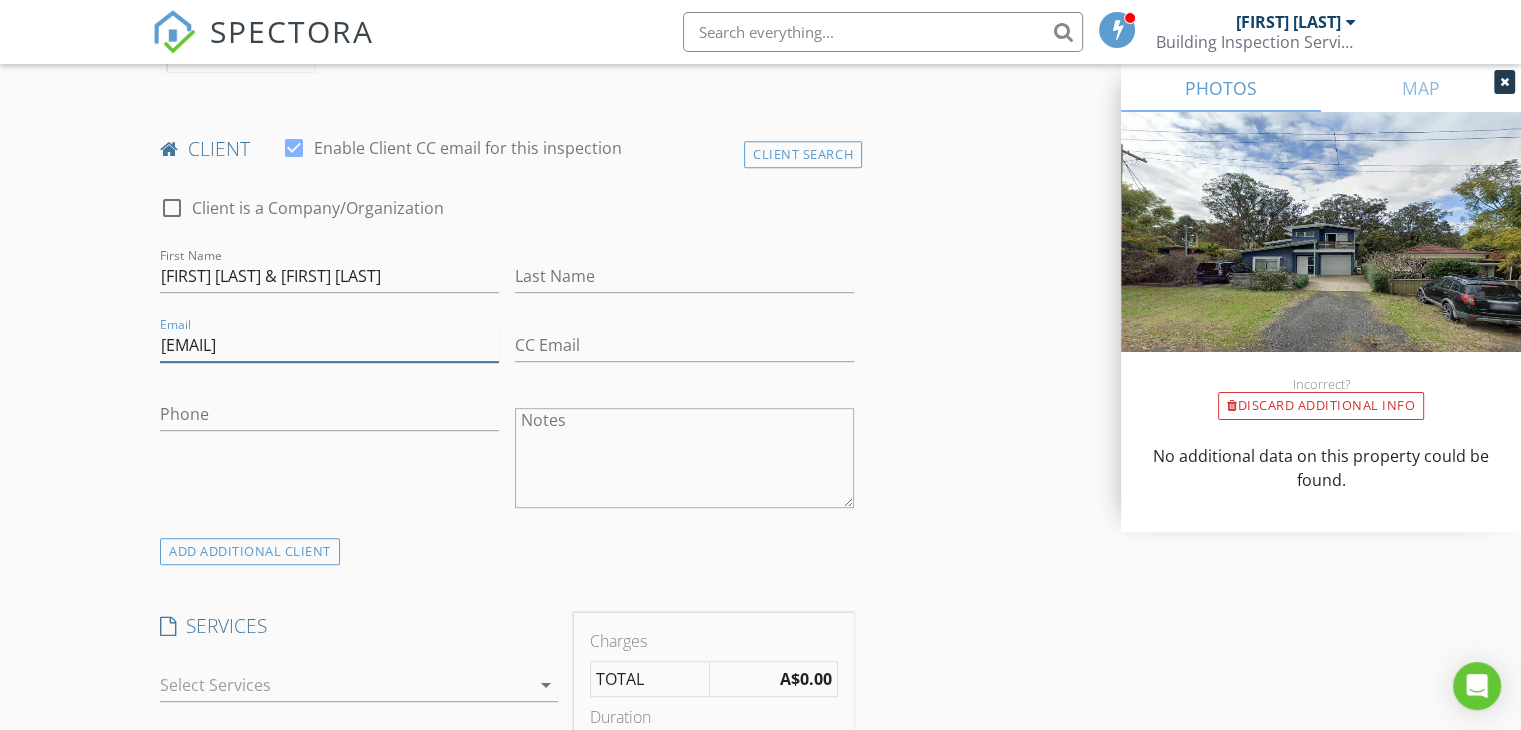 type on "[EMAIL]" 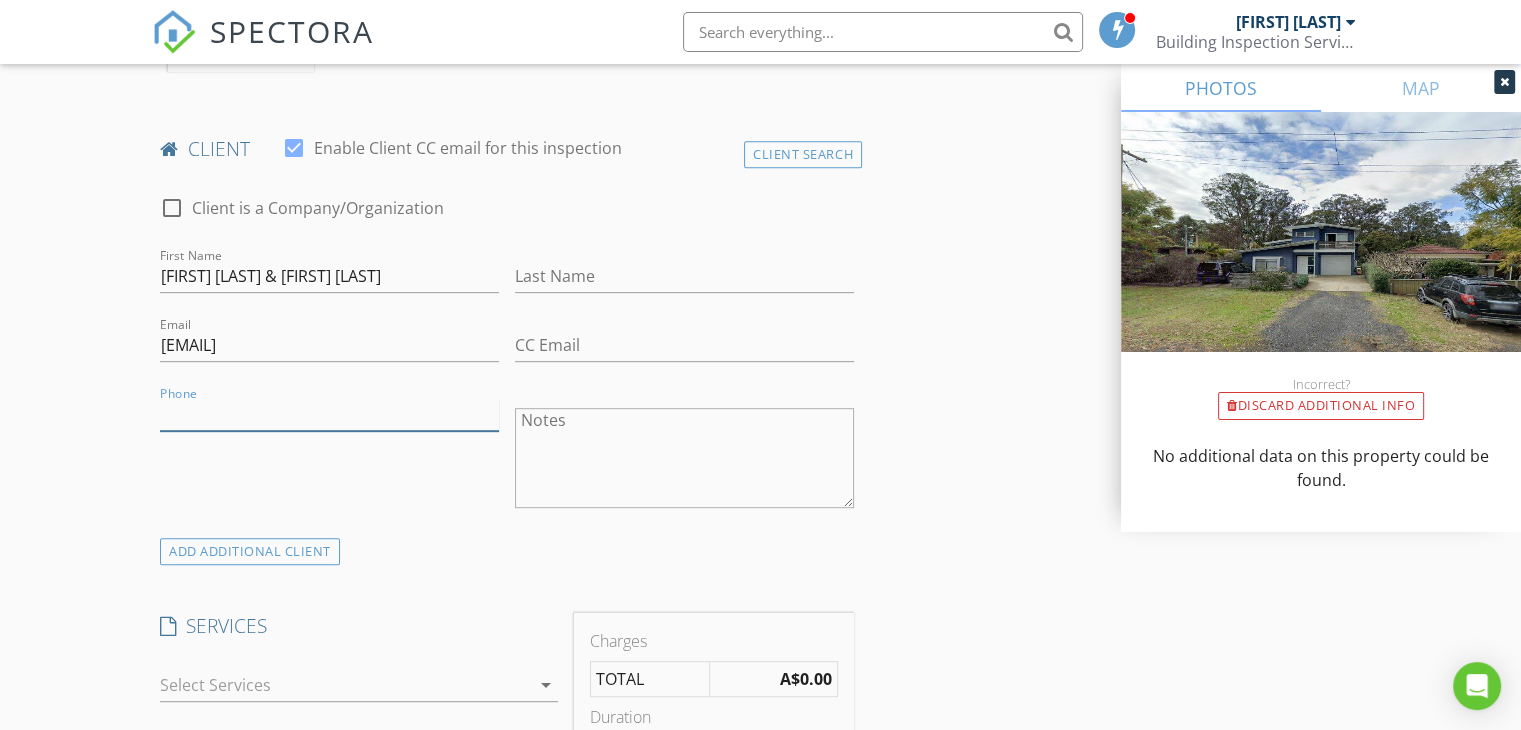 click on "Phone" at bounding box center (329, 414) 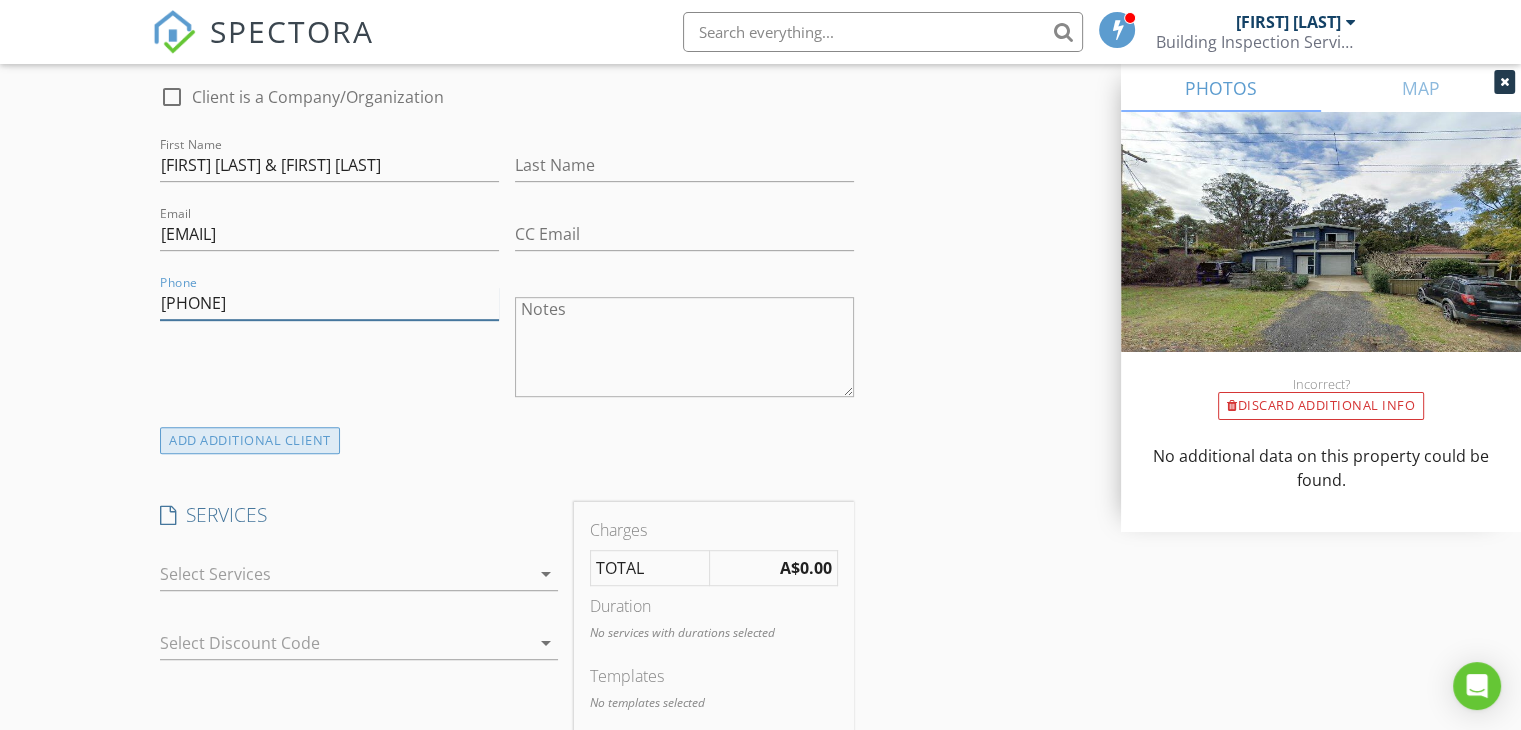 scroll, scrollTop: 1200, scrollLeft: 0, axis: vertical 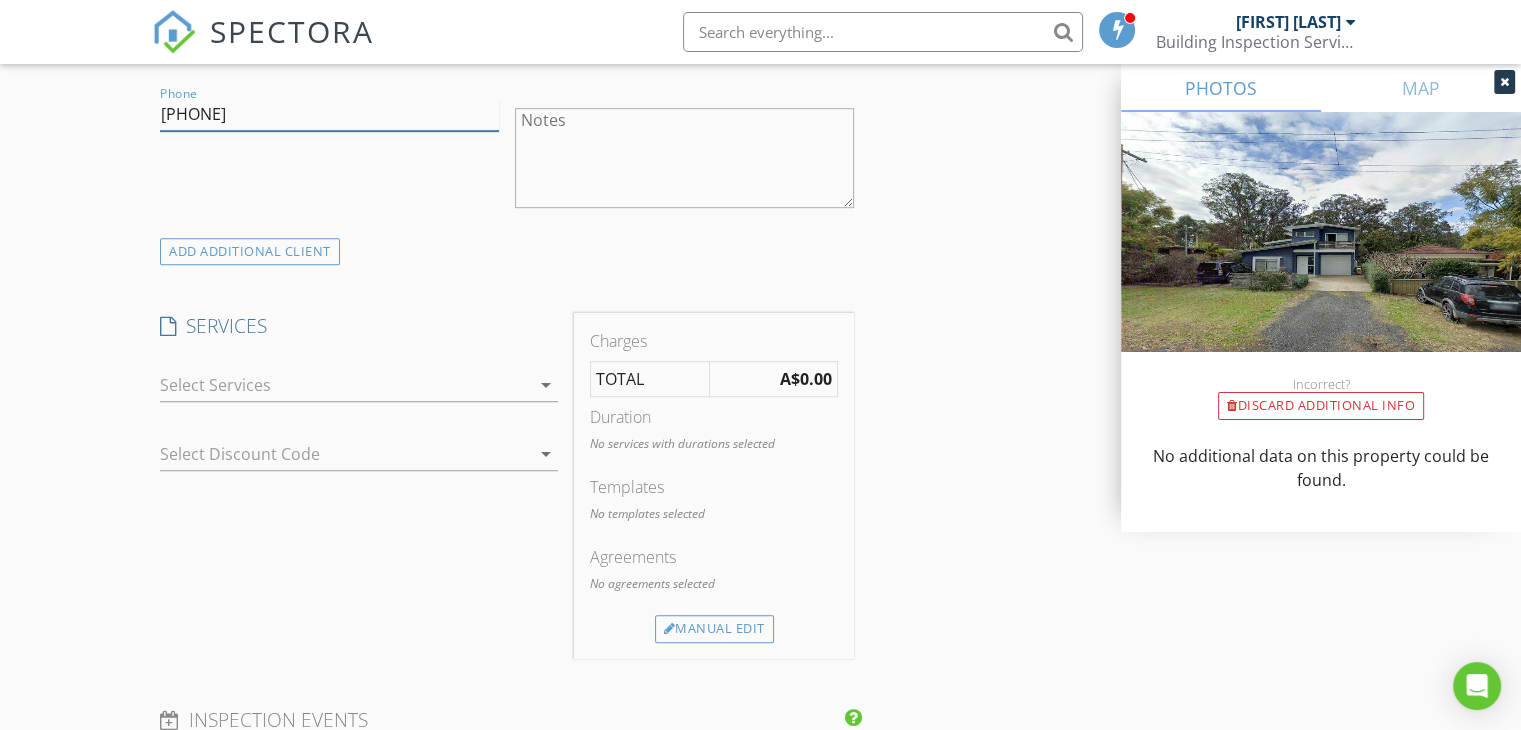type on "[PHONE]" 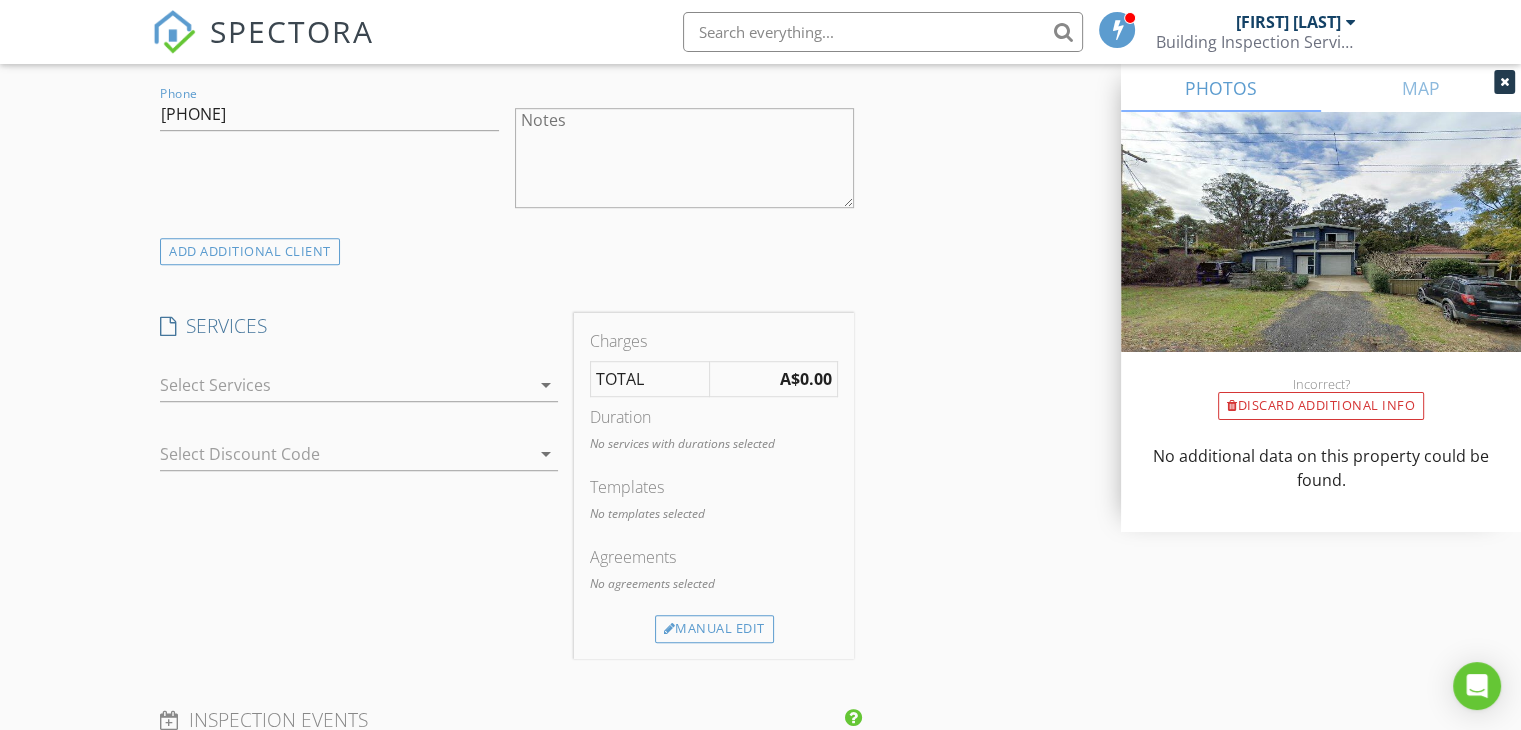 click at bounding box center [345, 385] 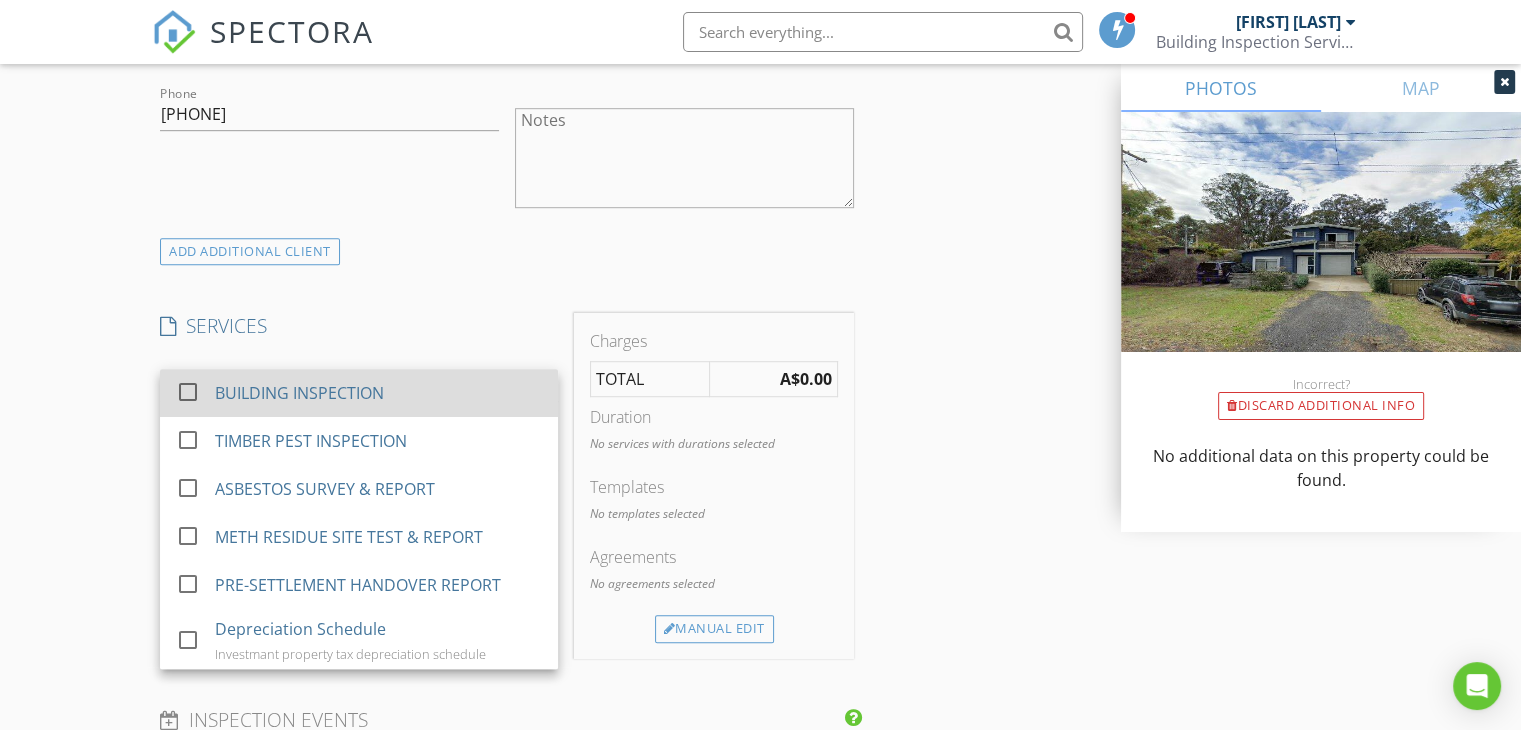 click on "BUILDING INSPECTION" at bounding box center (299, 393) 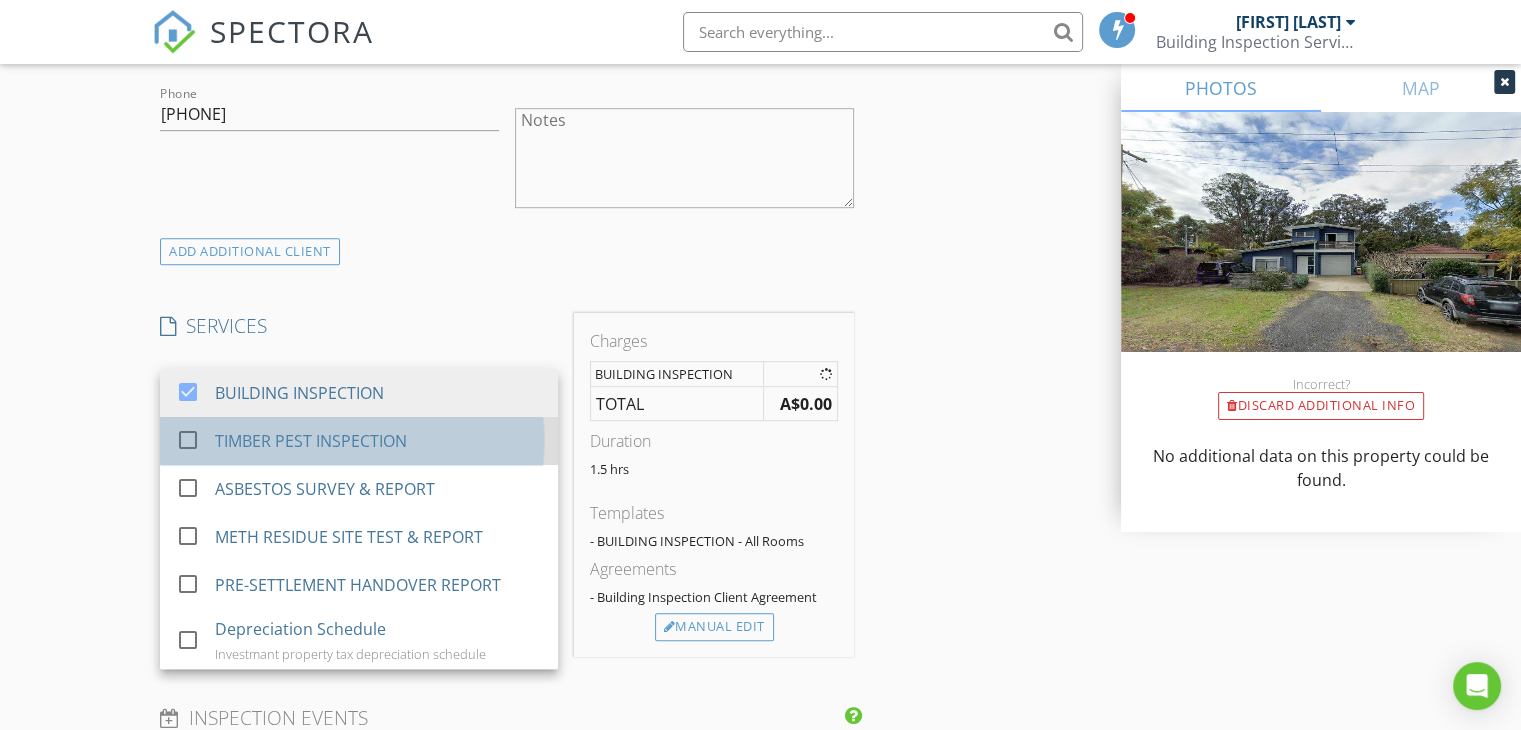 click on "TIMBER PEST INSPECTION" at bounding box center [311, 441] 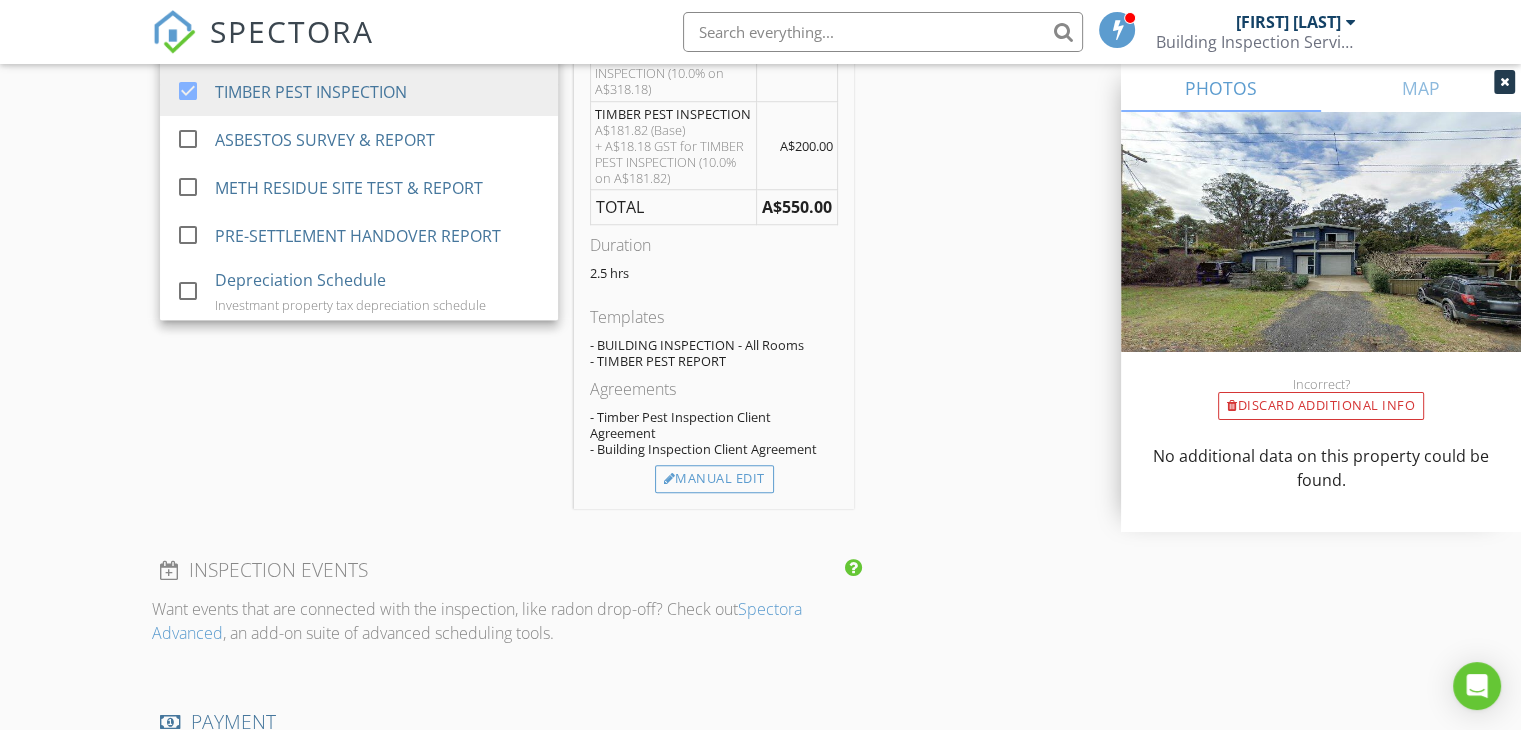 scroll, scrollTop: 1600, scrollLeft: 0, axis: vertical 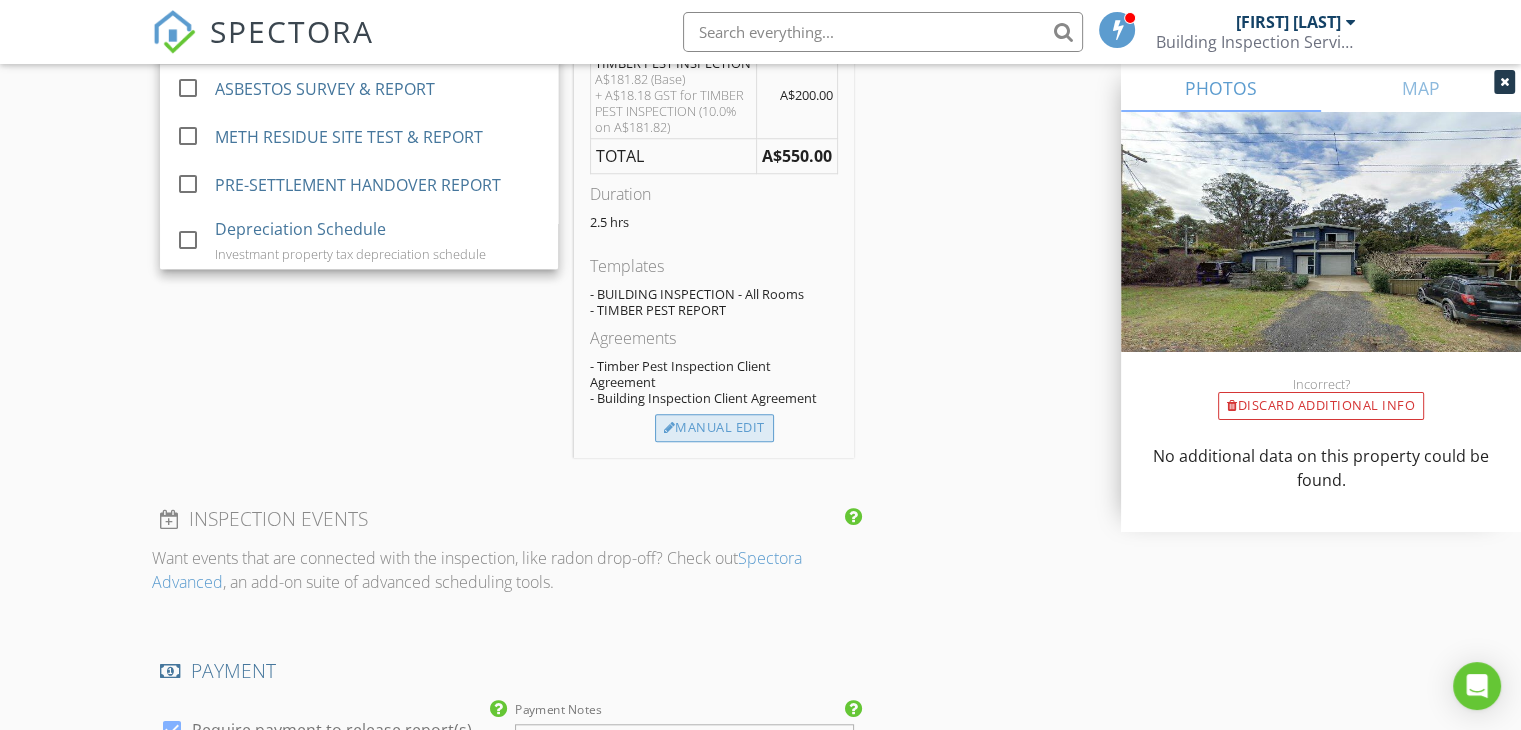 click on "Manual Edit" at bounding box center [714, 428] 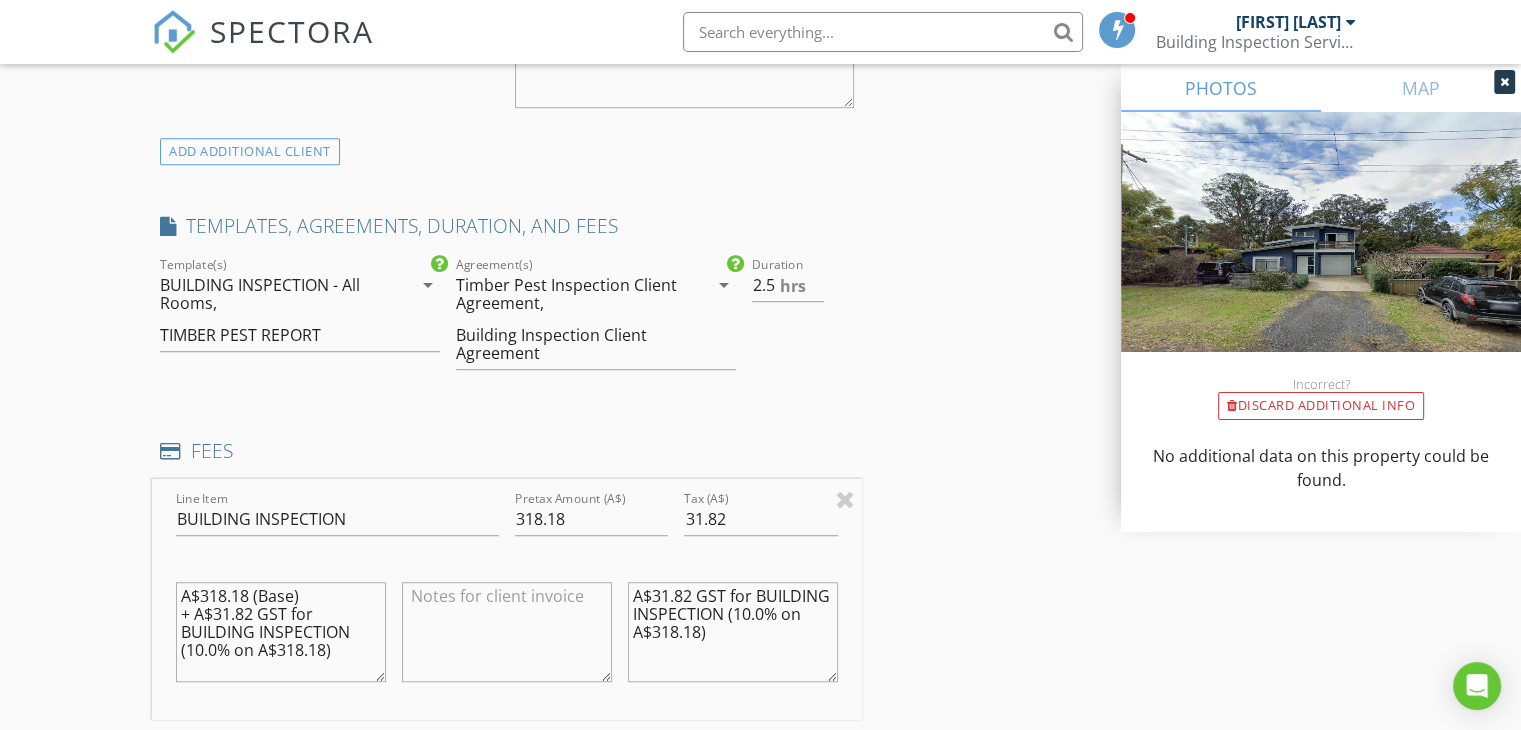 scroll, scrollTop: 1300, scrollLeft: 0, axis: vertical 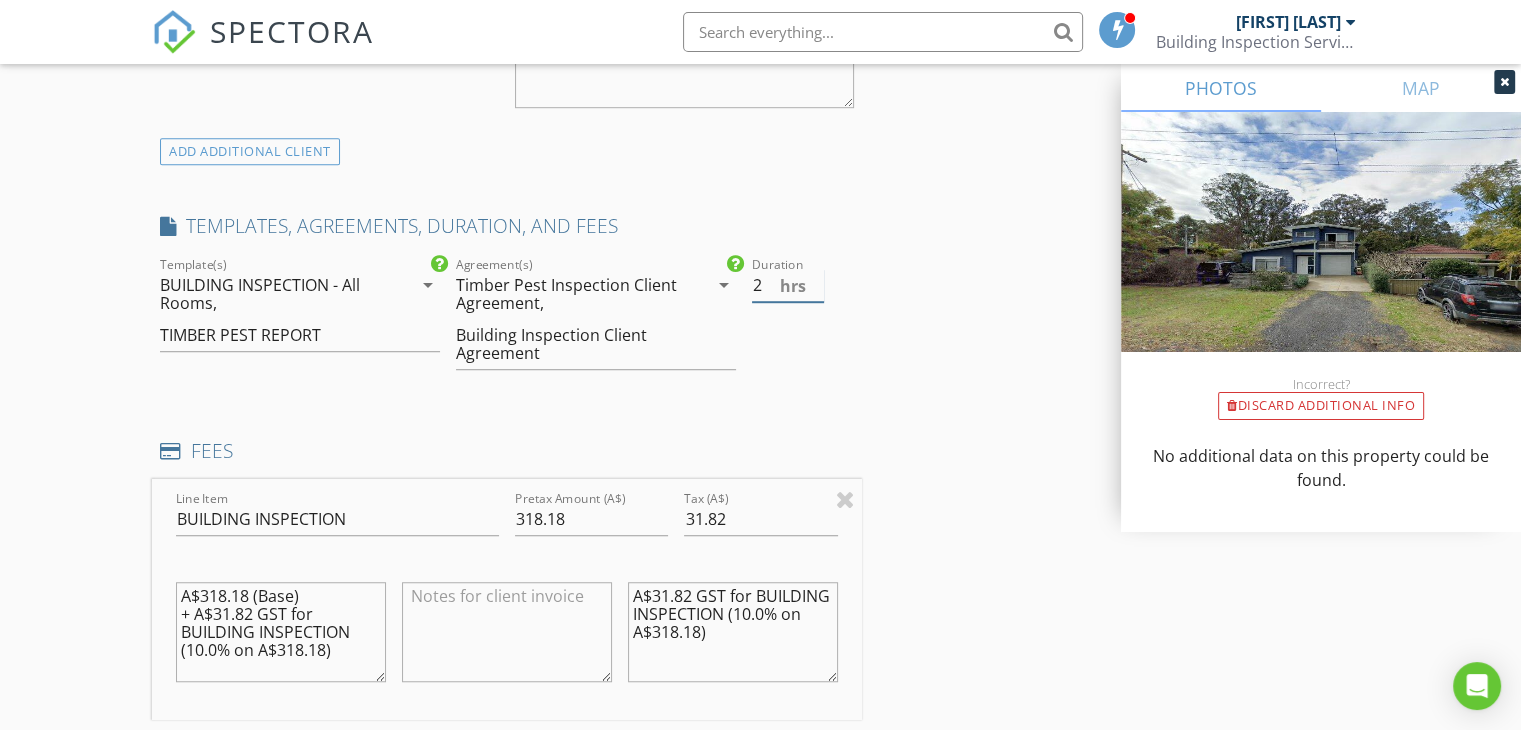 click on "2" at bounding box center (788, 285) 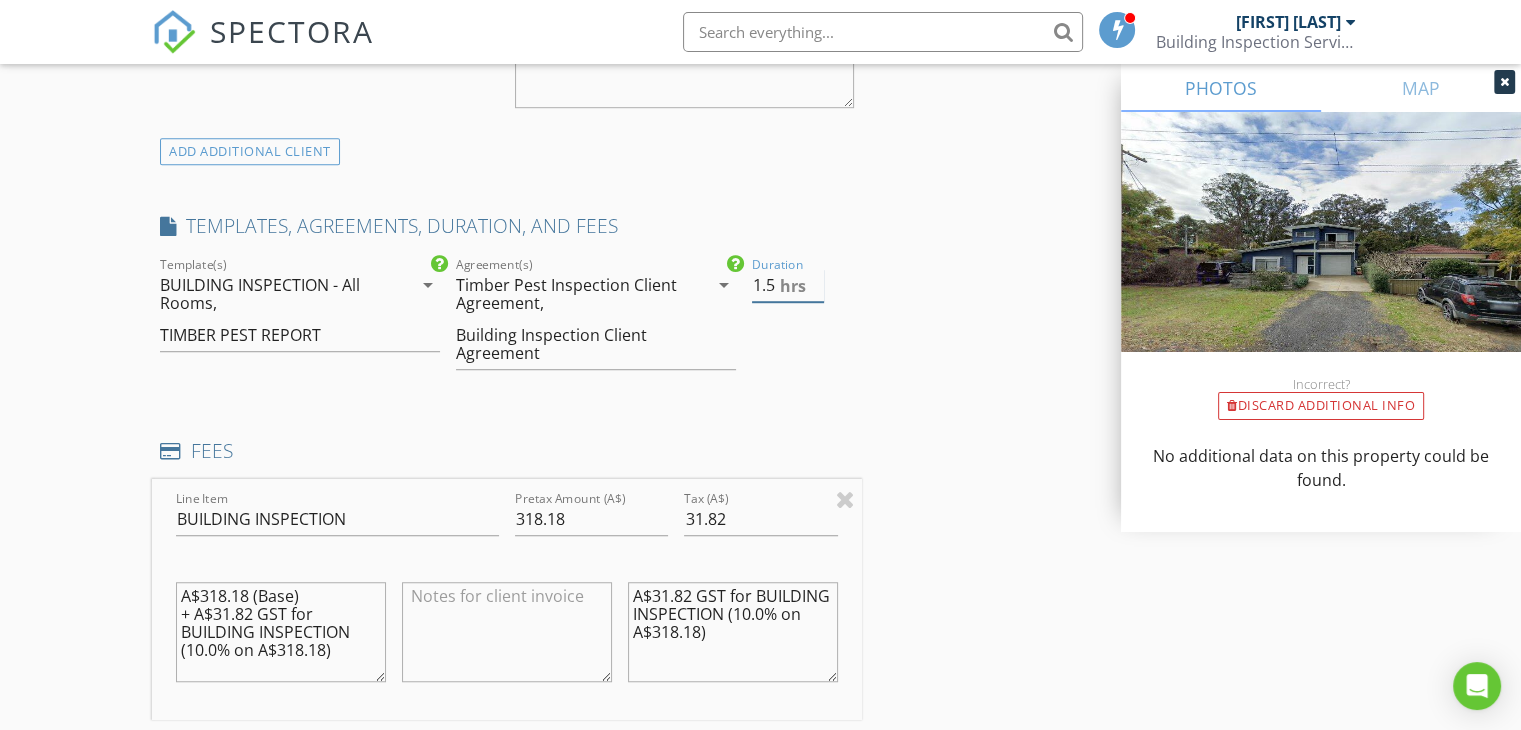 type on "1.5" 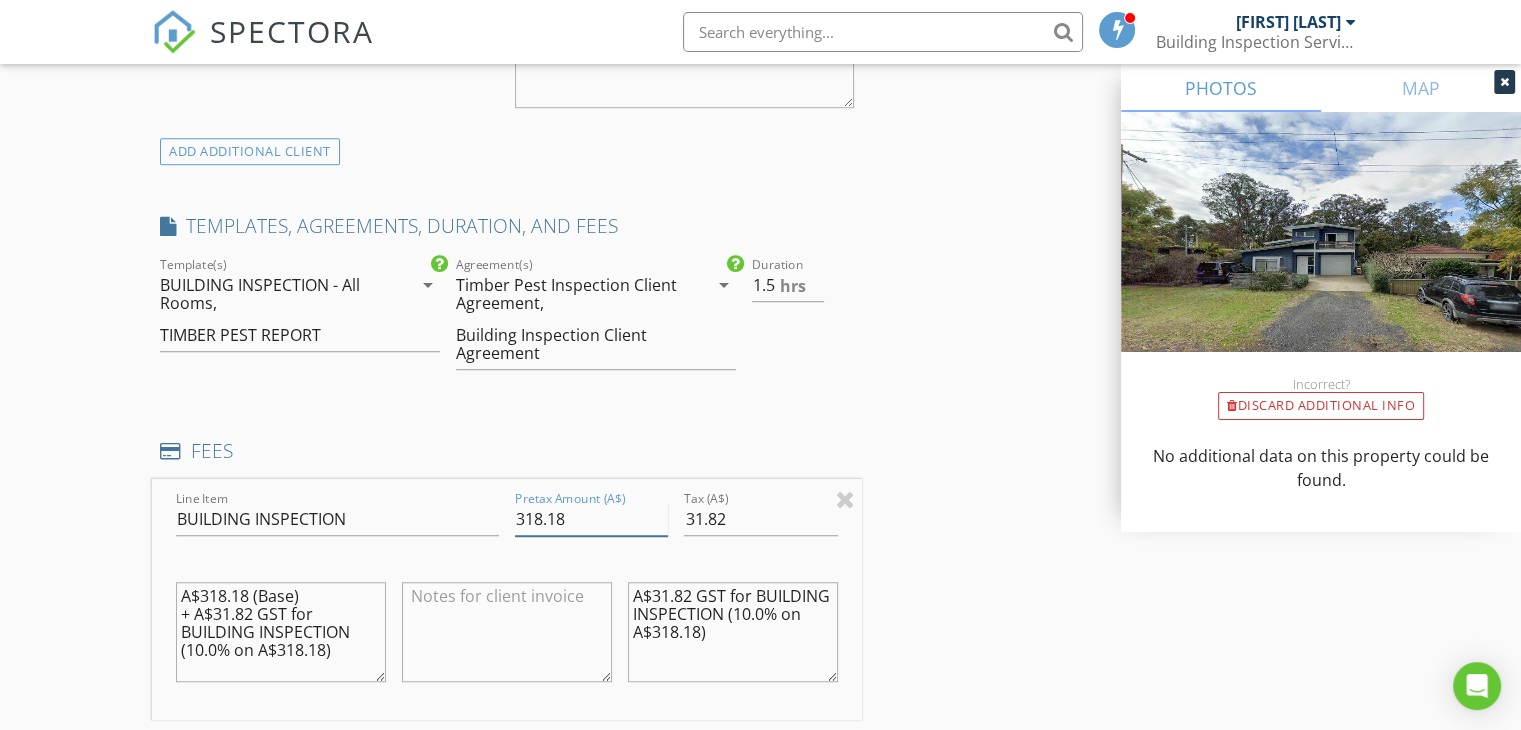 drag, startPoint x: 580, startPoint y: 515, endPoint x: 499, endPoint y: 513, distance: 81.02469 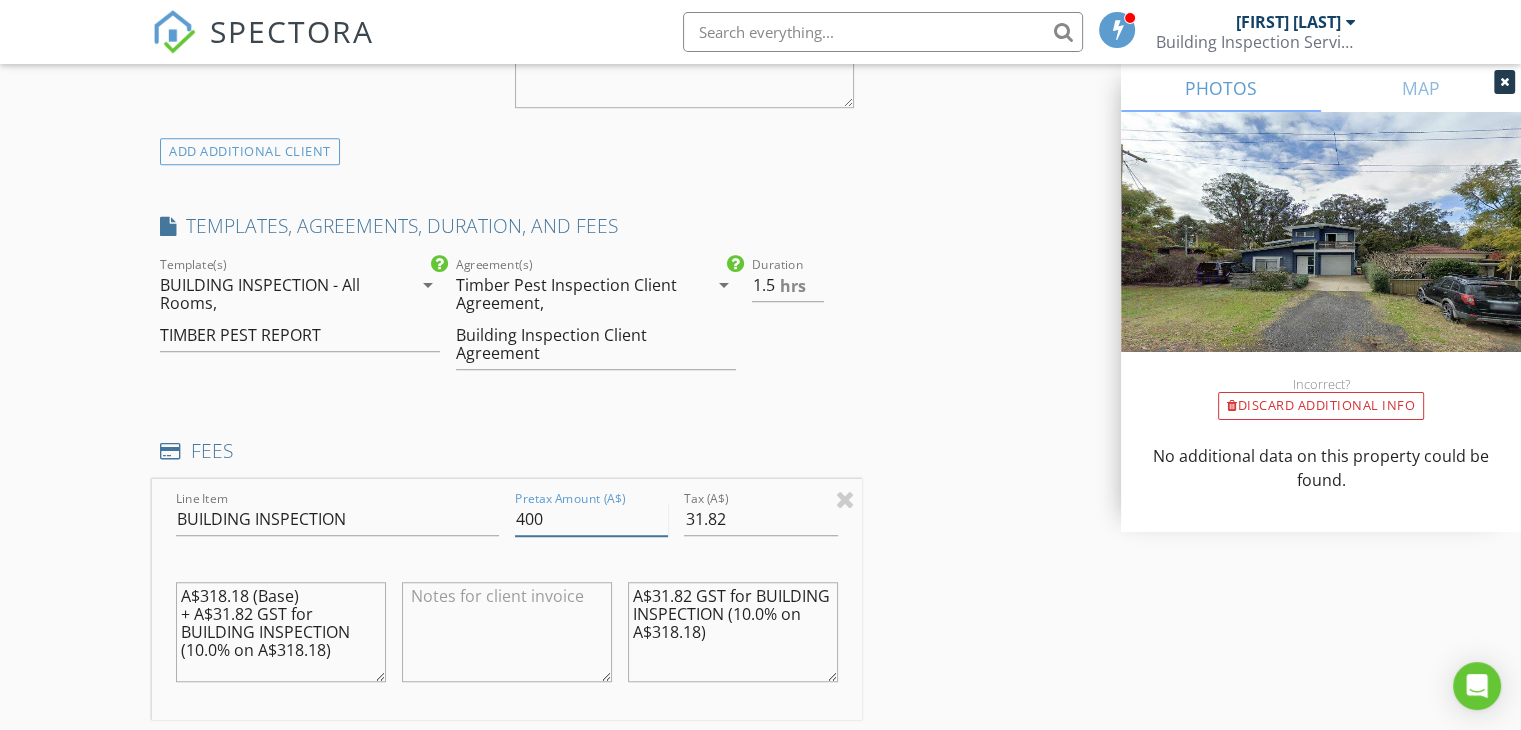 type on "400" 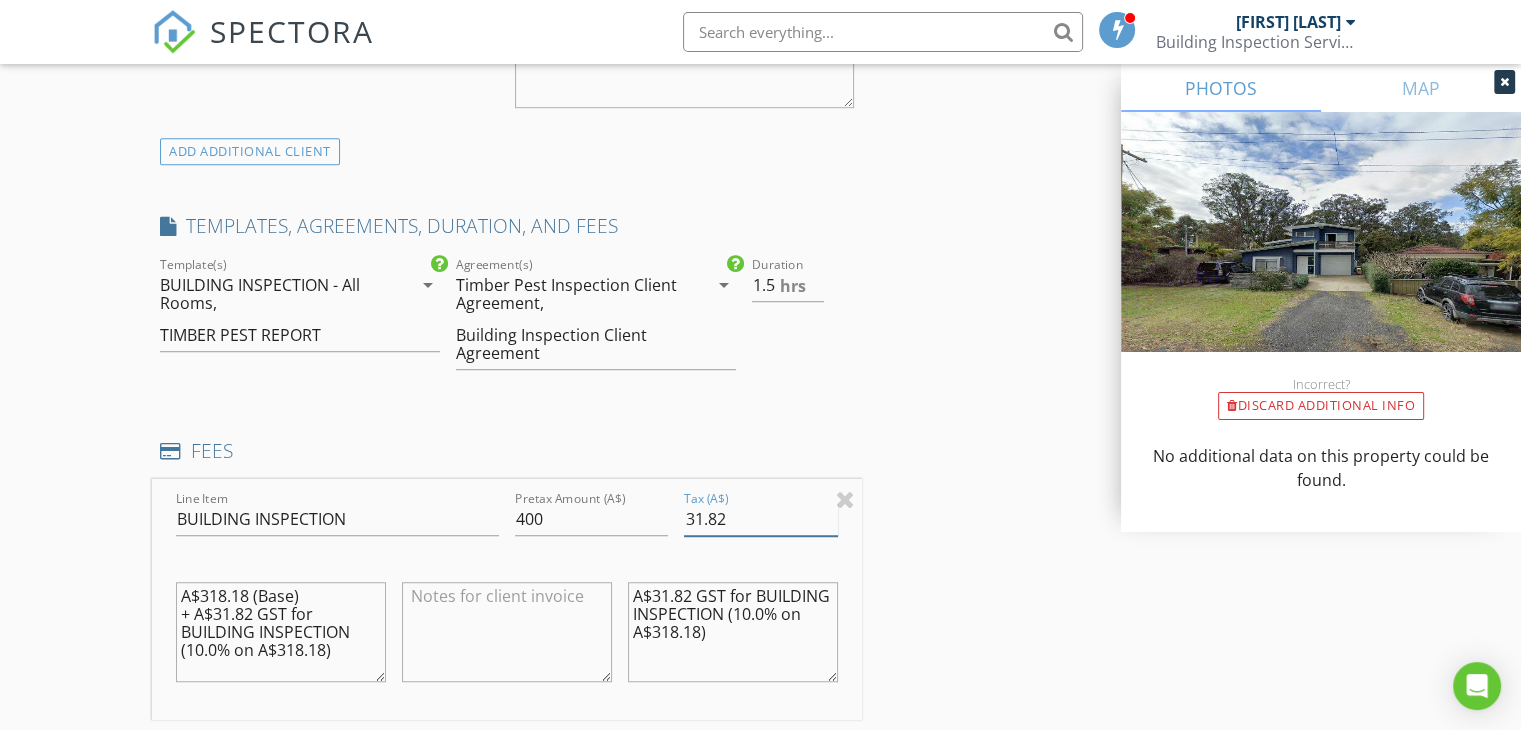 drag, startPoint x: 727, startPoint y: 515, endPoint x: 680, endPoint y: 514, distance: 47.010635 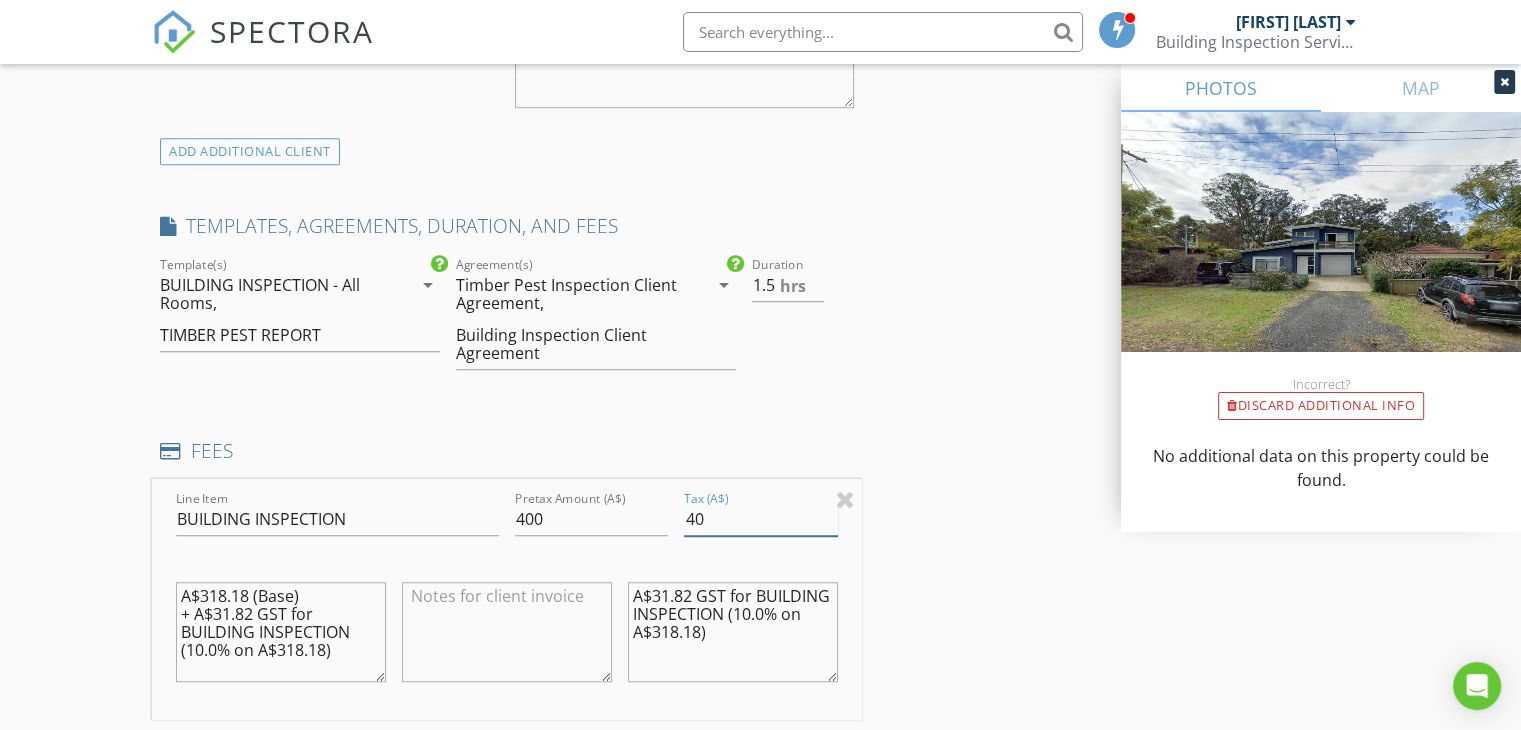 type on "40" 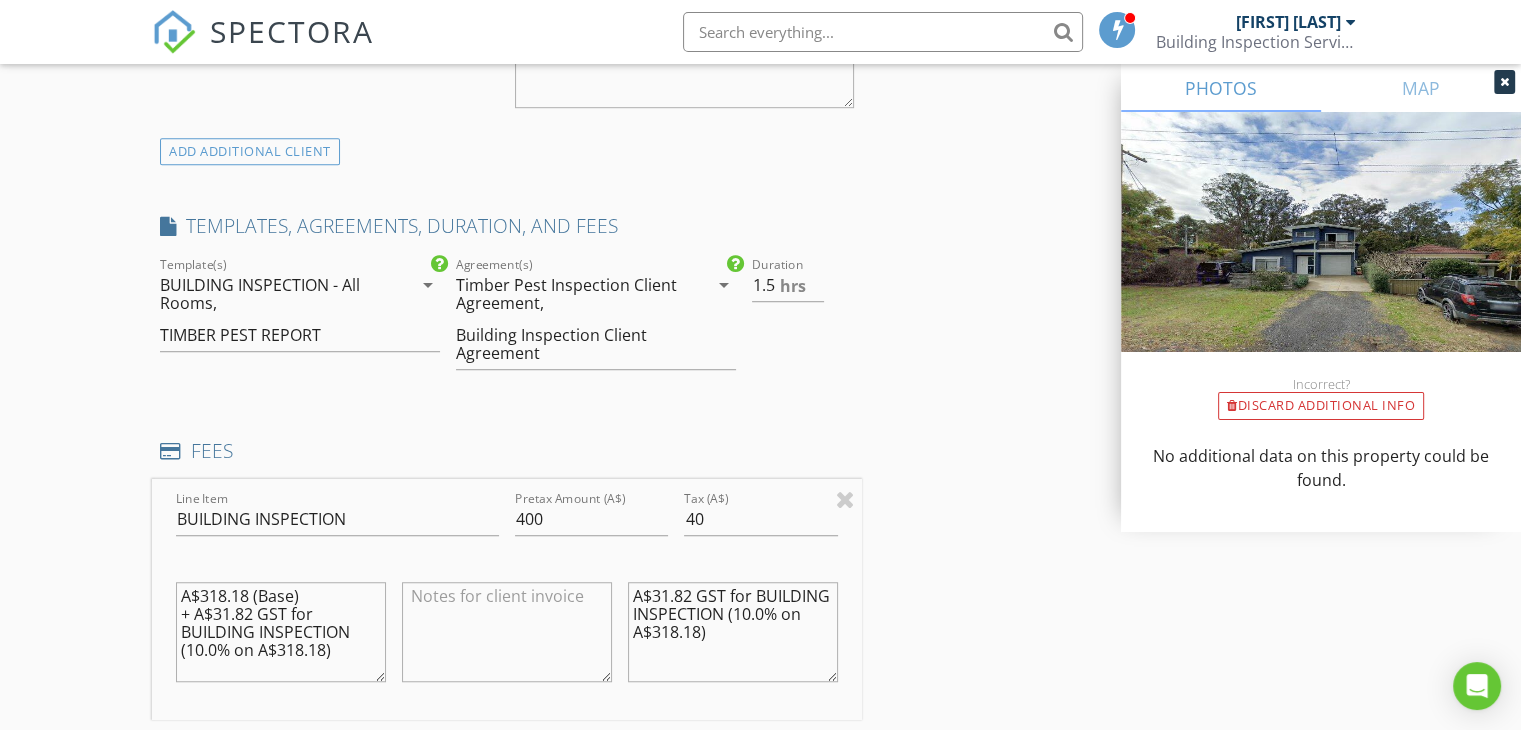 drag, startPoint x: 183, startPoint y: 593, endPoint x: 345, endPoint y: 669, distance: 178.94133 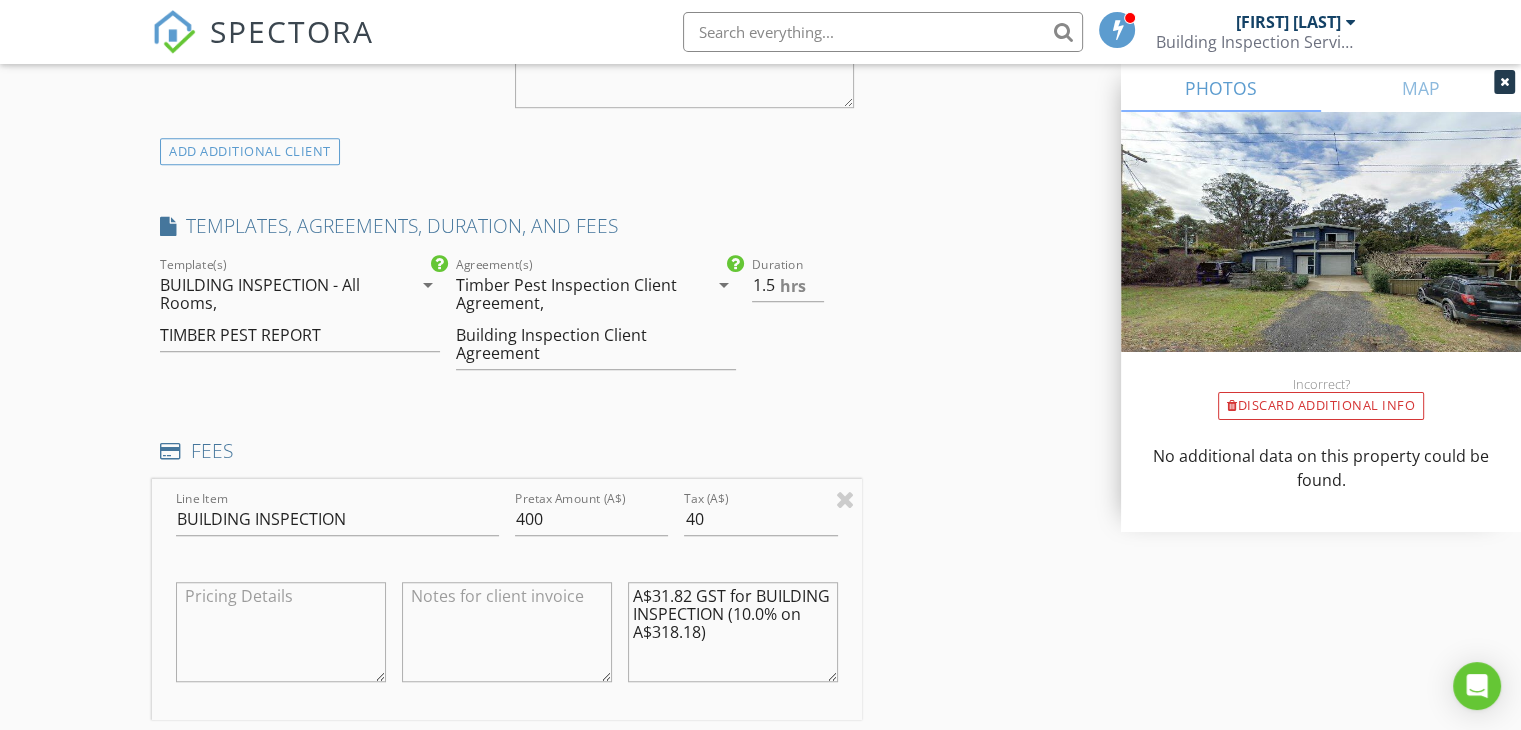 type 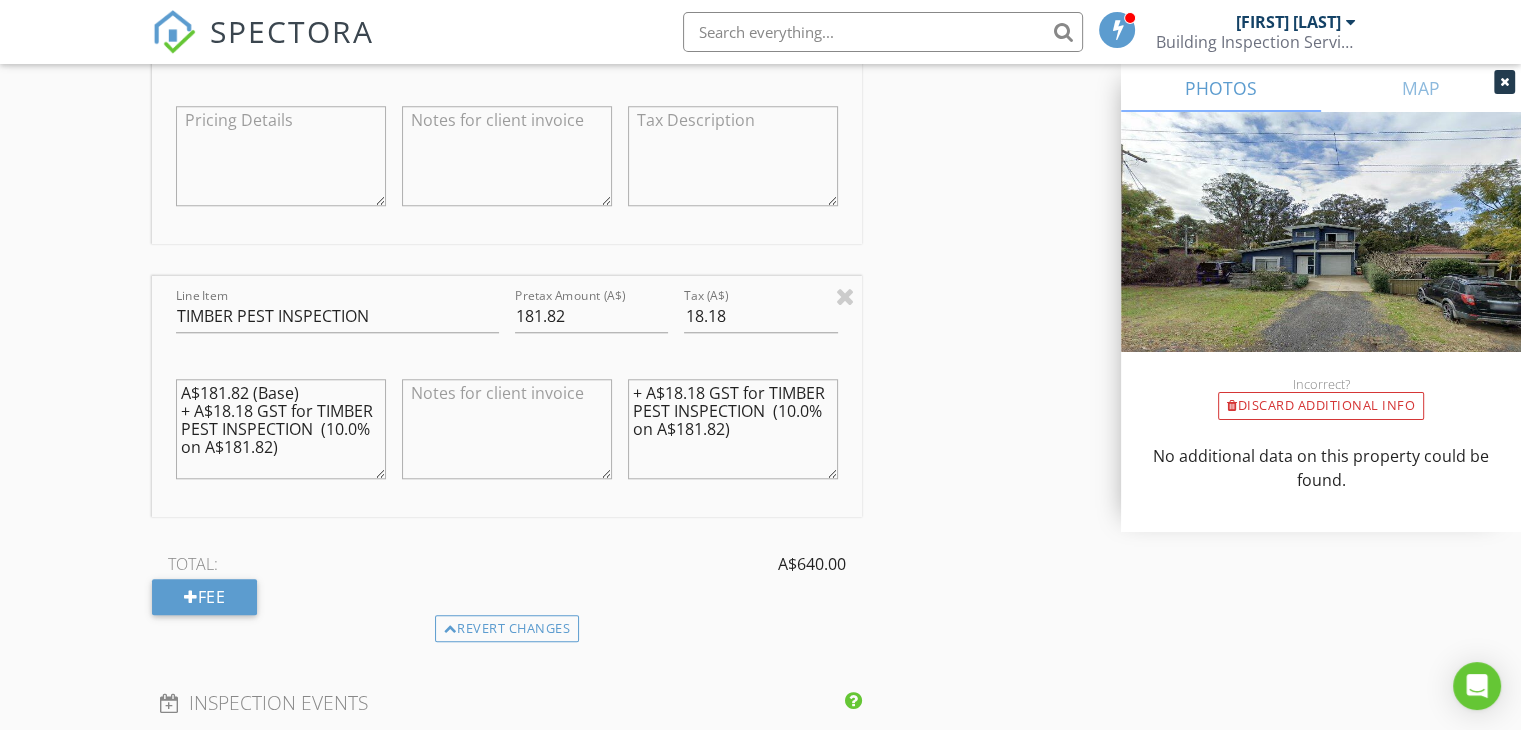scroll, scrollTop: 1800, scrollLeft: 0, axis: vertical 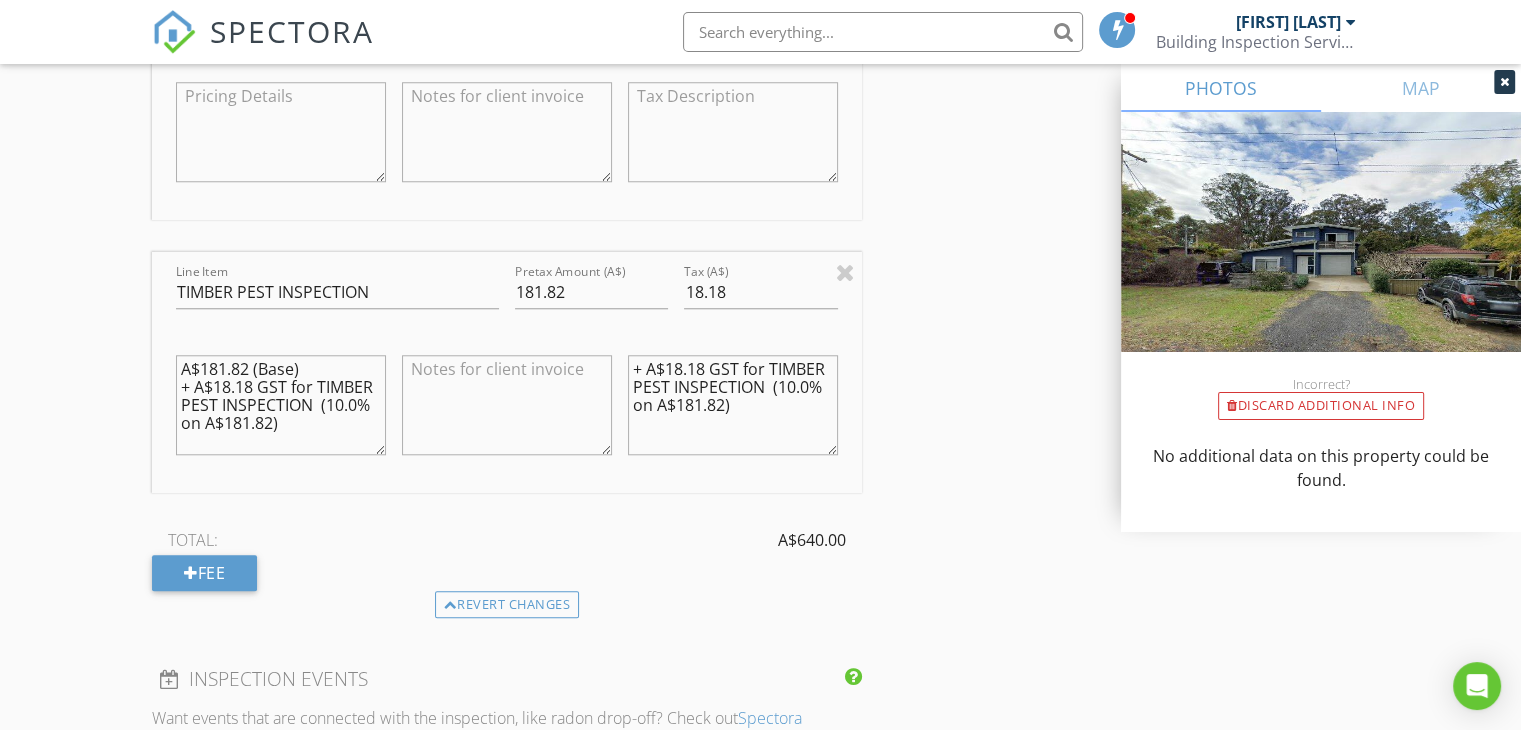 type 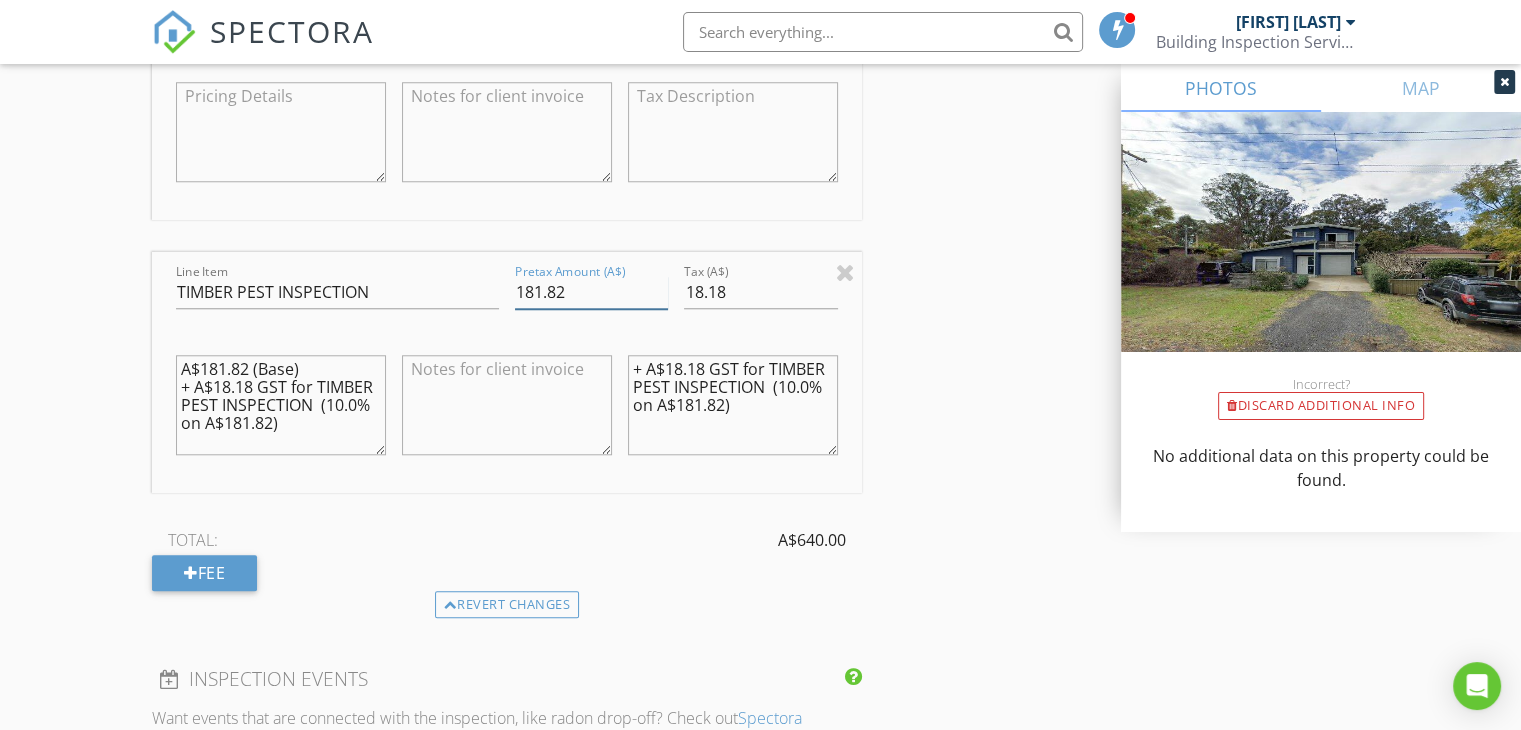 drag, startPoint x: 567, startPoint y: 289, endPoint x: 512, endPoint y: 285, distance: 55.145264 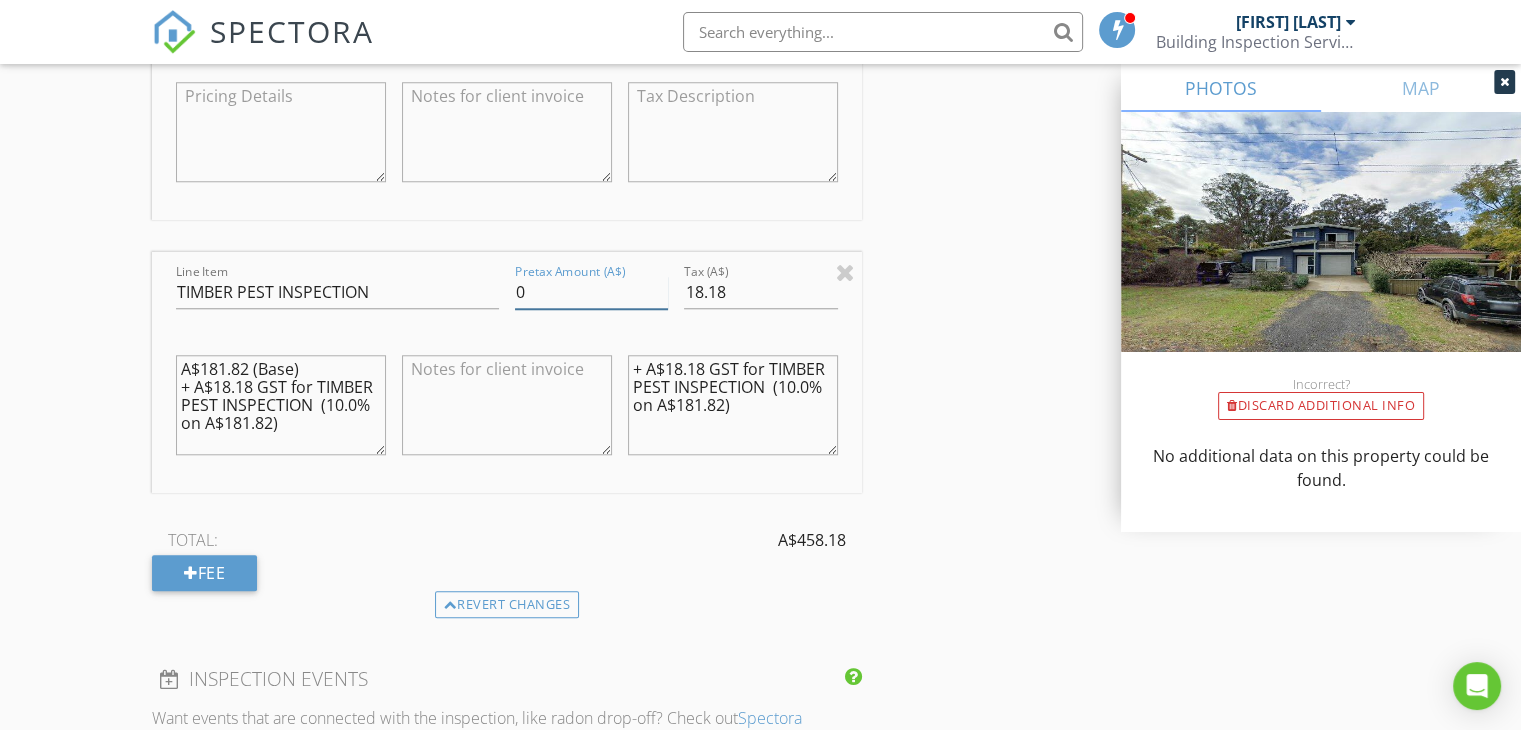 type on "0" 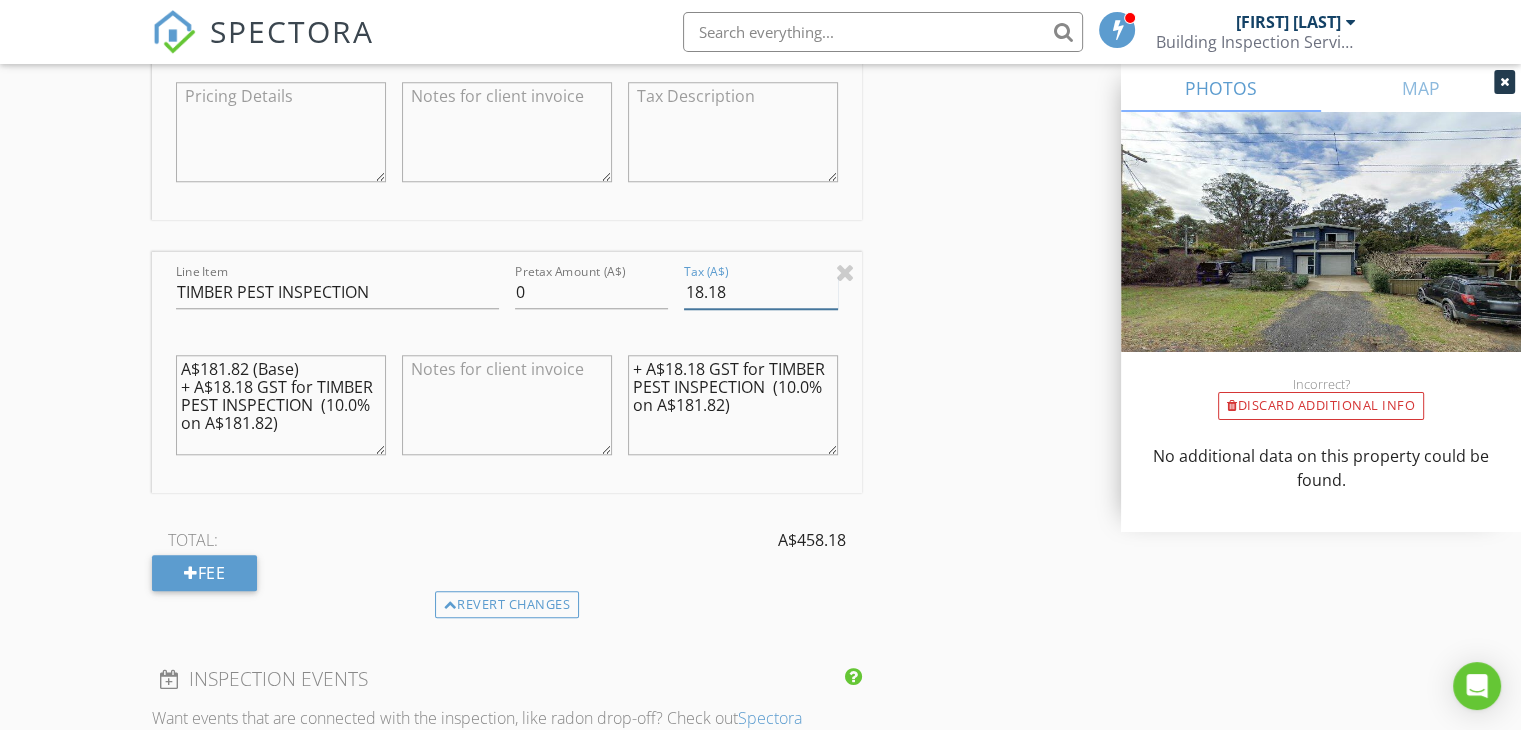 drag, startPoint x: 727, startPoint y: 291, endPoint x: 682, endPoint y: 293, distance: 45.044422 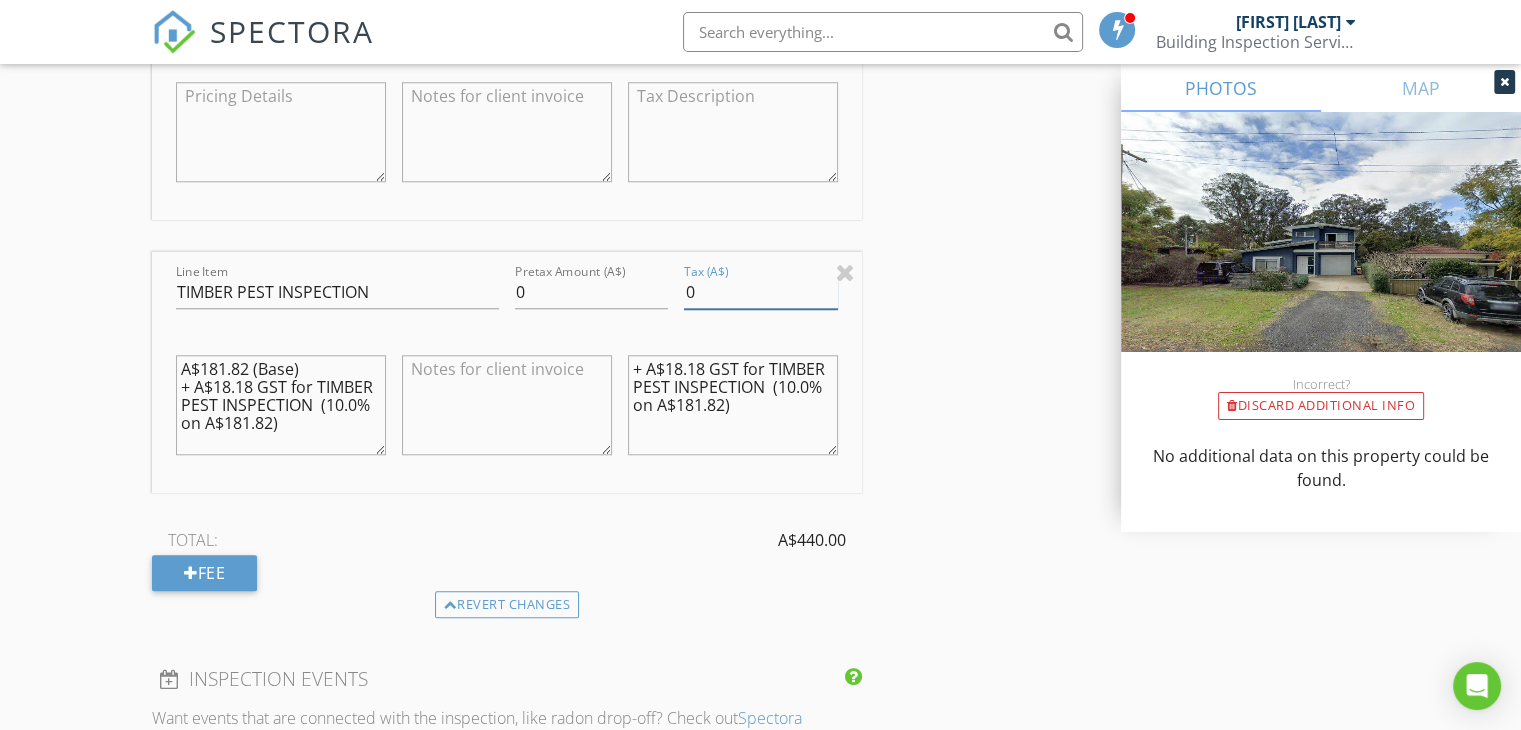 type on "0" 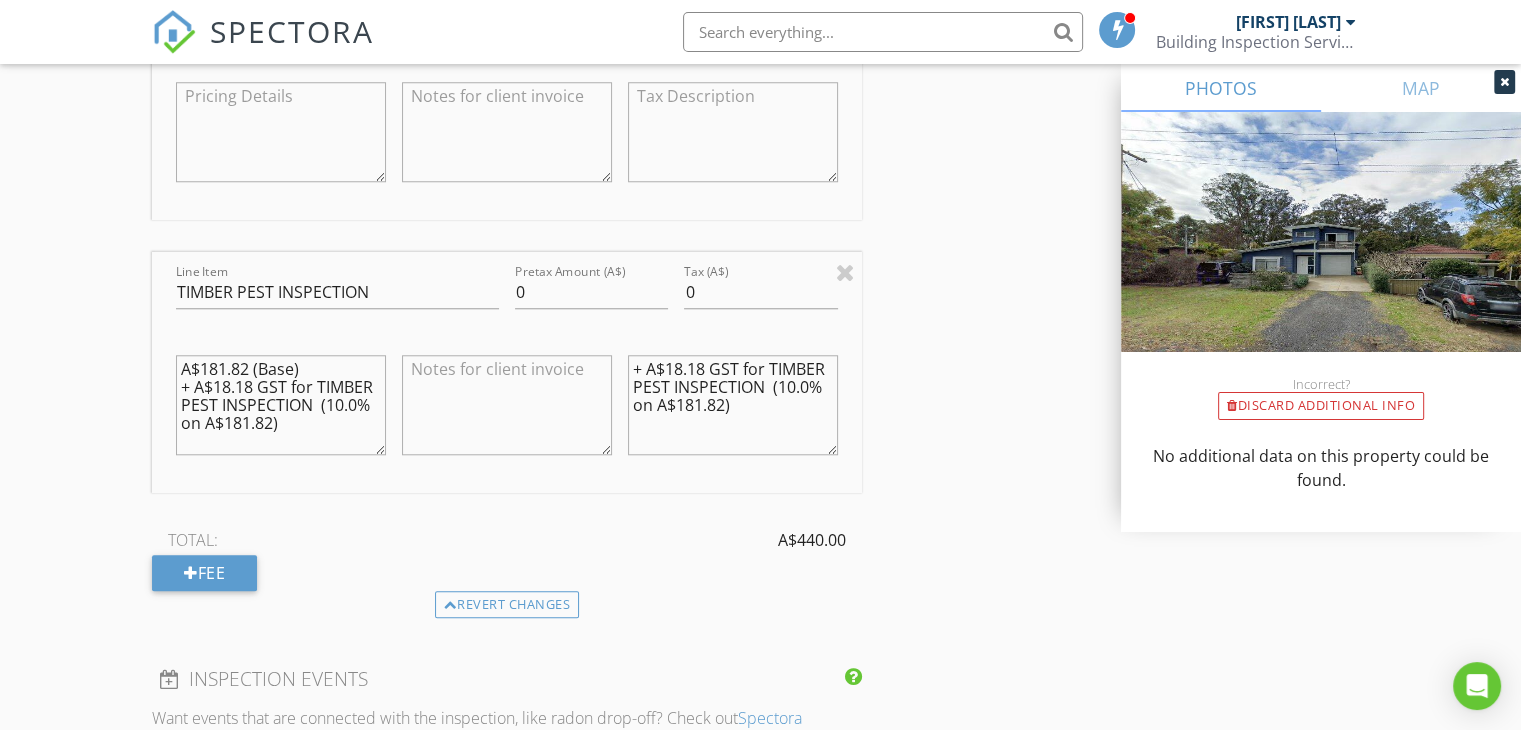 scroll, scrollTop: 17, scrollLeft: 0, axis: vertical 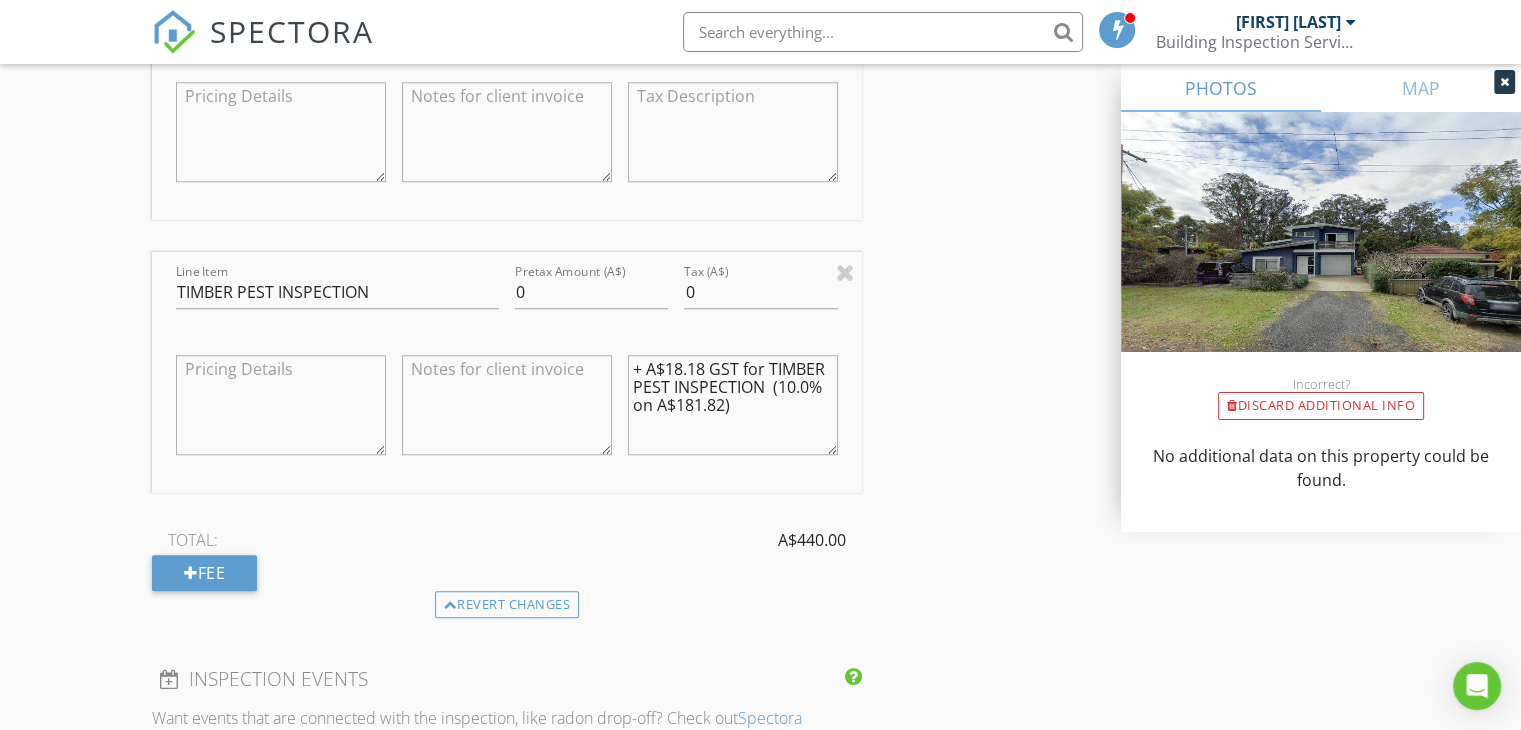 type 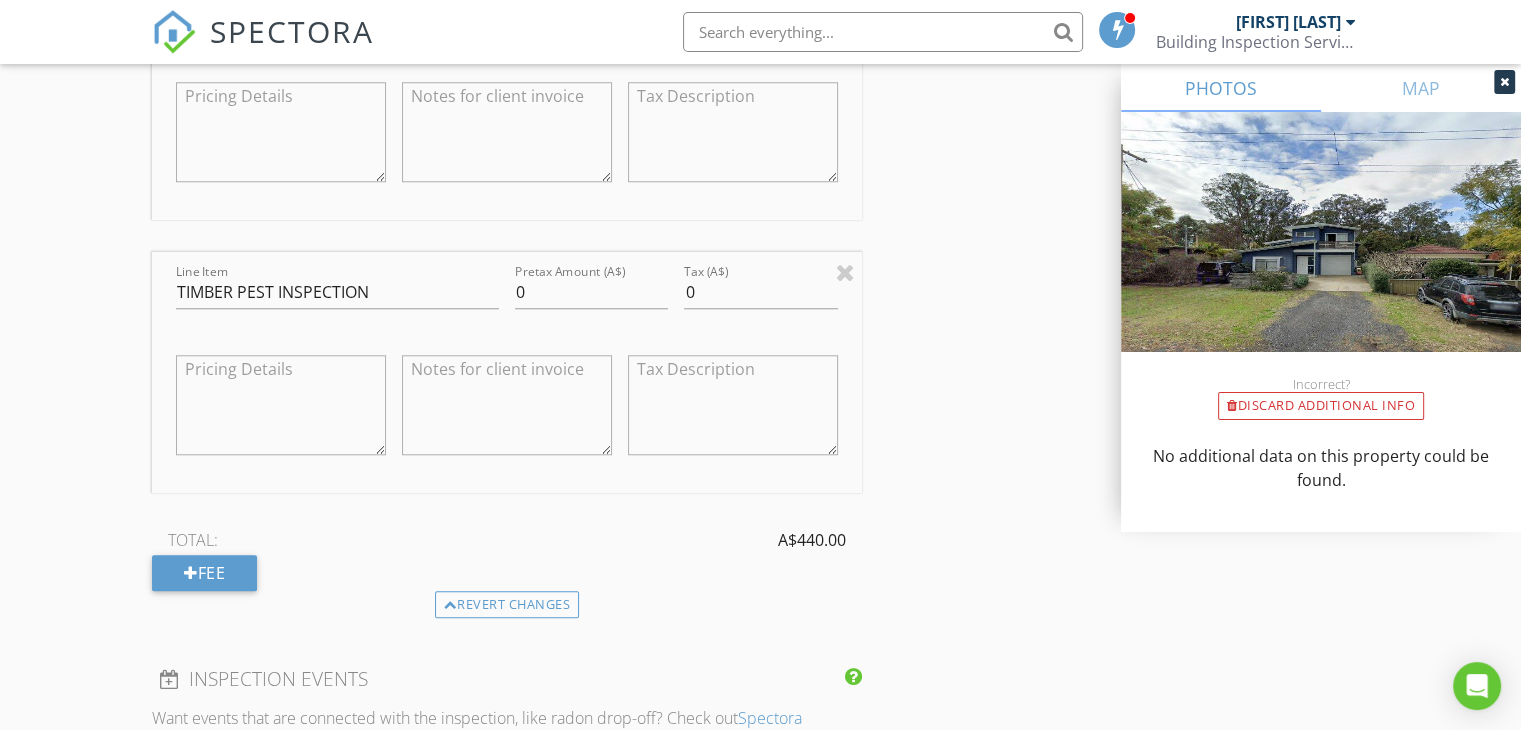 type 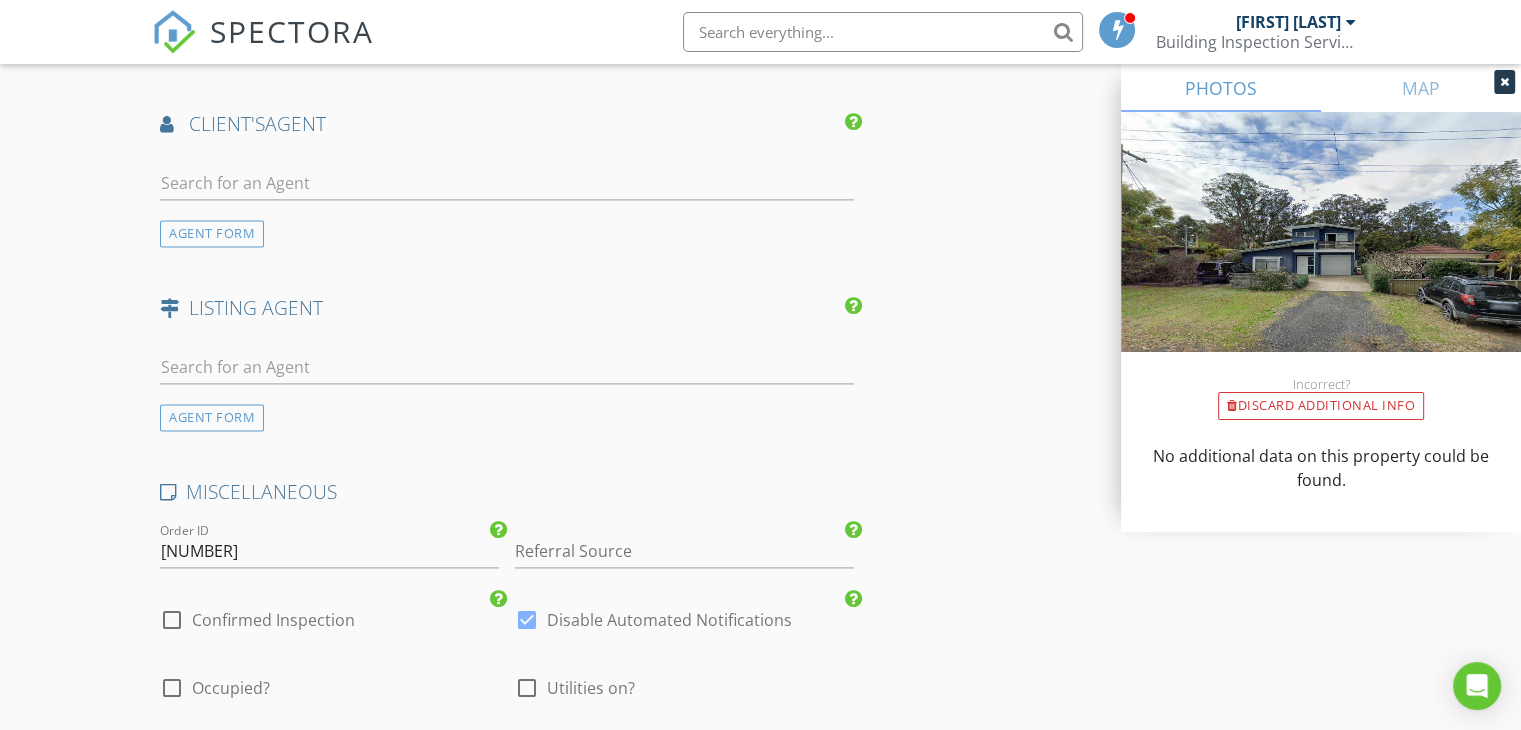 scroll, scrollTop: 2800, scrollLeft: 0, axis: vertical 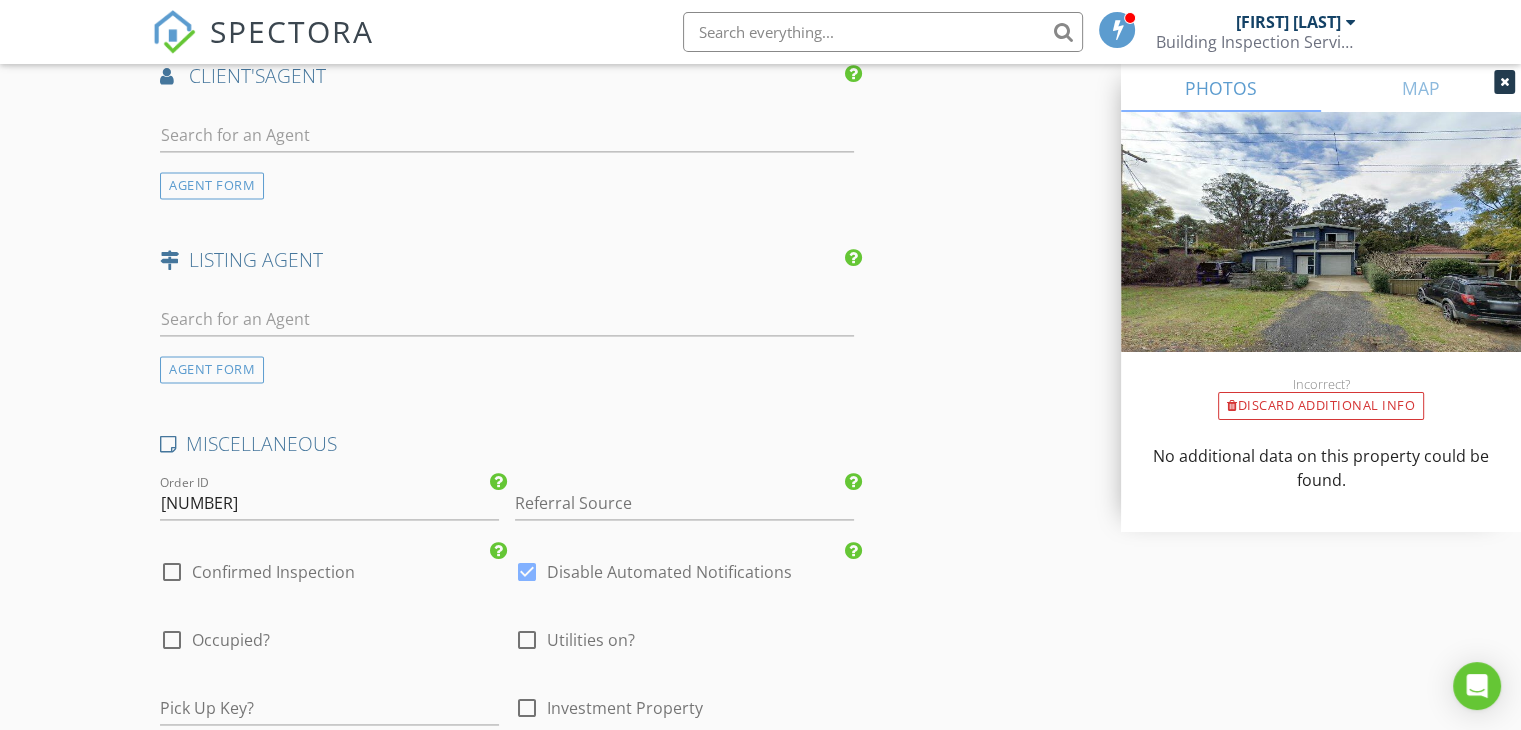 type on "Included in overall fee" 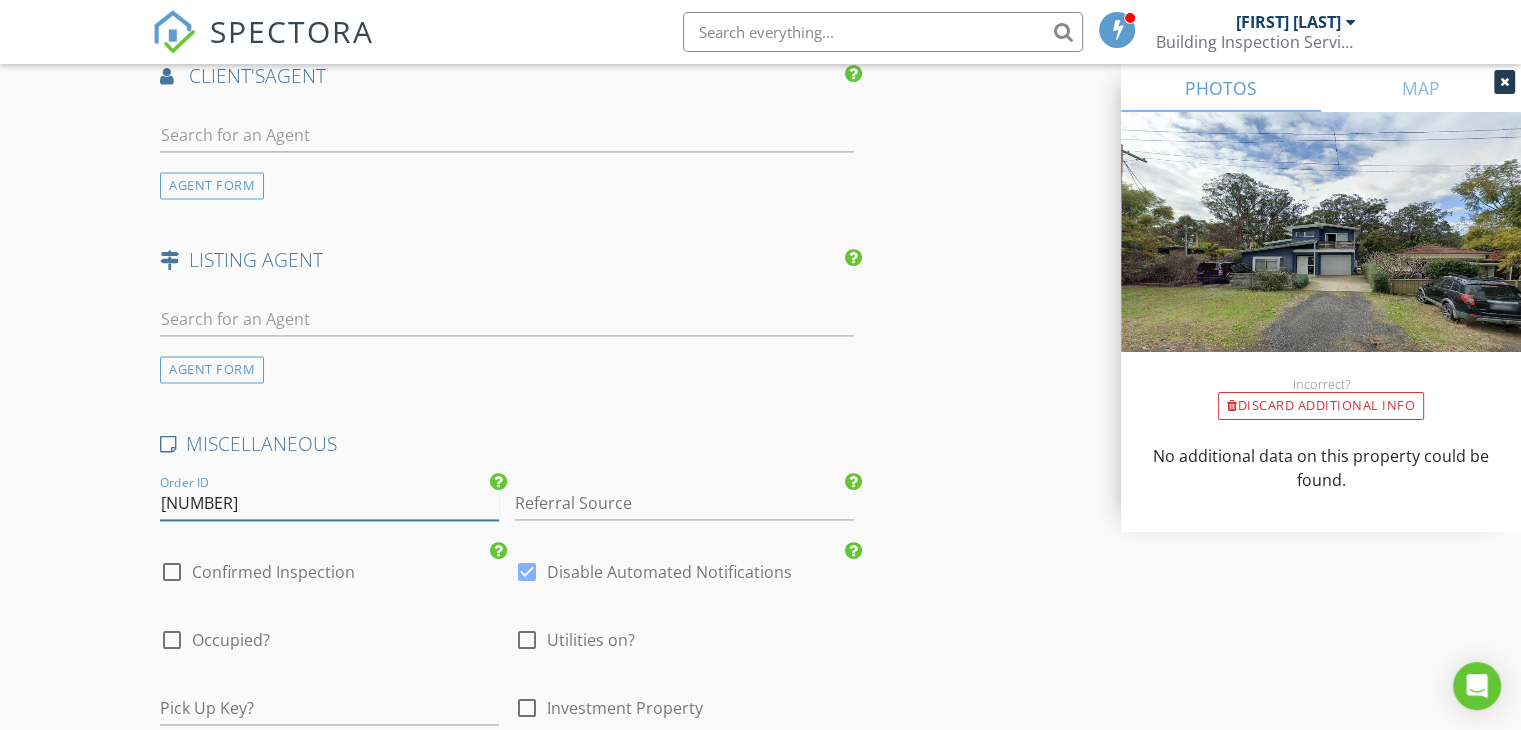 drag, startPoint x: 230, startPoint y: 497, endPoint x: 161, endPoint y: 498, distance: 69.00725 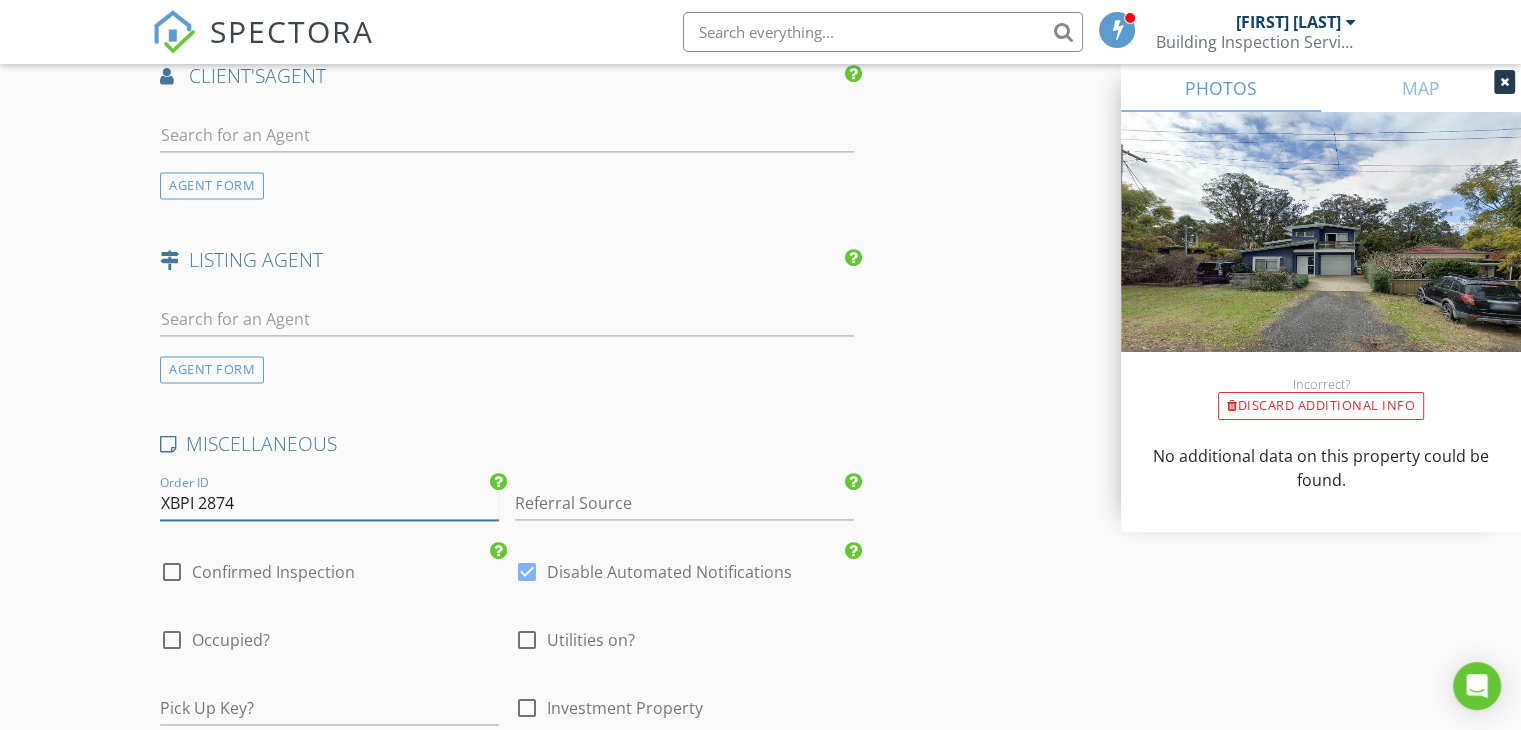 type on "XBPI 2874" 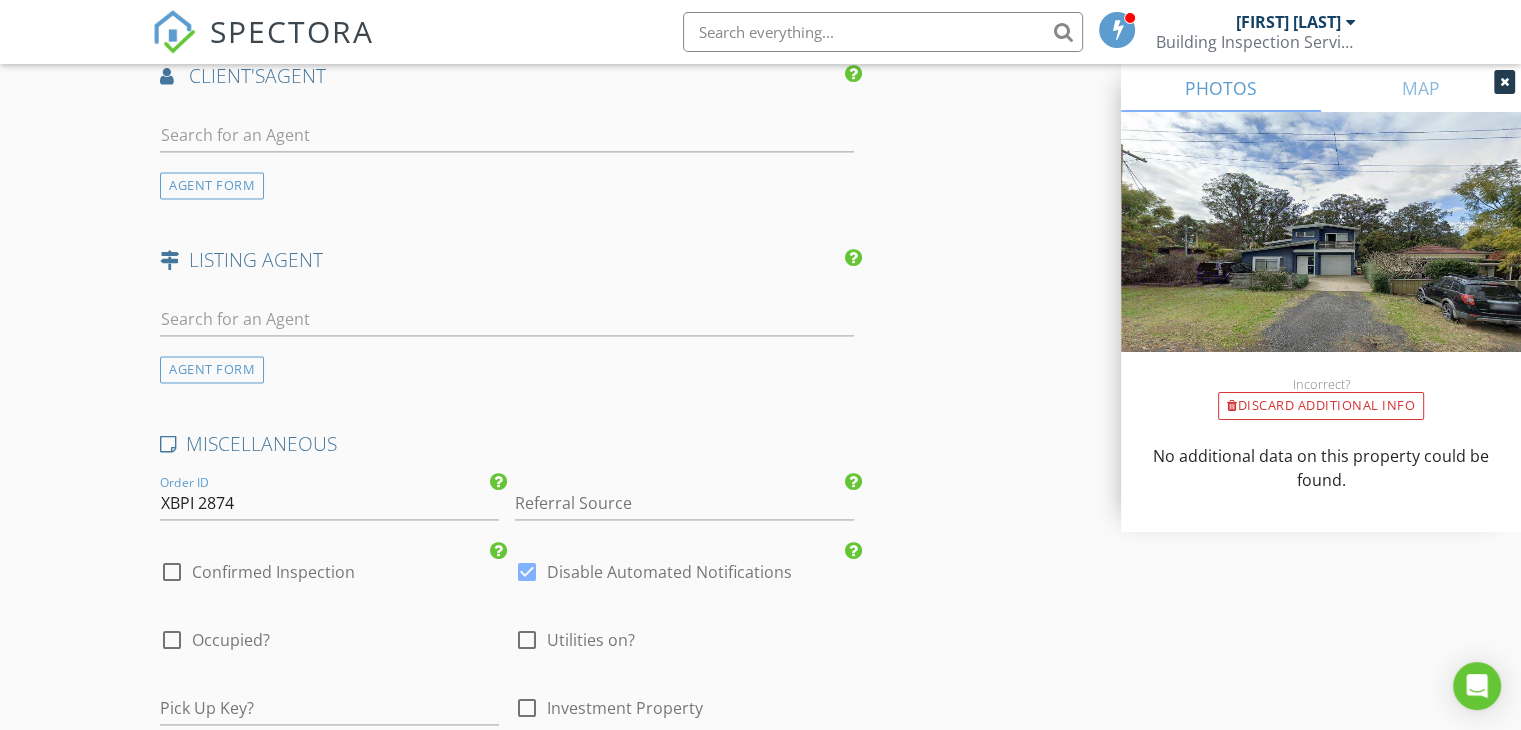 click at bounding box center [172, 572] 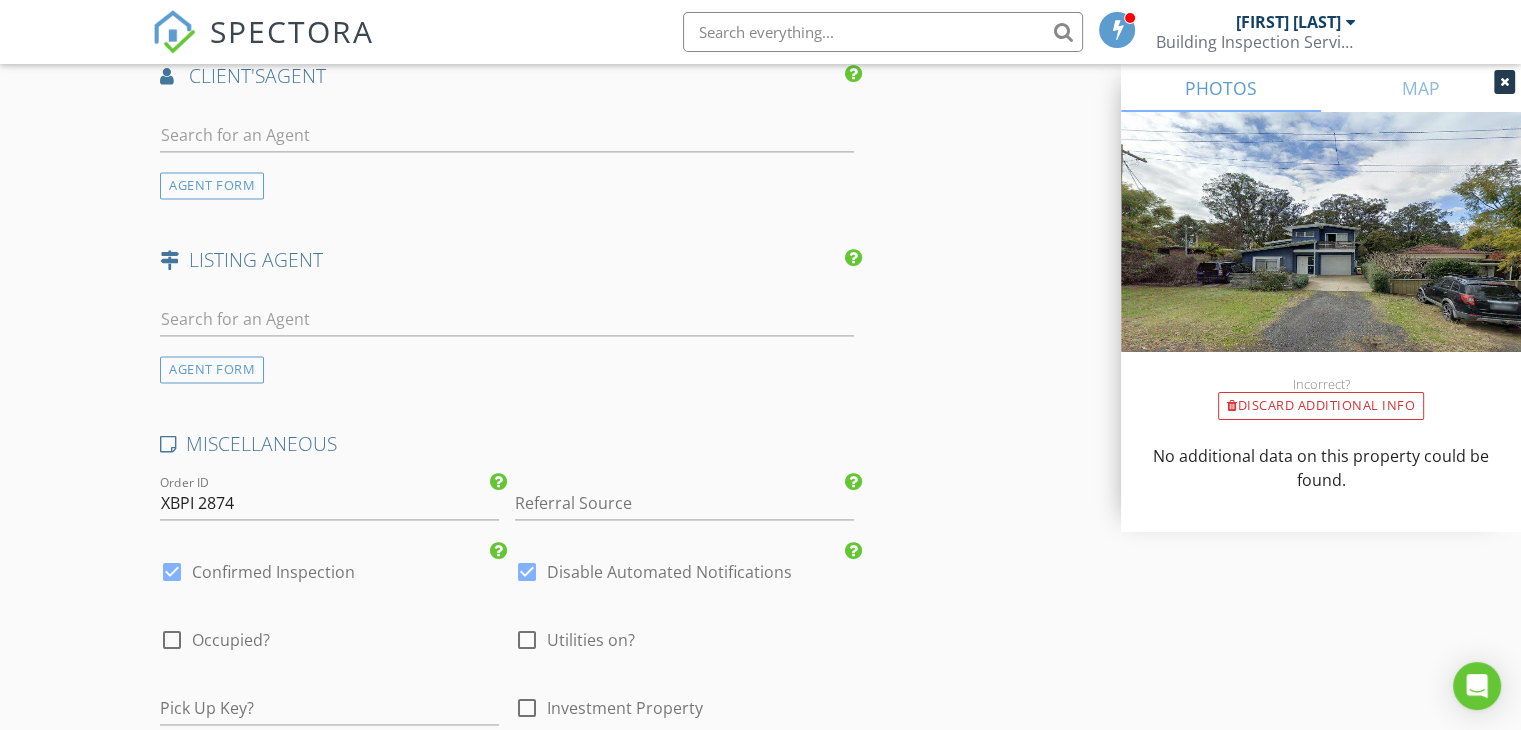 click at bounding box center [172, 640] 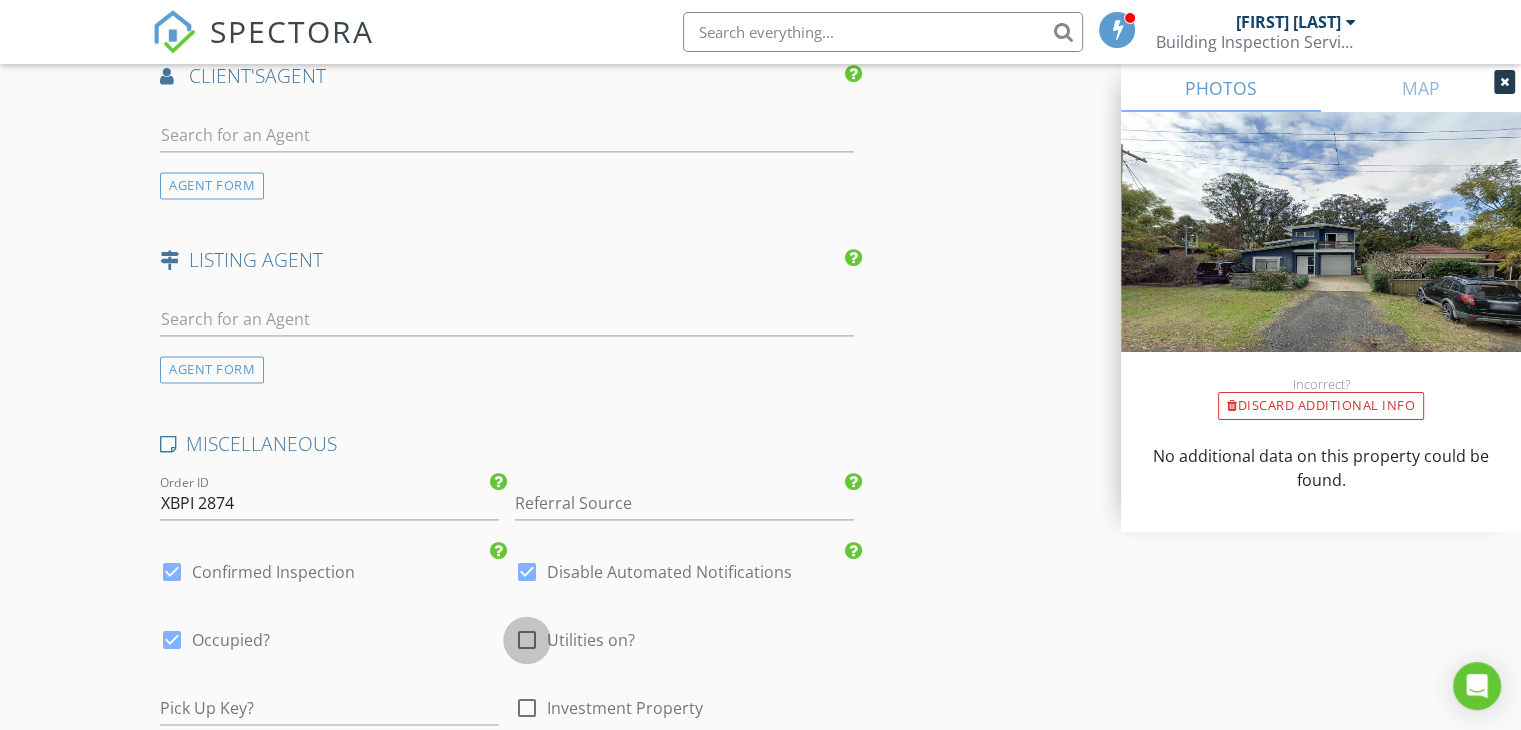 click at bounding box center (172, 640) 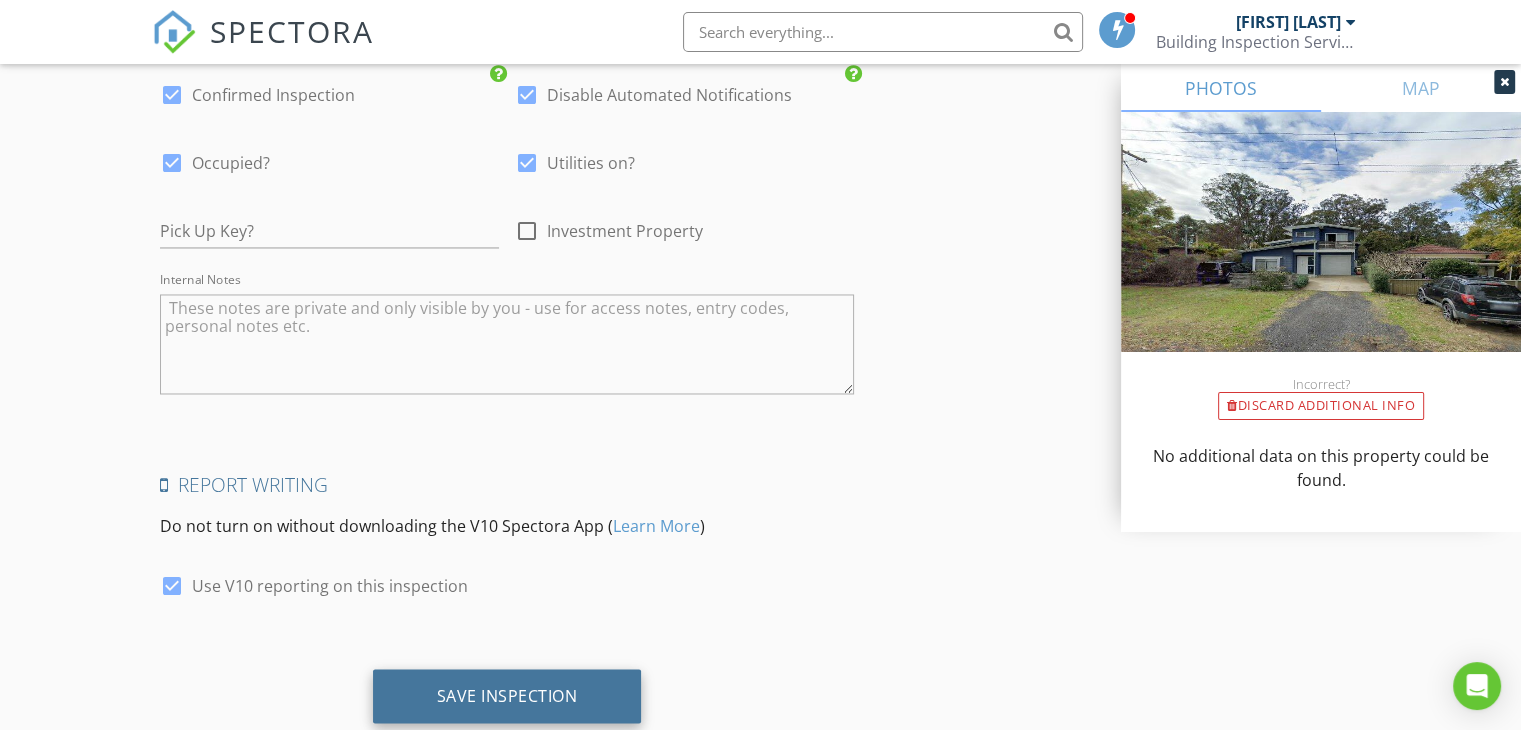 scroll, scrollTop: 3327, scrollLeft: 0, axis: vertical 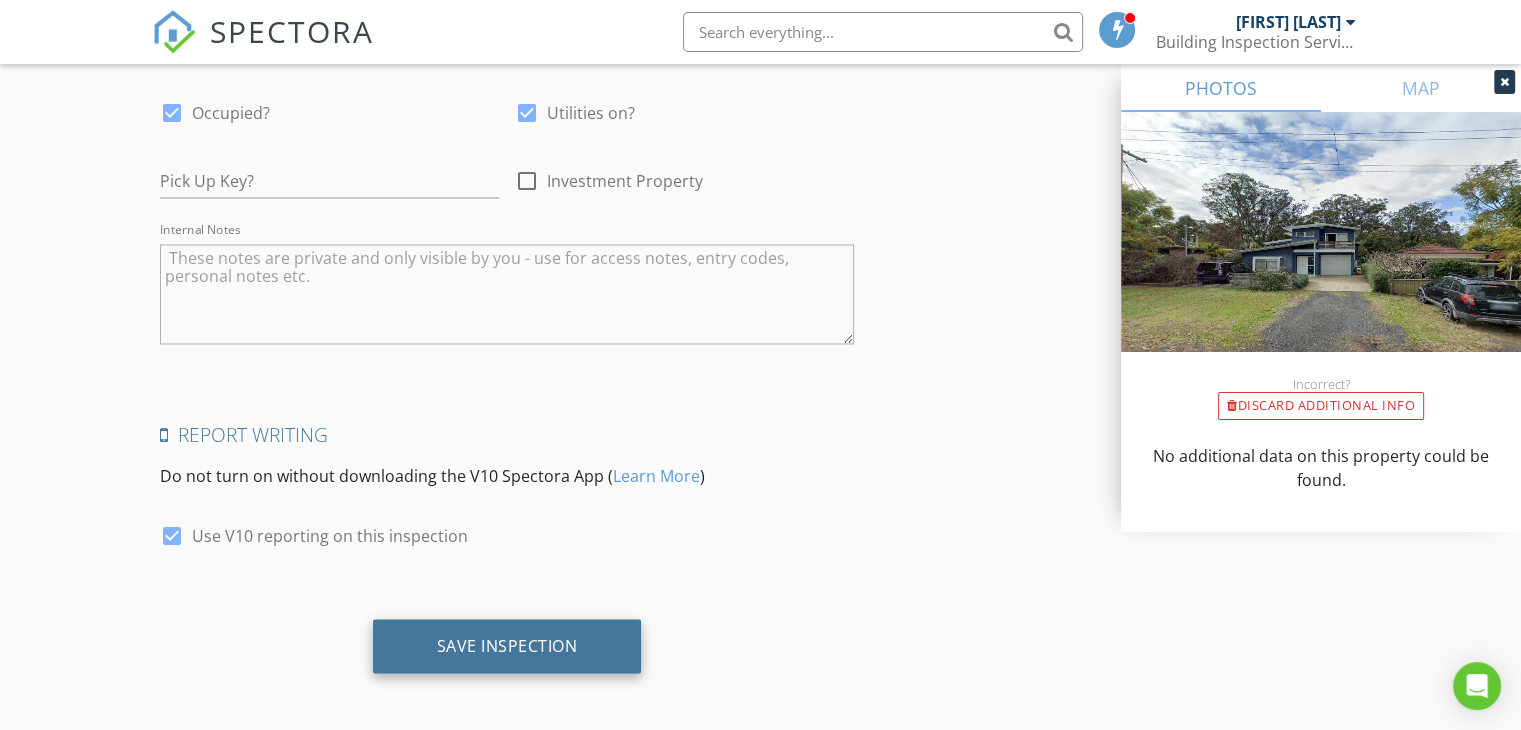 click on "Save Inspection" at bounding box center (507, 645) 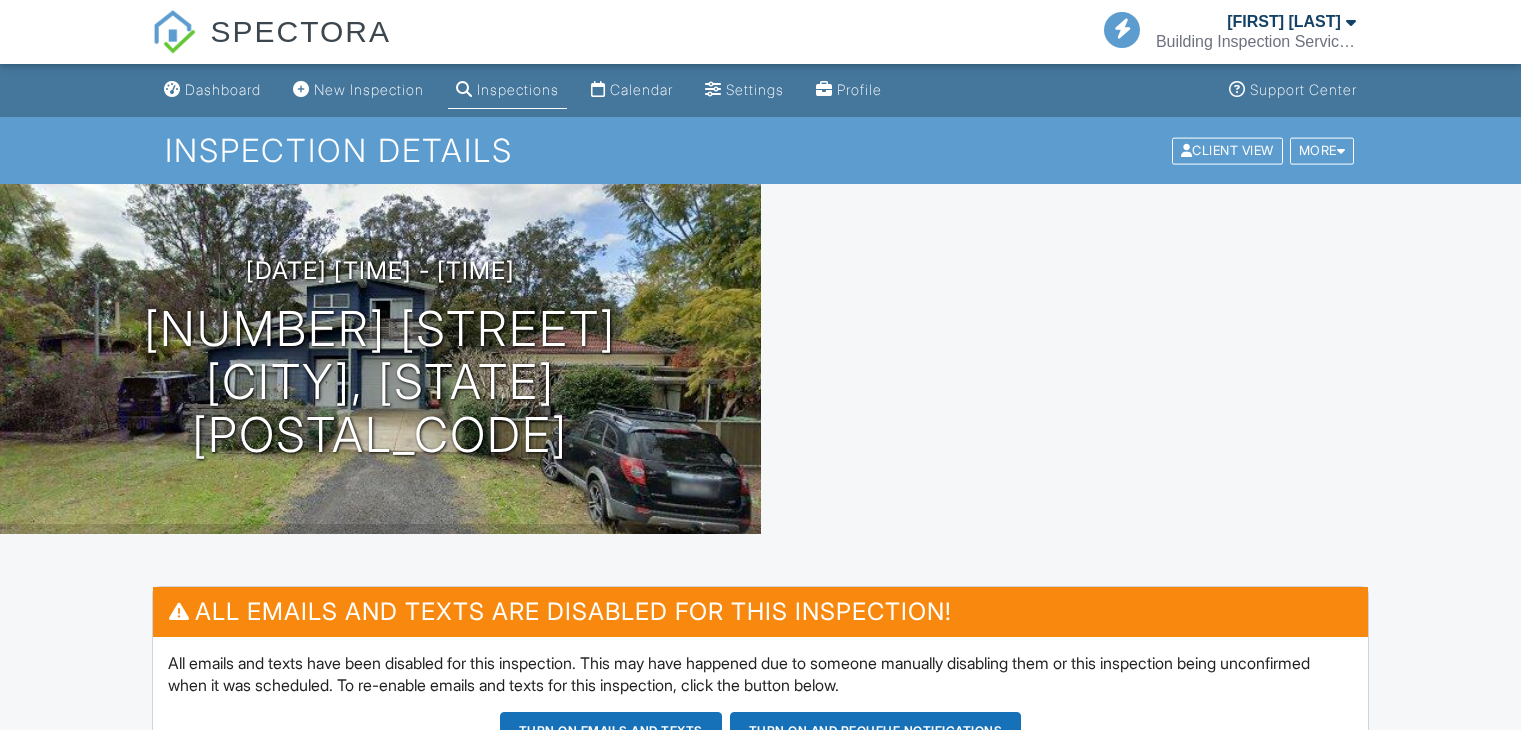 scroll, scrollTop: 0, scrollLeft: 0, axis: both 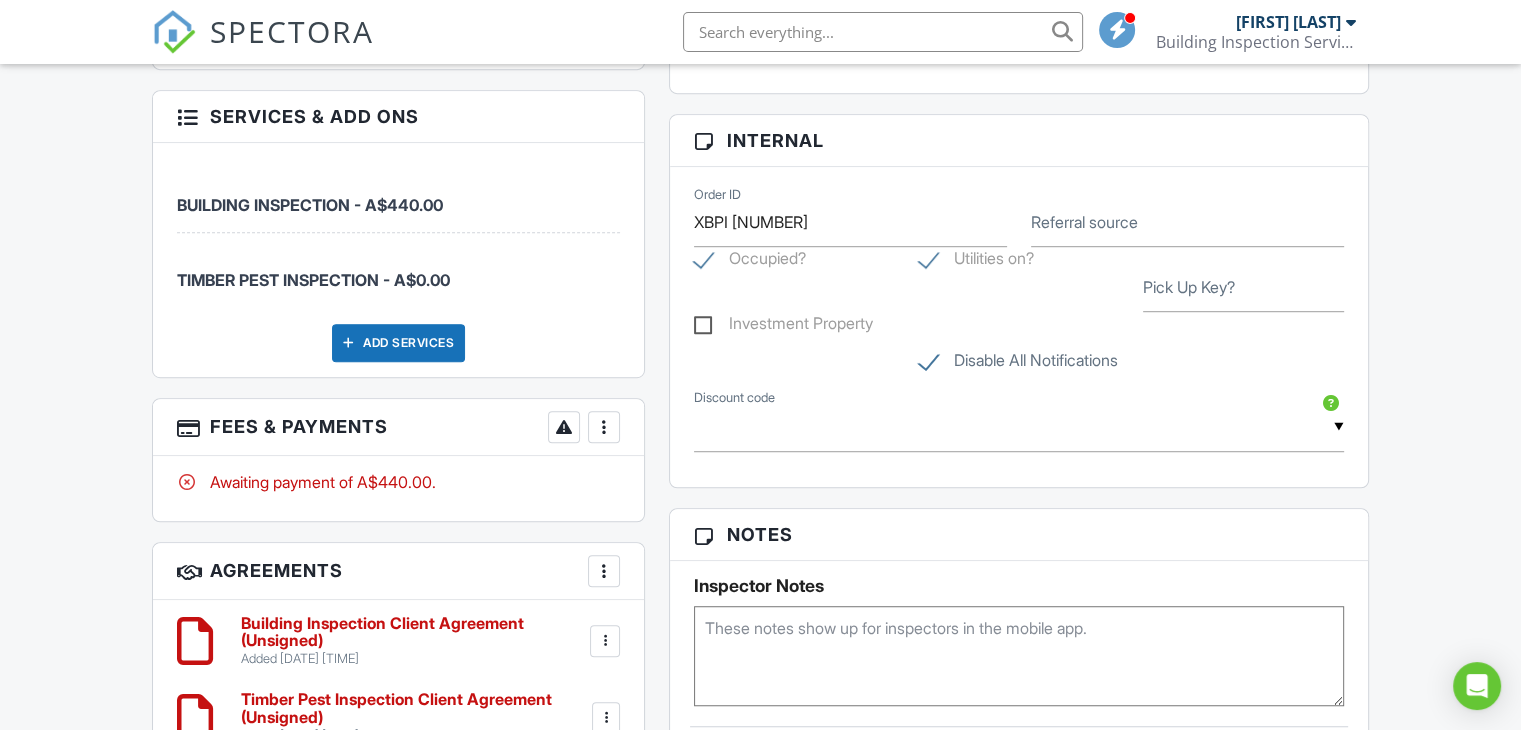 click at bounding box center [604, 427] 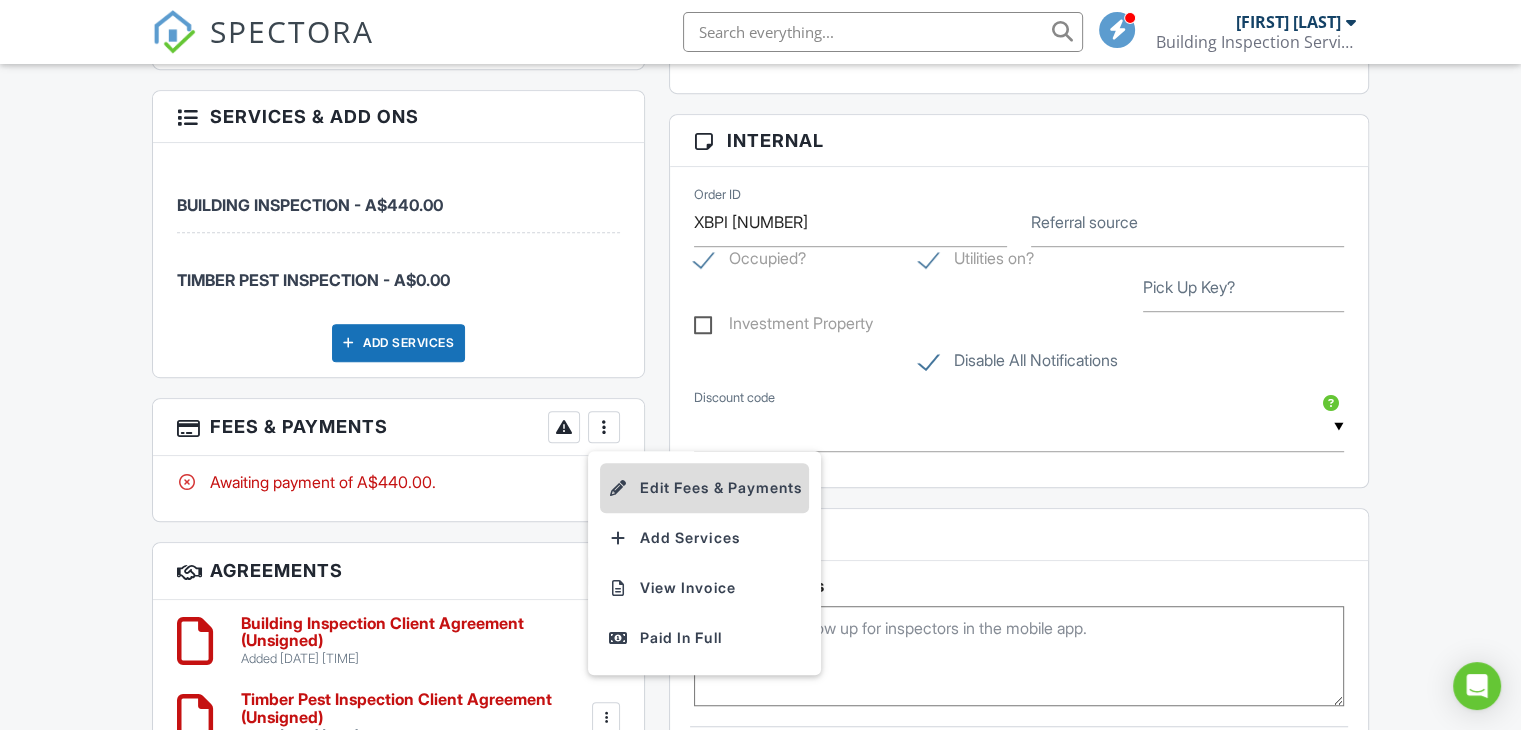 click on "Edit Fees & Payments" at bounding box center [704, 488] 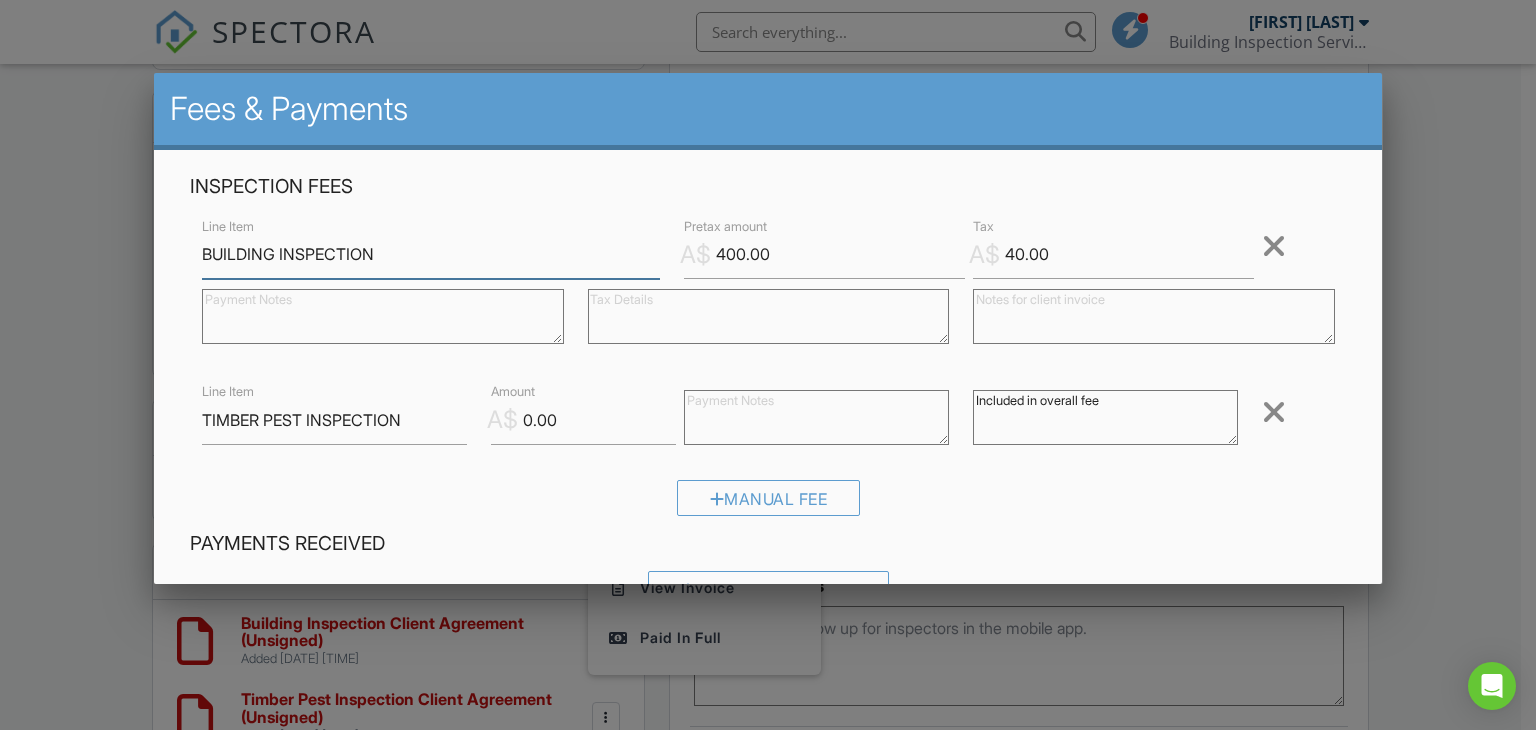 scroll, scrollTop: 300, scrollLeft: 0, axis: vertical 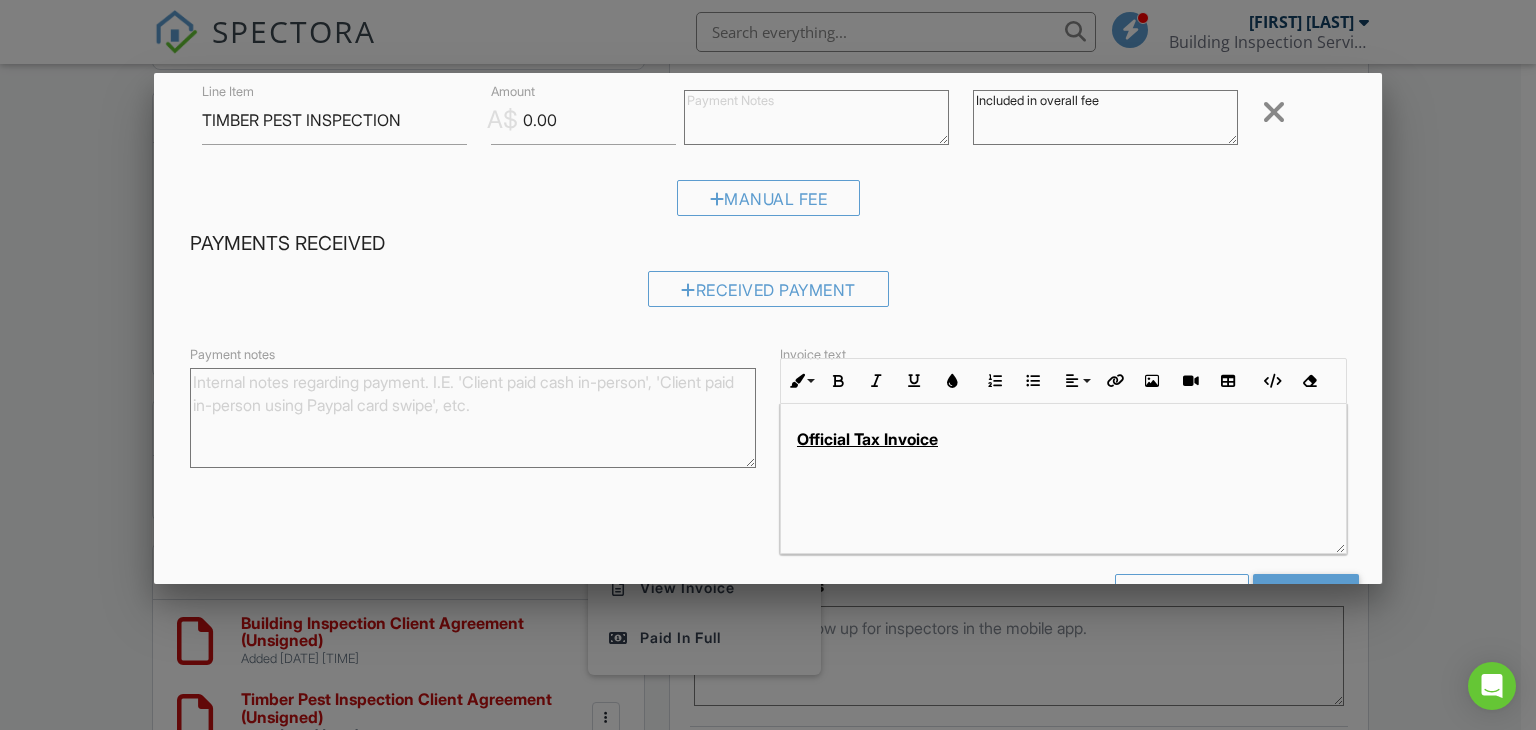 click on "Official Tax Invoice" at bounding box center (1063, 439) 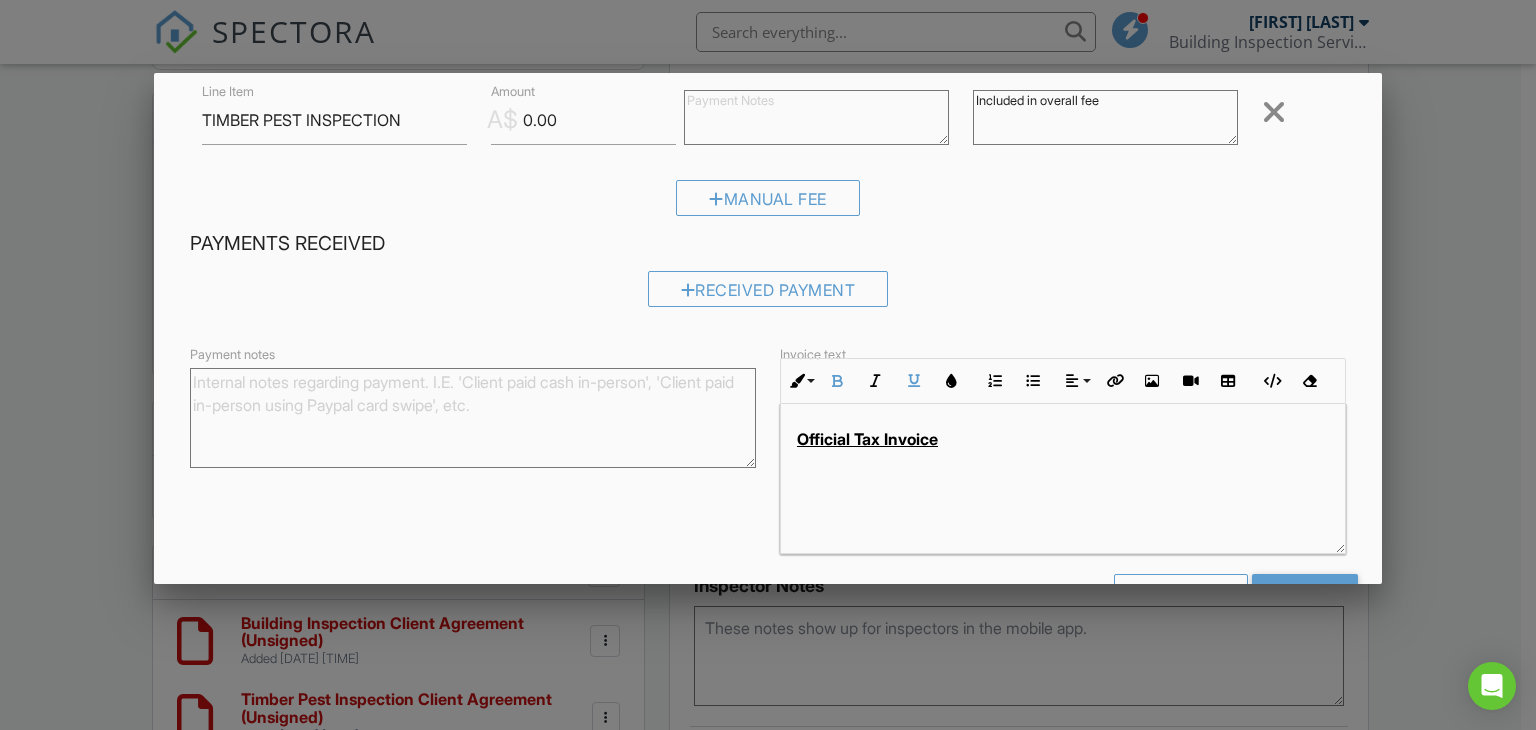 scroll, scrollTop: 328, scrollLeft: 0, axis: vertical 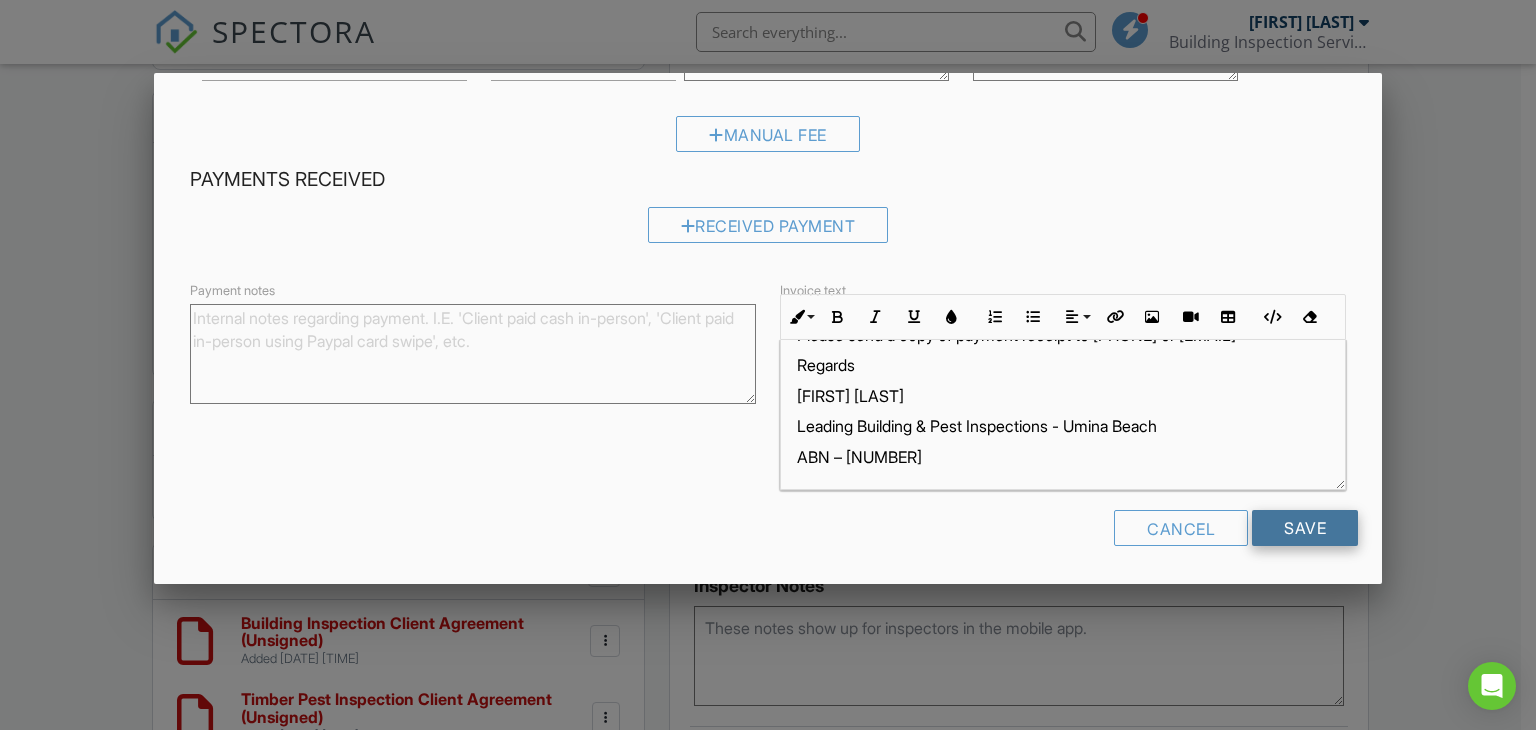 click on "Save" at bounding box center [1305, 528] 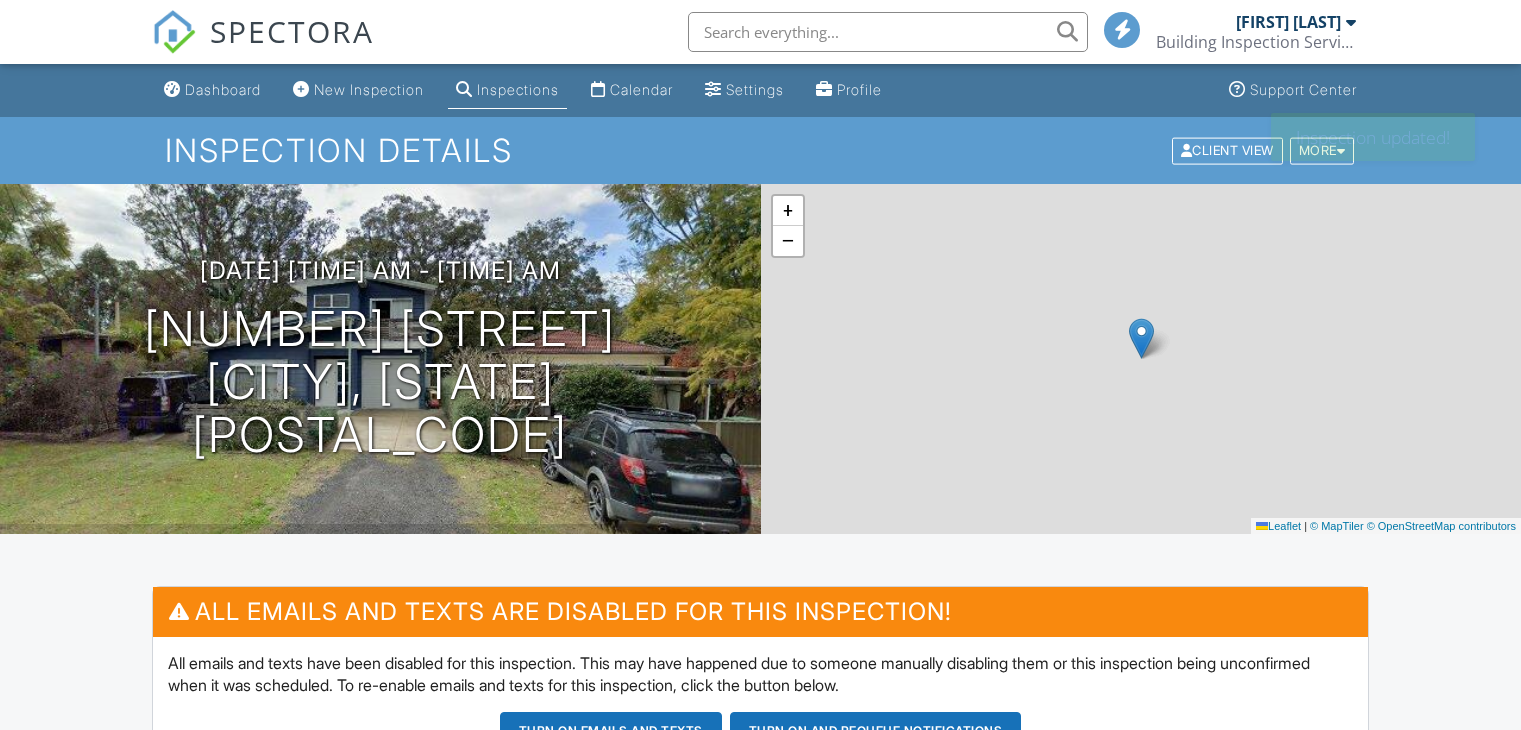 scroll, scrollTop: 0, scrollLeft: 0, axis: both 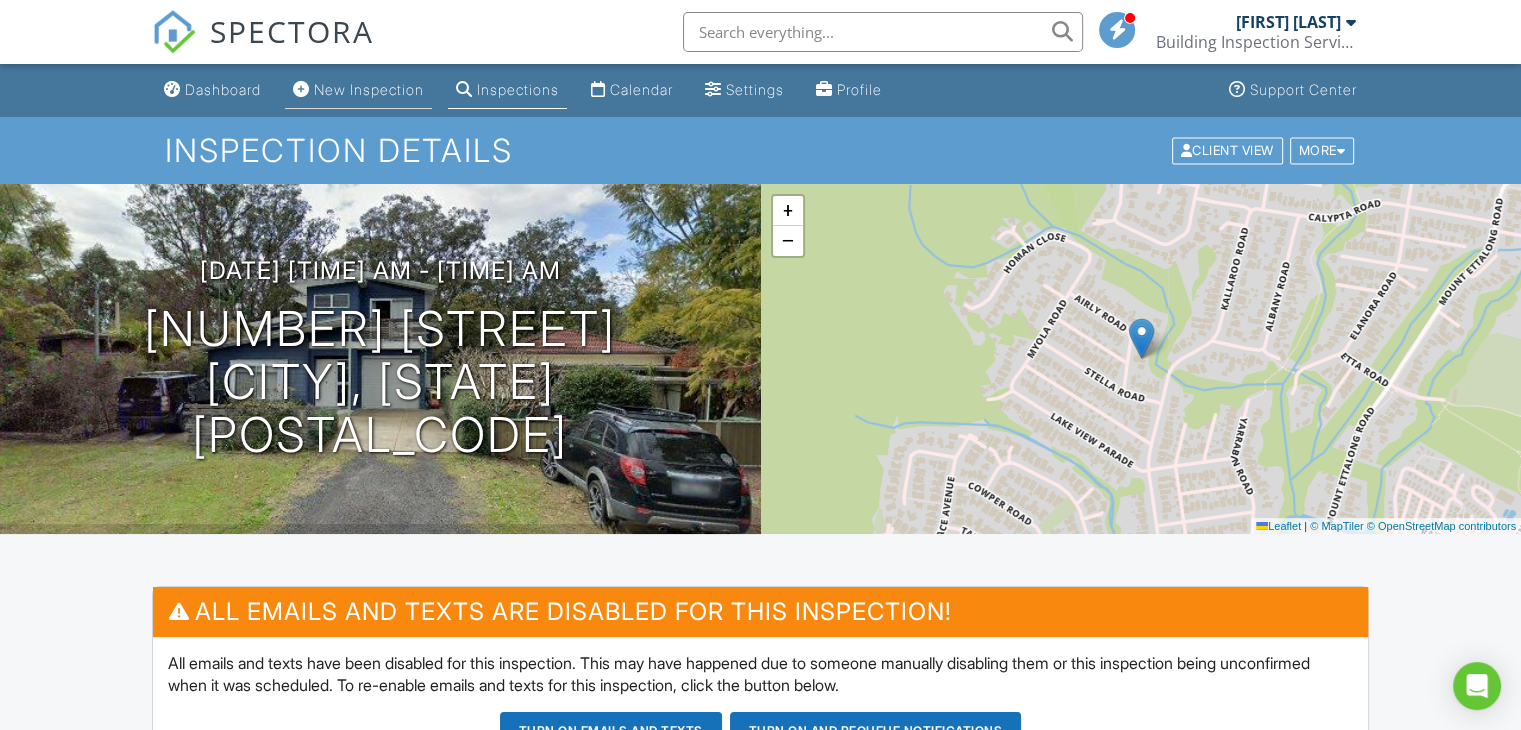 click on "New Inspection" at bounding box center (369, 89) 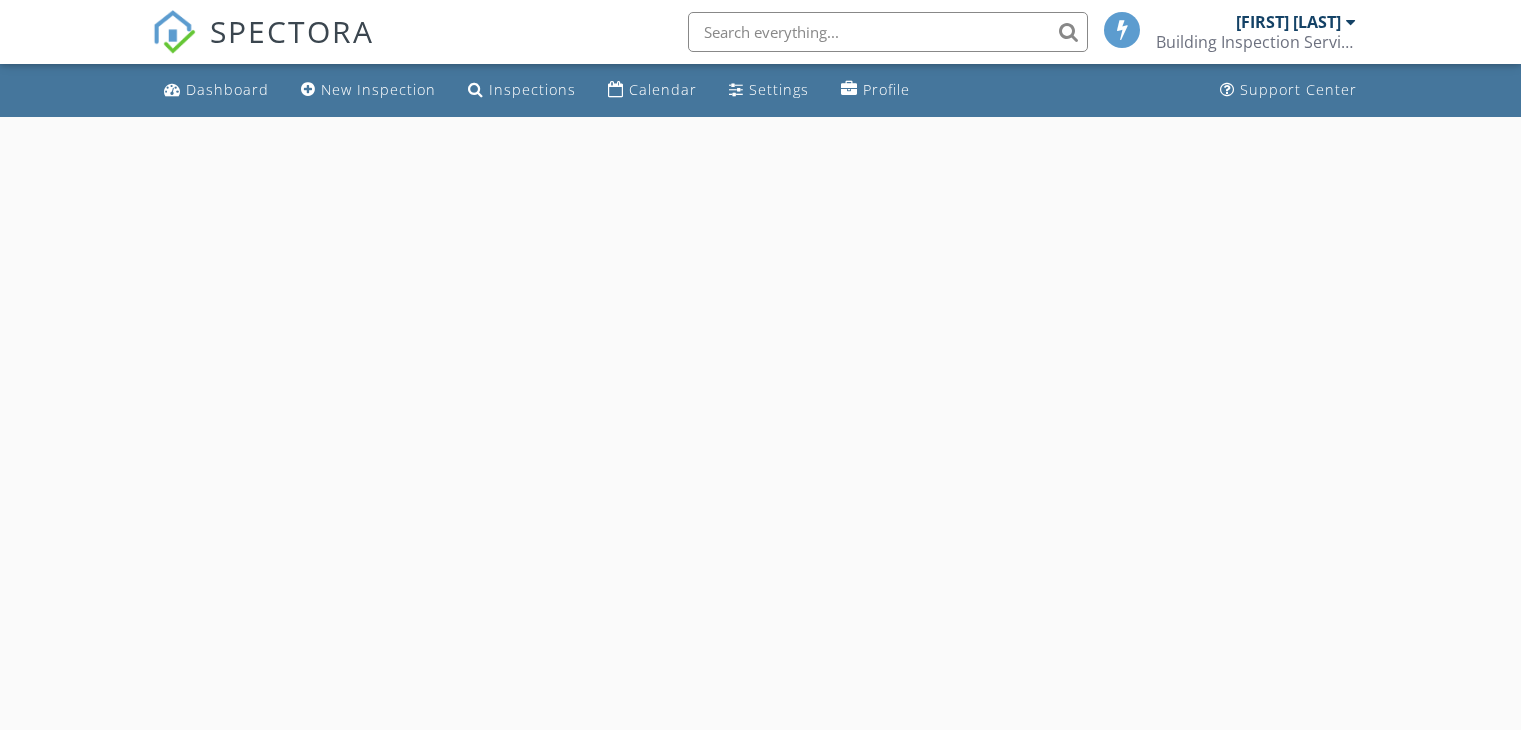 scroll, scrollTop: 0, scrollLeft: 0, axis: both 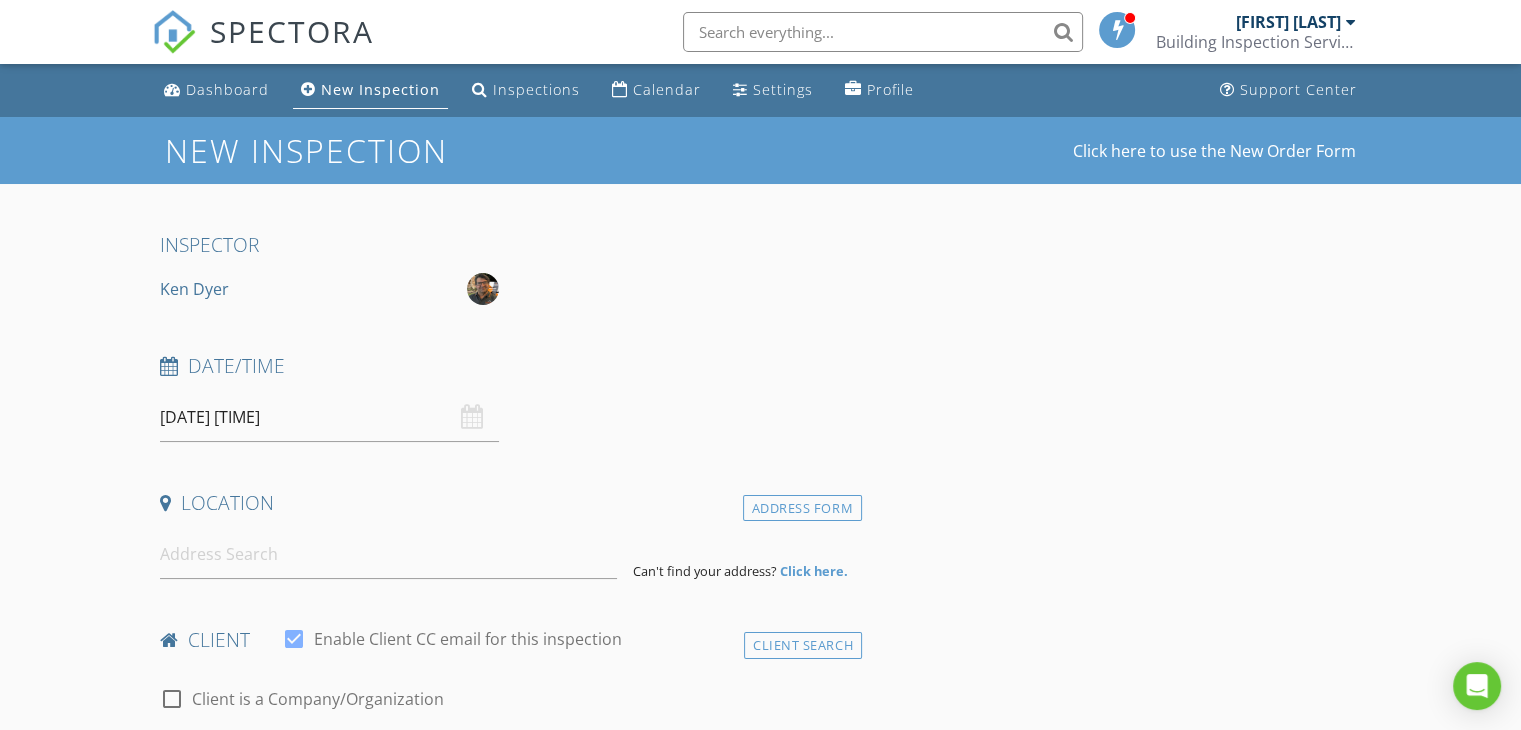 click on "11/07/2025 8:30 AM" at bounding box center (329, 417) 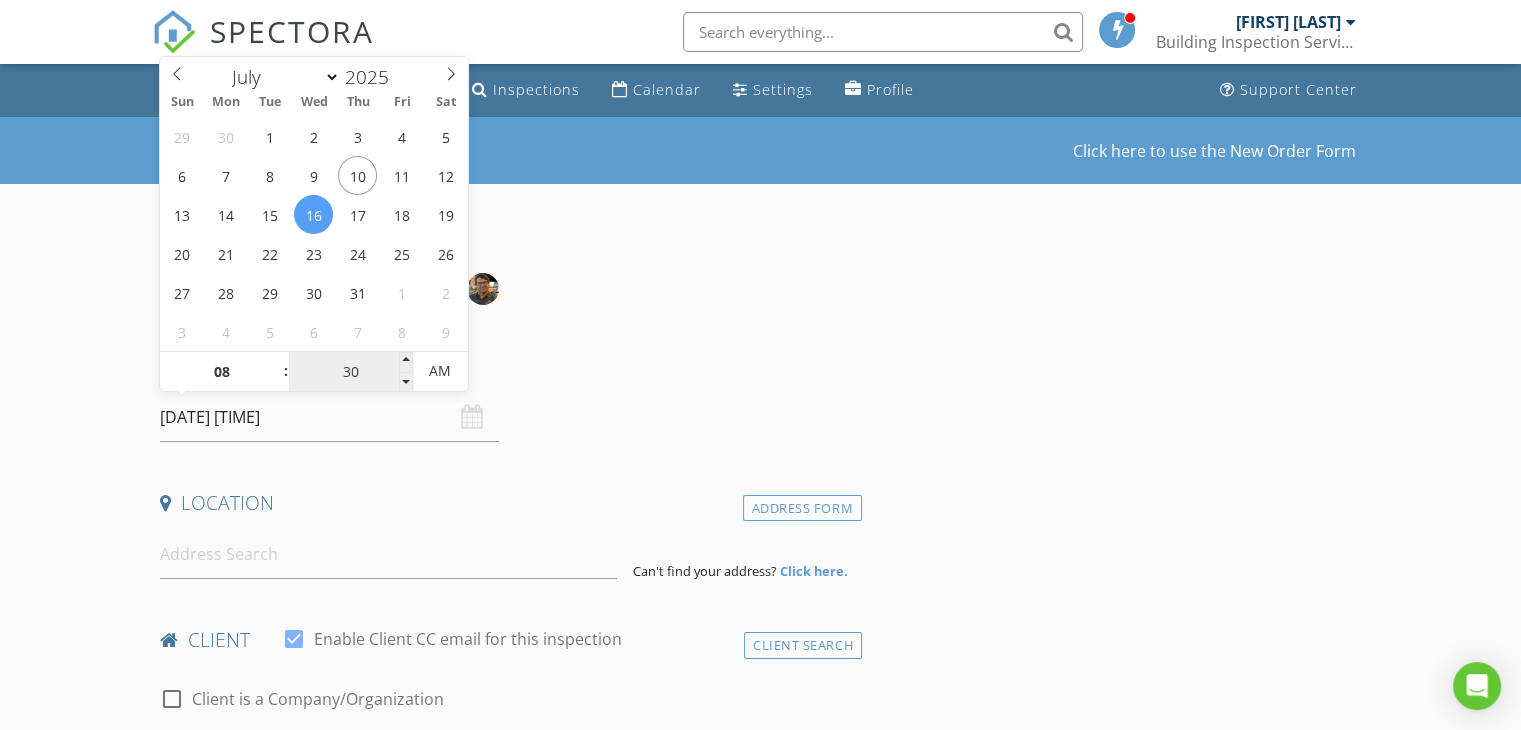 click on "30" at bounding box center (350, 372) 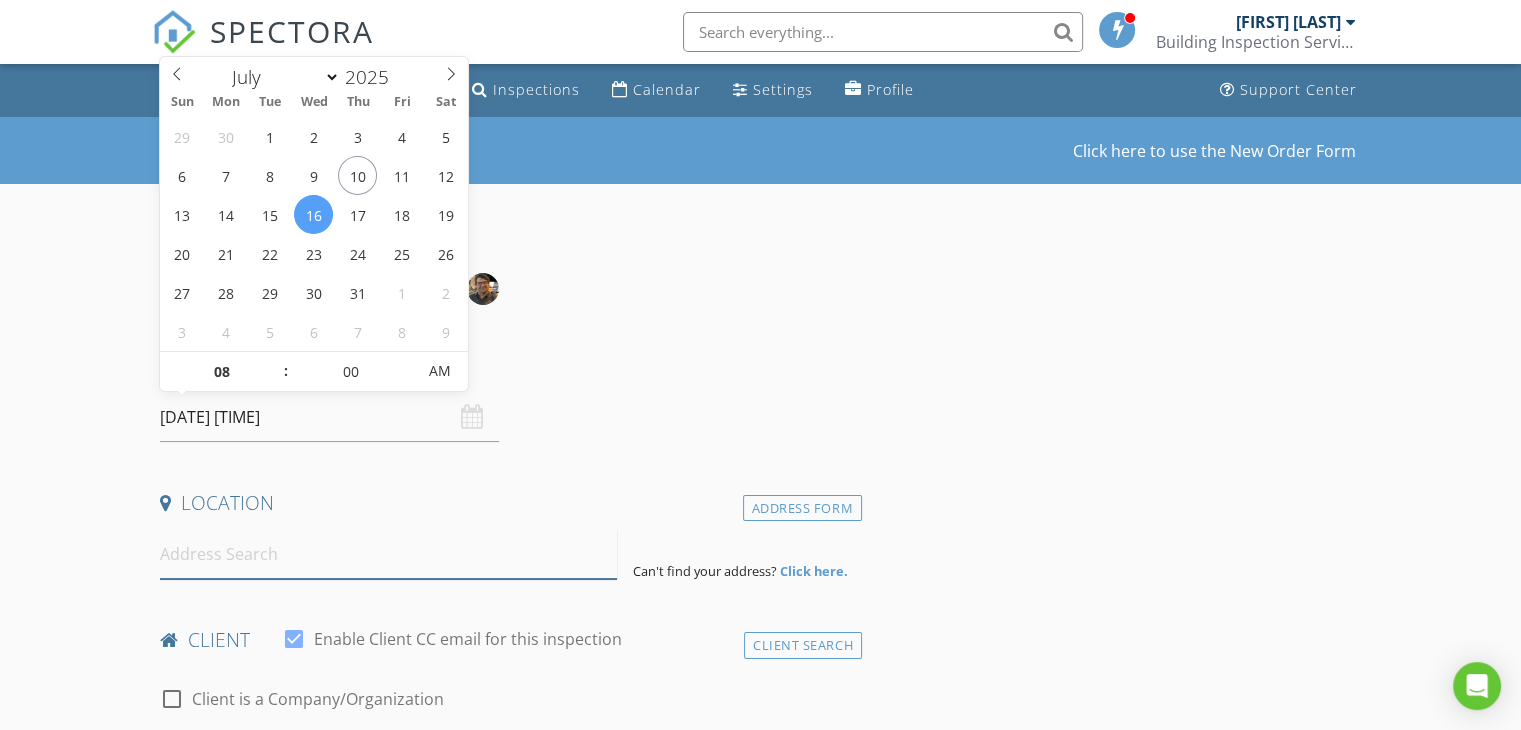 click at bounding box center [388, 554] 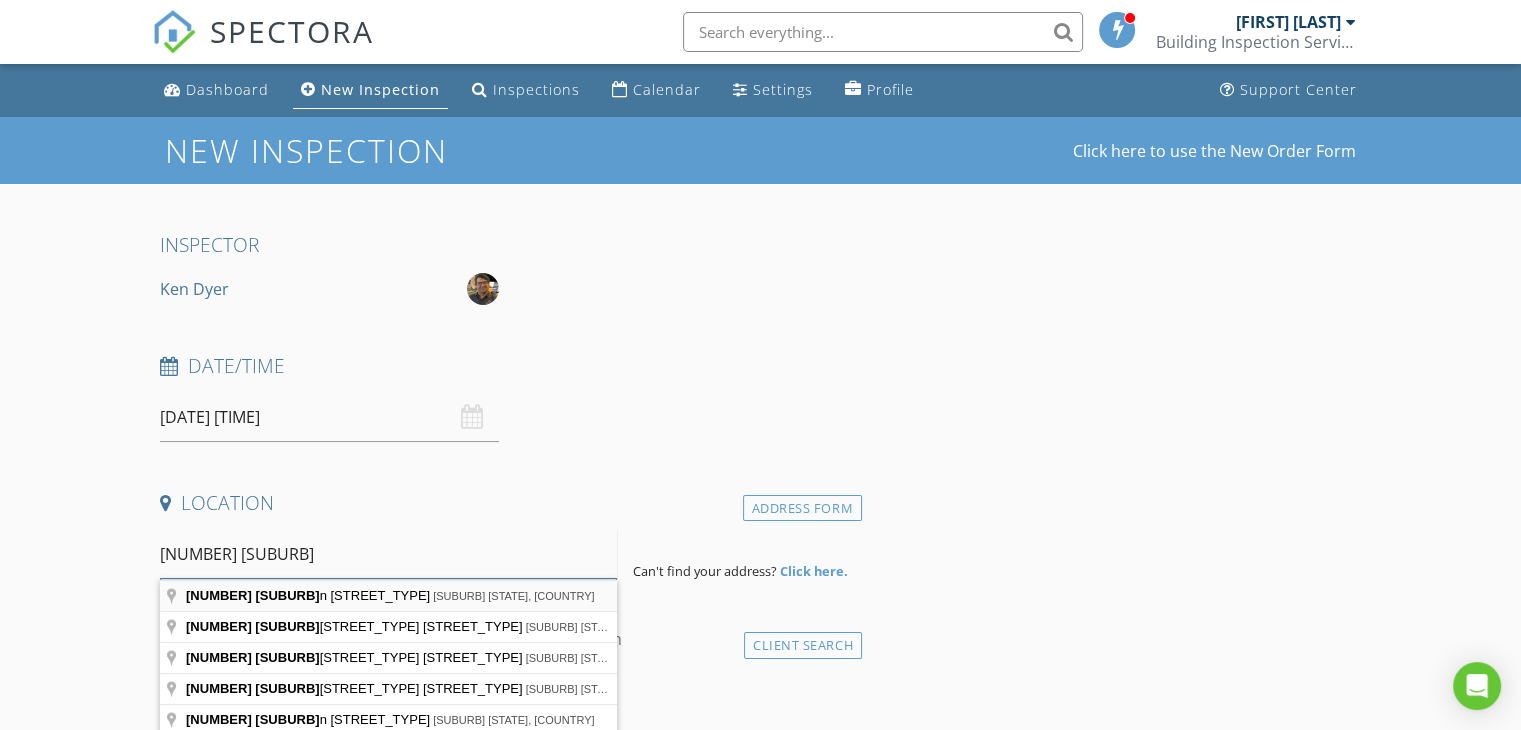 type on "82a coolawi" 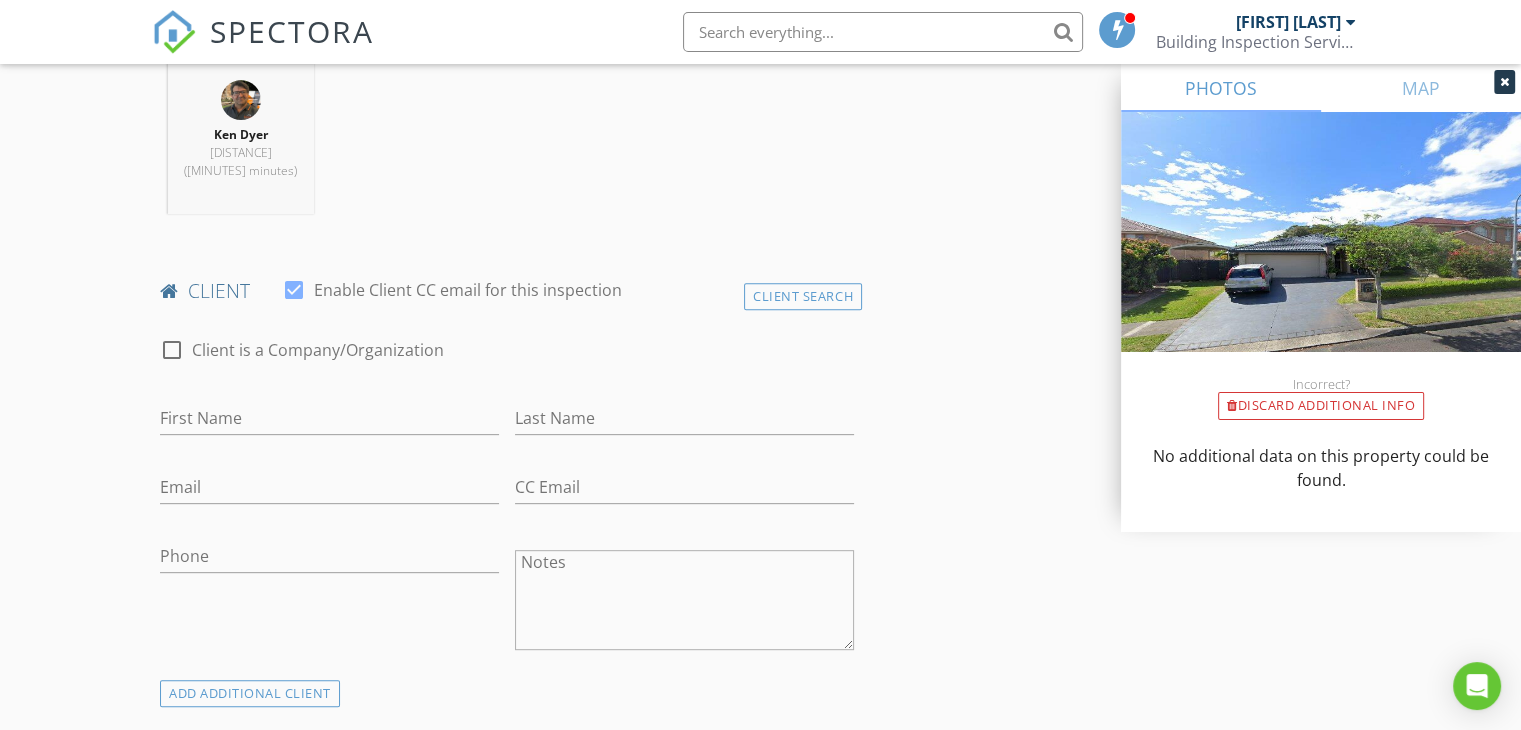 scroll, scrollTop: 800, scrollLeft: 0, axis: vertical 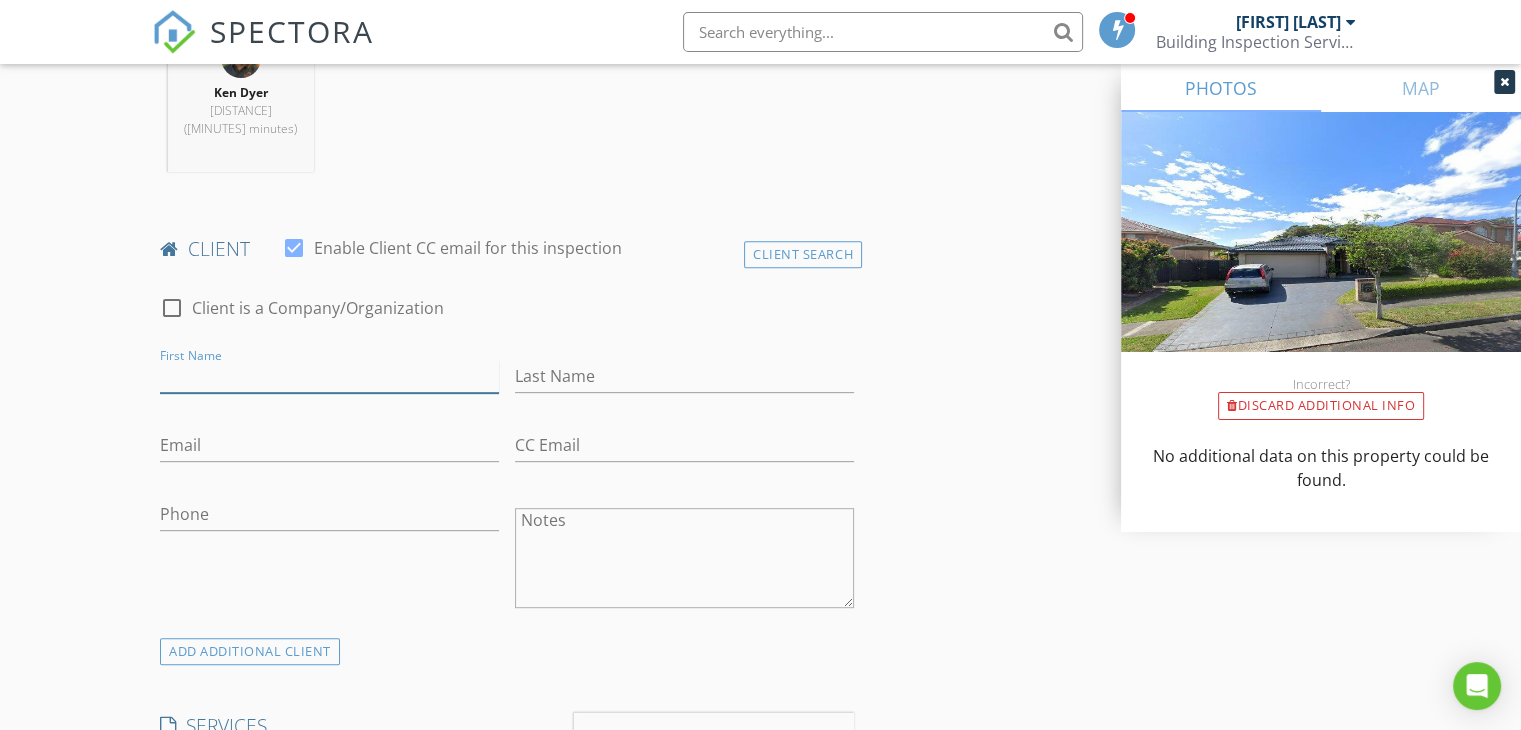 click on "First Name" at bounding box center (329, 376) 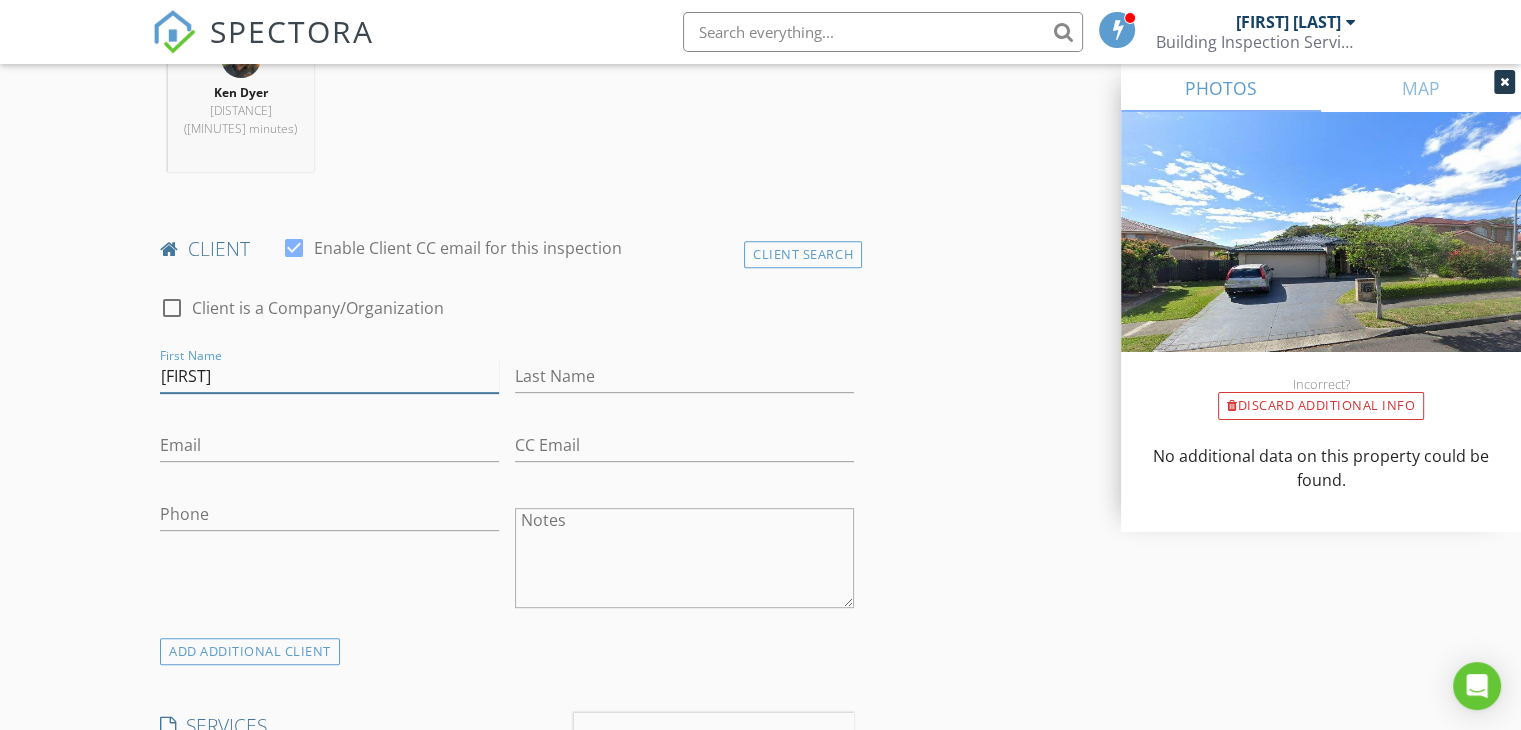 type on "Jodie" 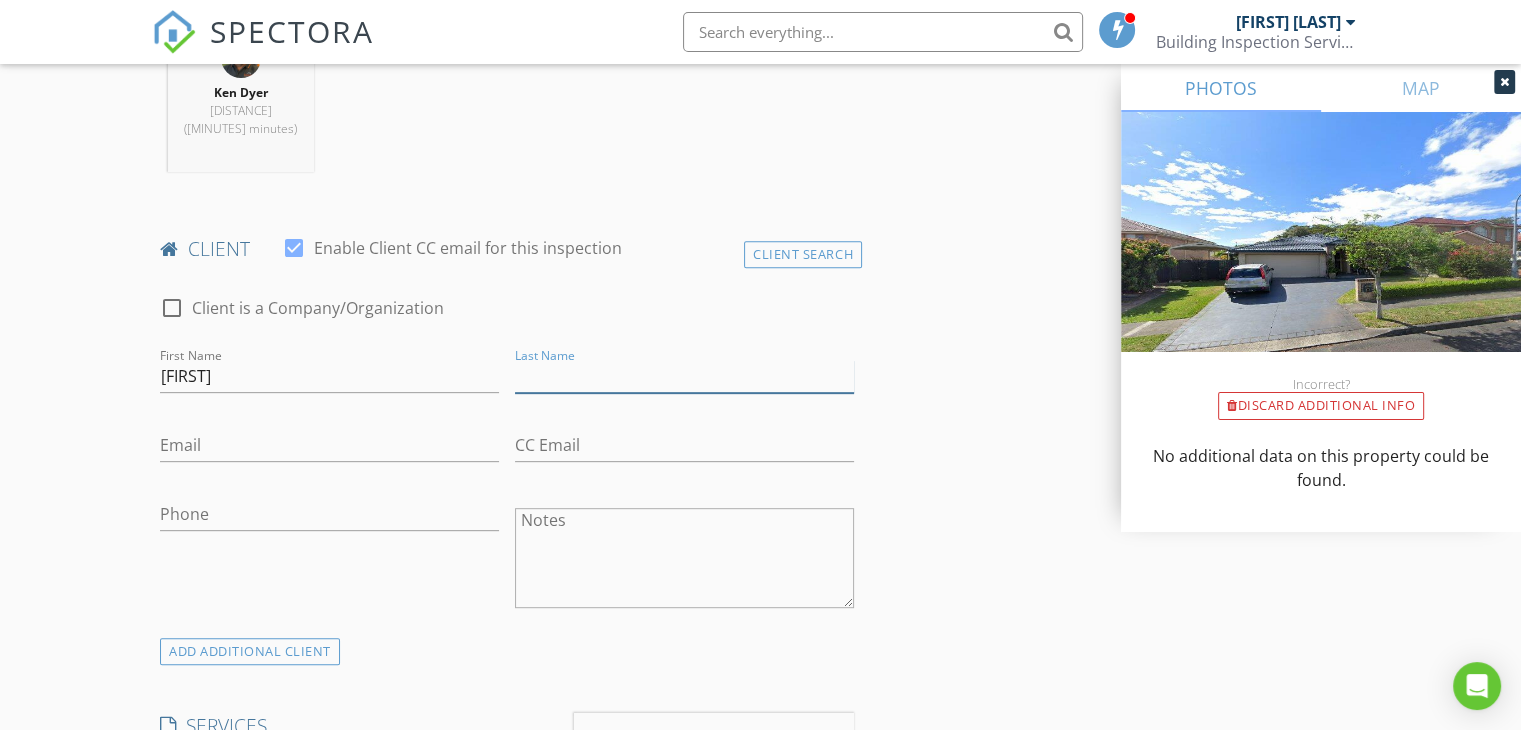 click on "Last Name" at bounding box center [684, 376] 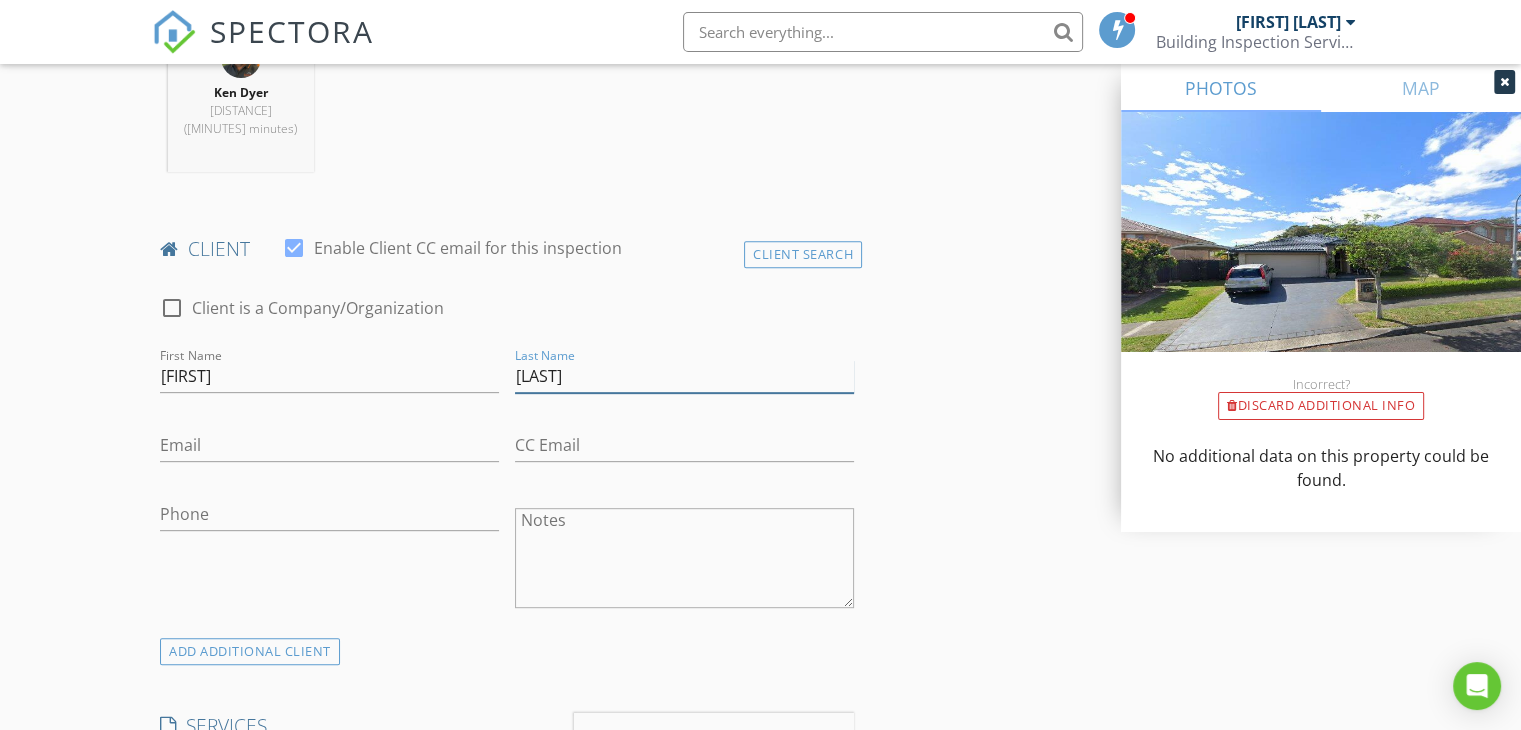 type on "Storey" 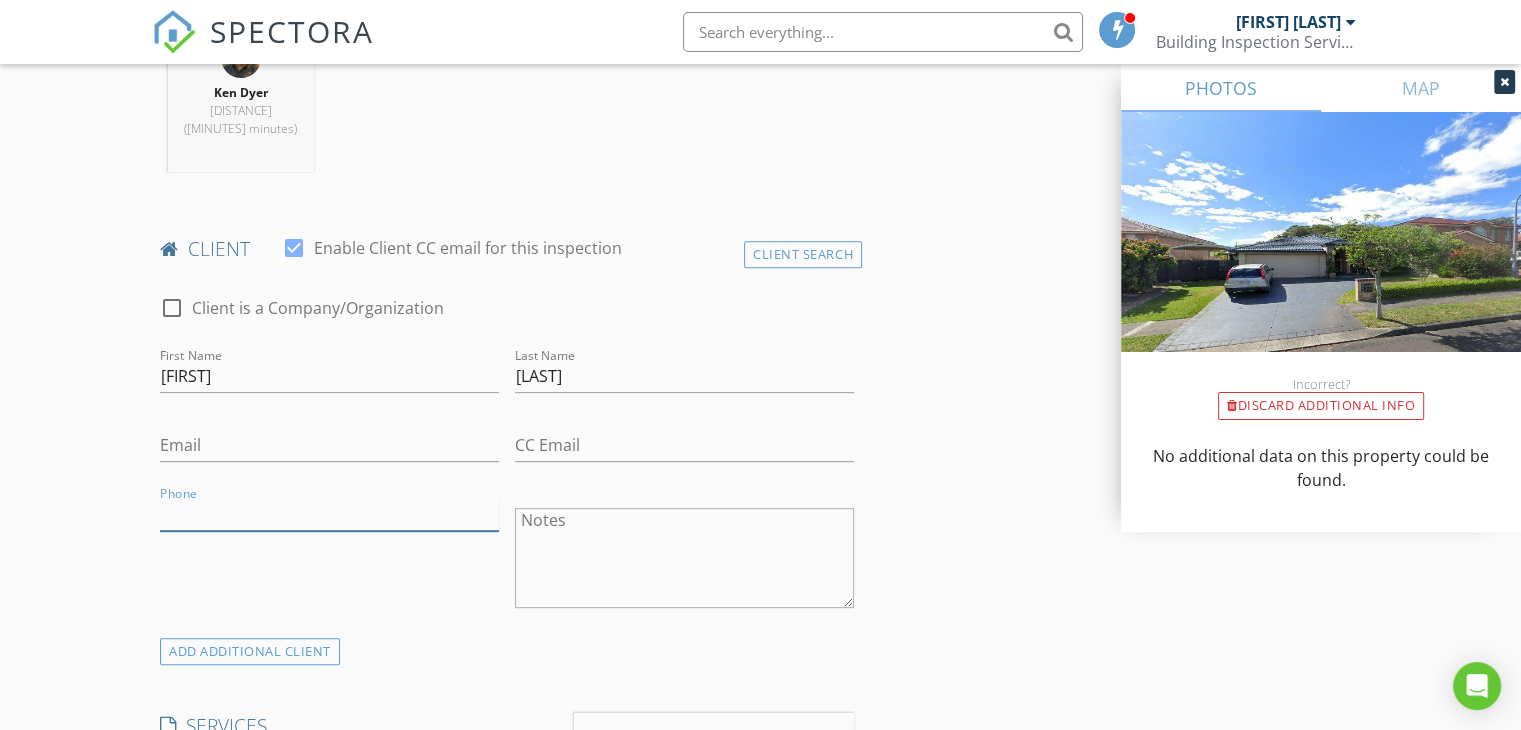 click on "Phone" at bounding box center (329, 514) 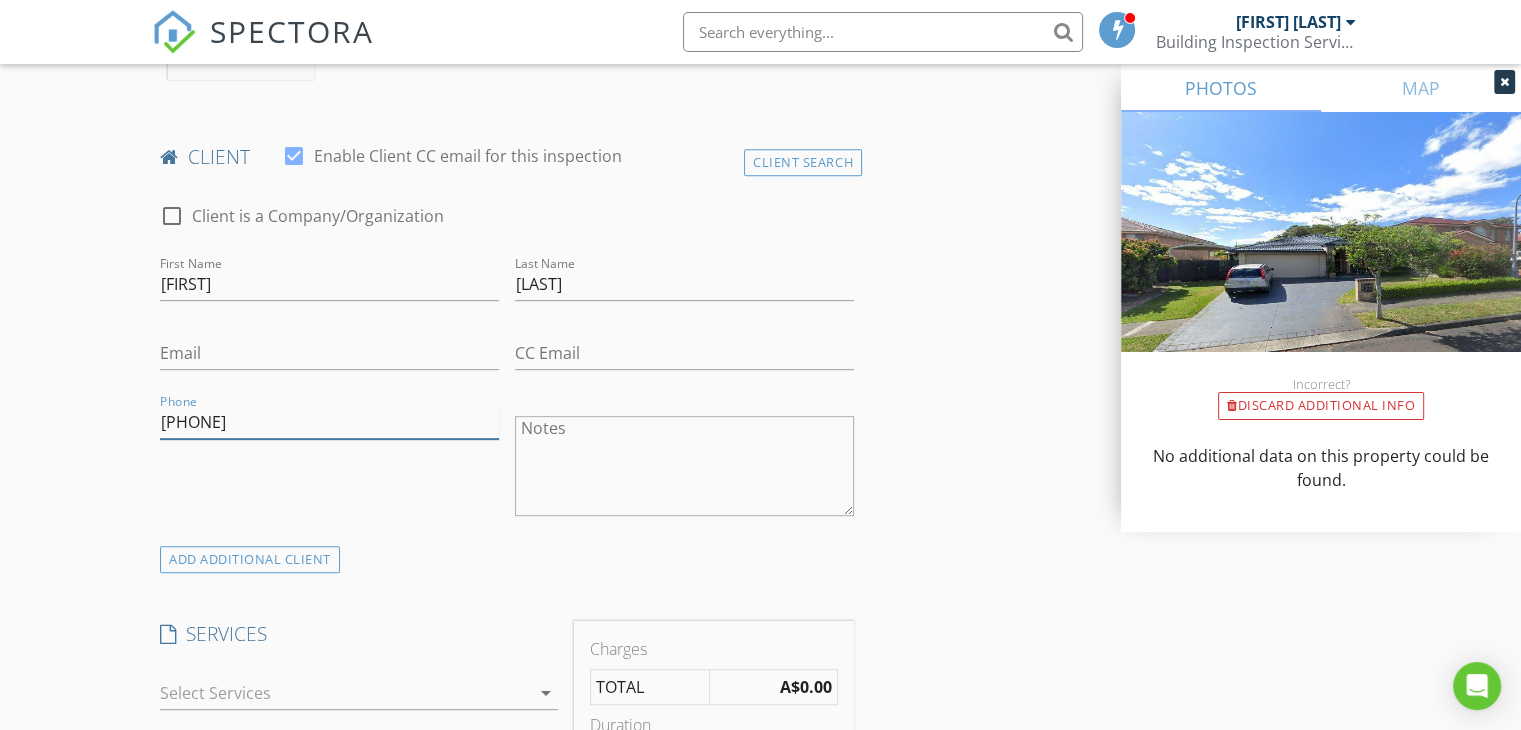 scroll, scrollTop: 1000, scrollLeft: 0, axis: vertical 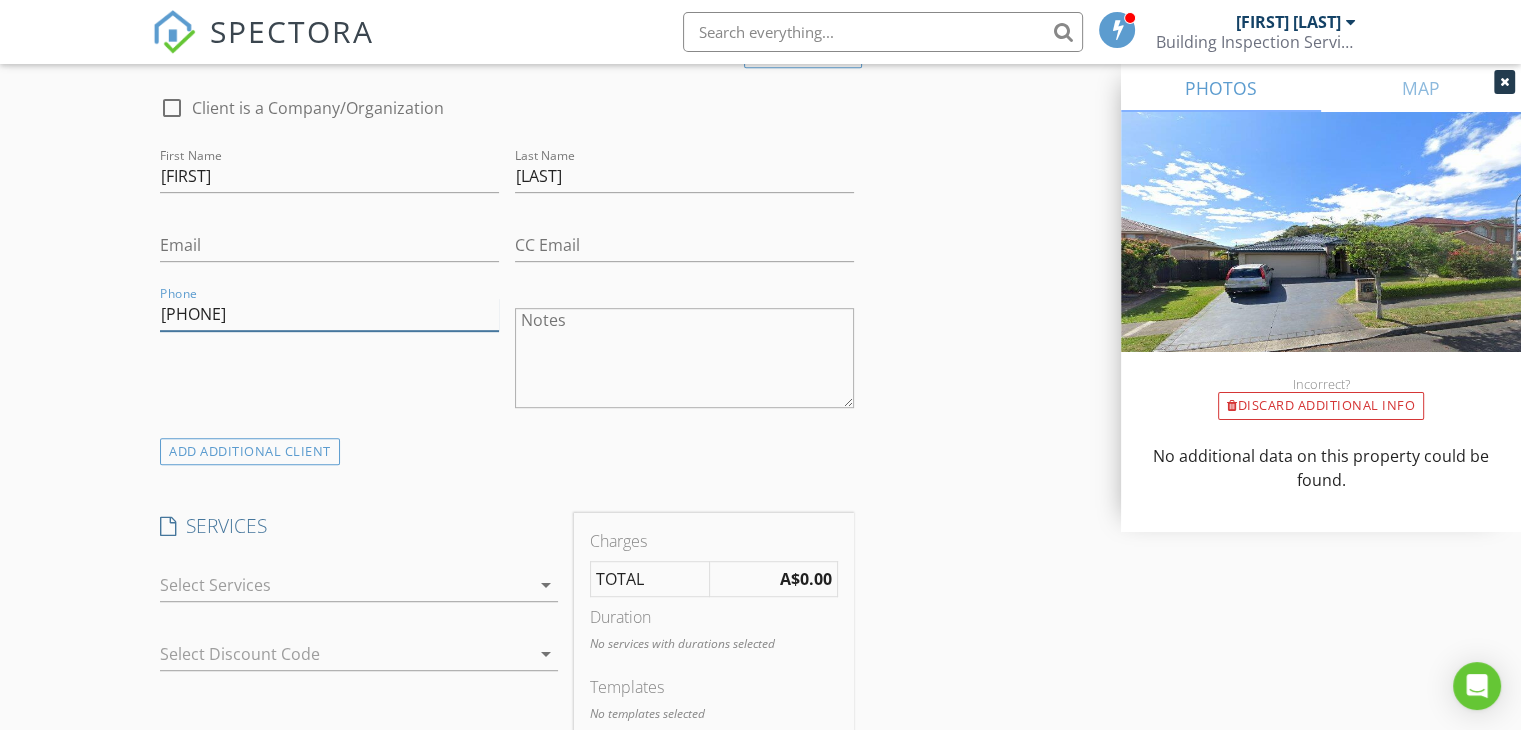 type on "0414567466" 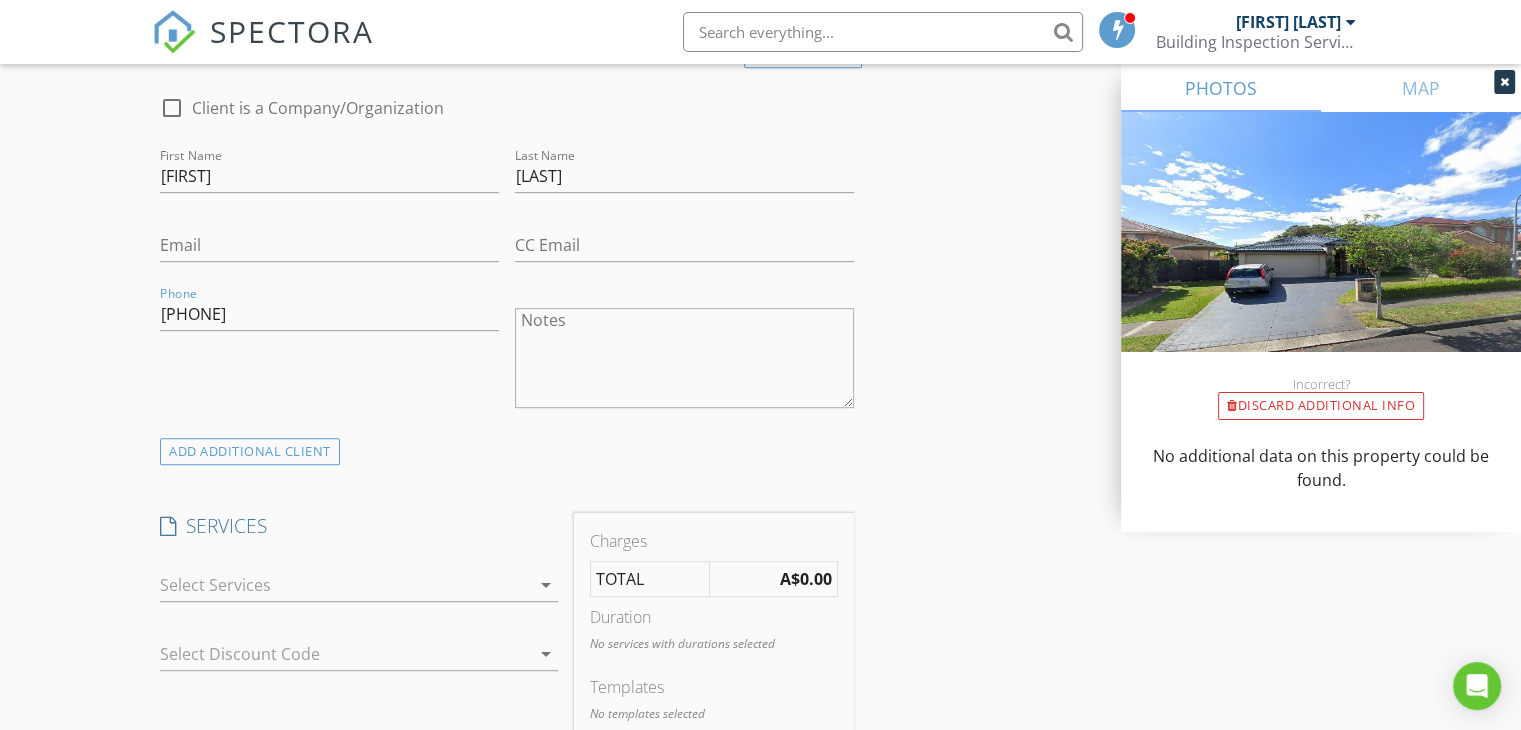 click at bounding box center (345, 585) 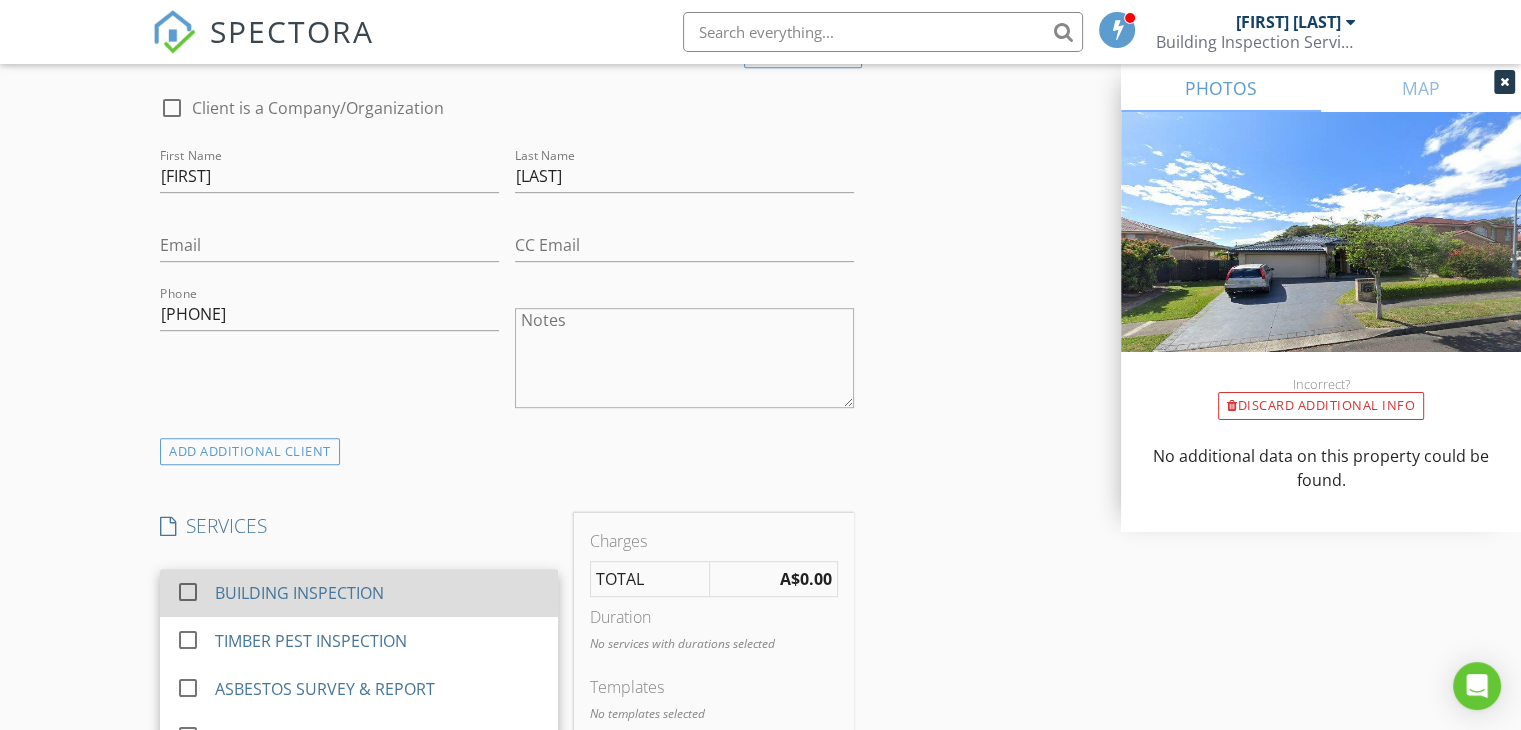 click on "BUILDING INSPECTION" at bounding box center [299, 593] 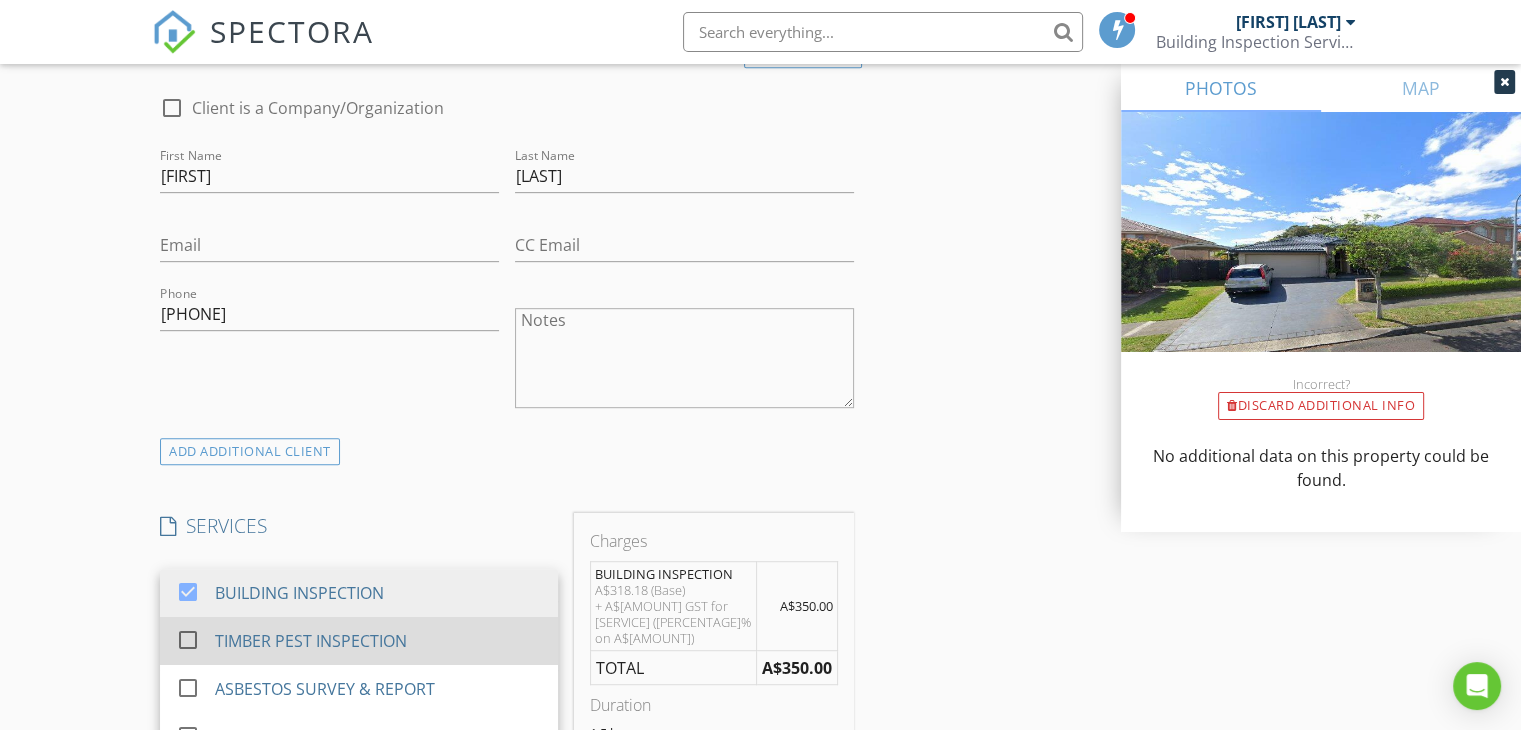 click on "check_box_outline_blank   TIMBER PEST INSPECTION" at bounding box center (359, 641) 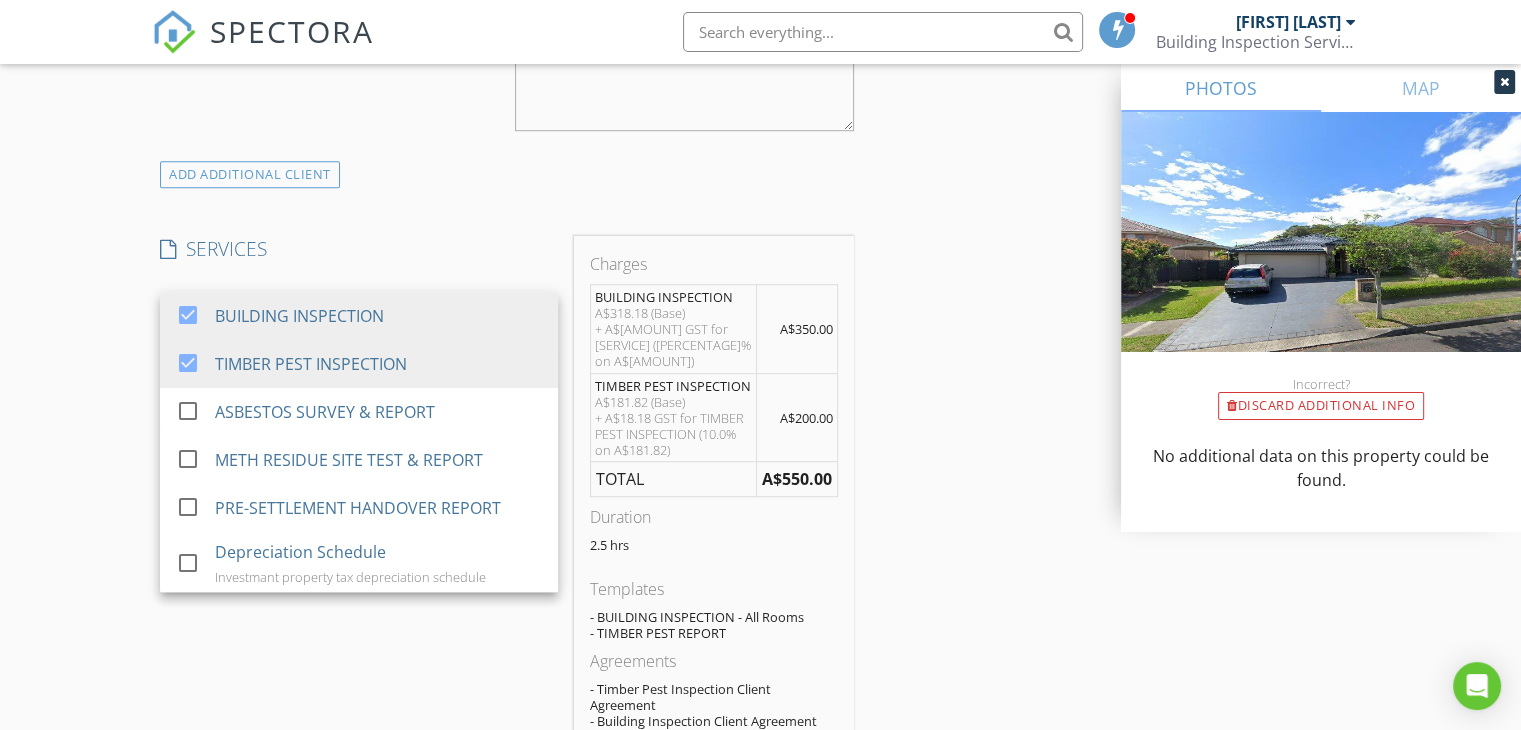scroll, scrollTop: 1400, scrollLeft: 0, axis: vertical 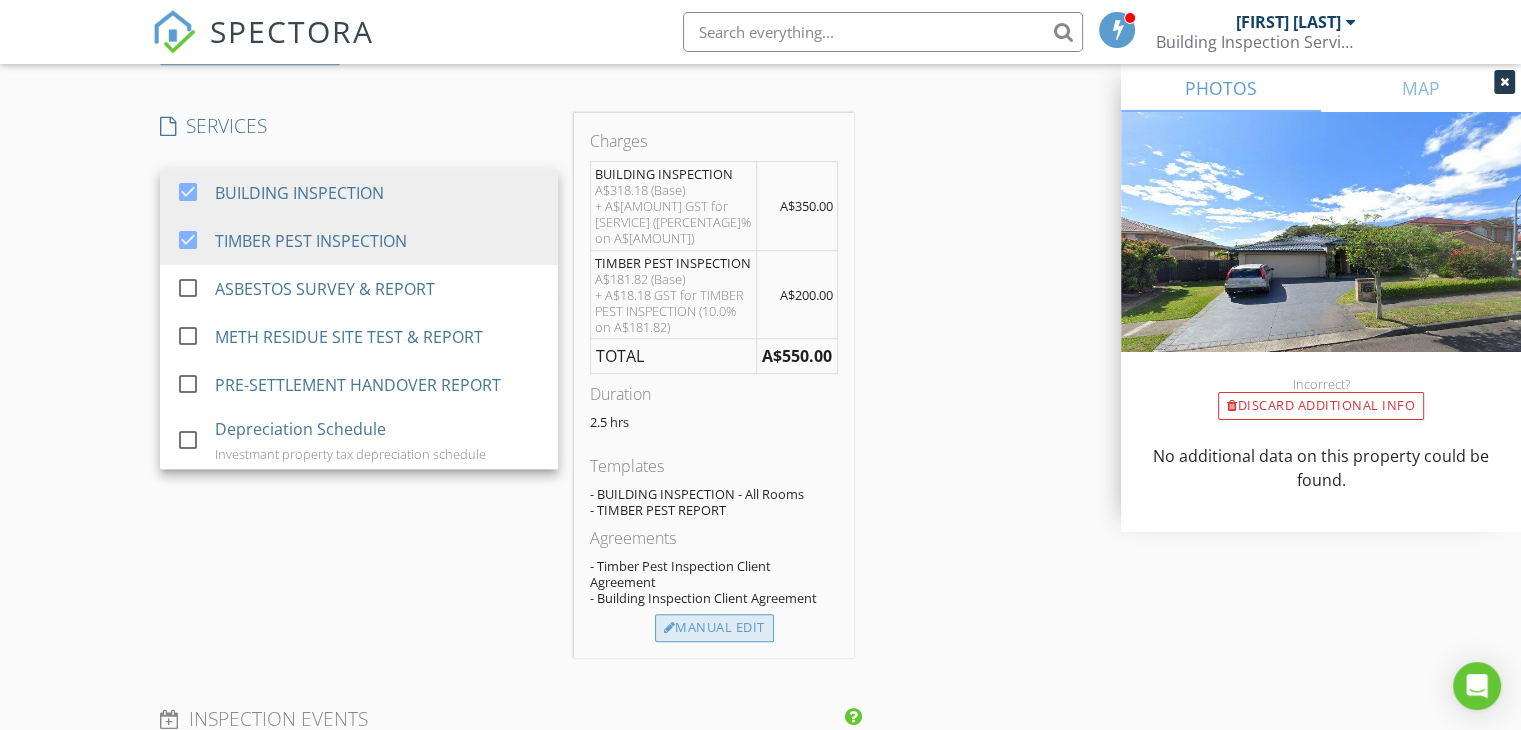 click on "Manual Edit" at bounding box center (714, 628) 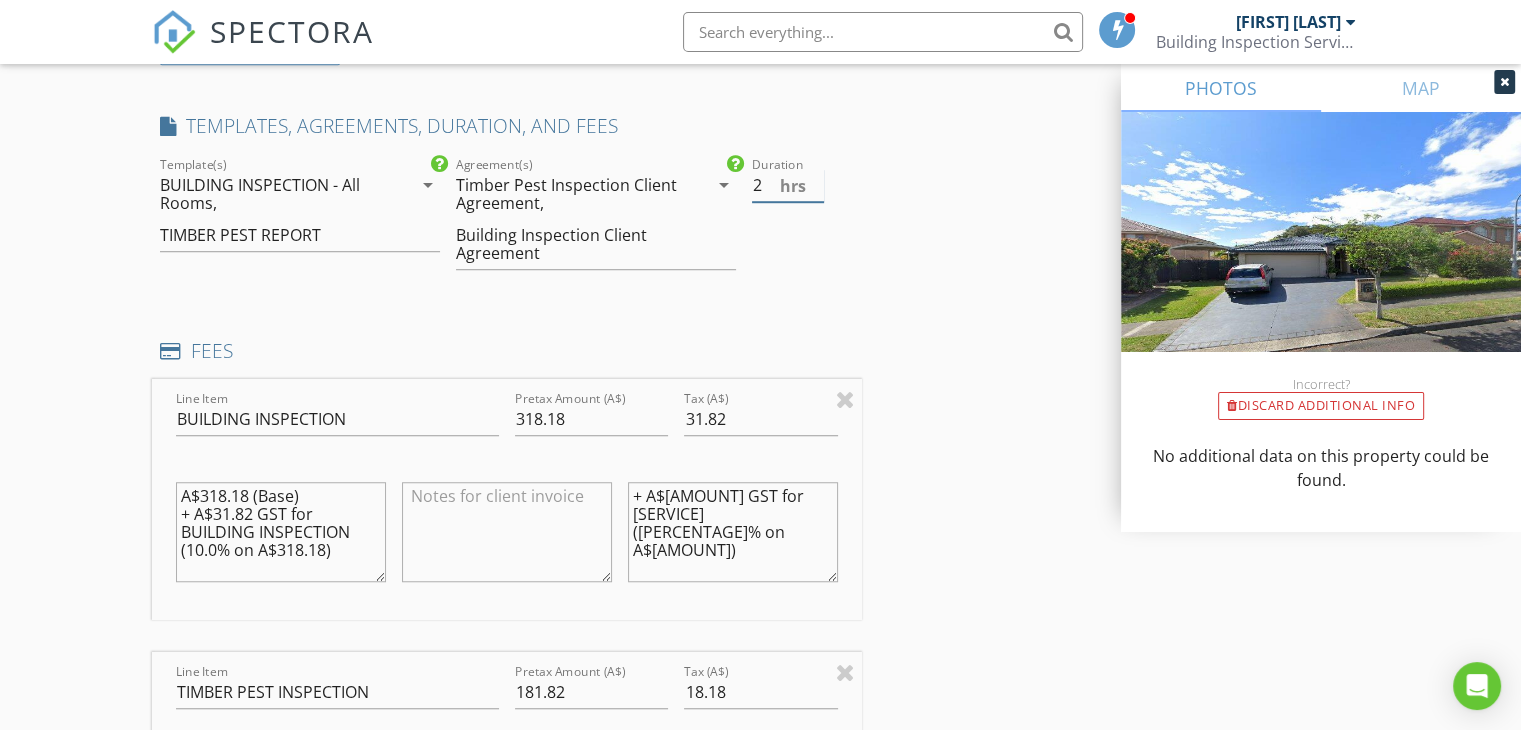 click on "2" at bounding box center [788, 185] 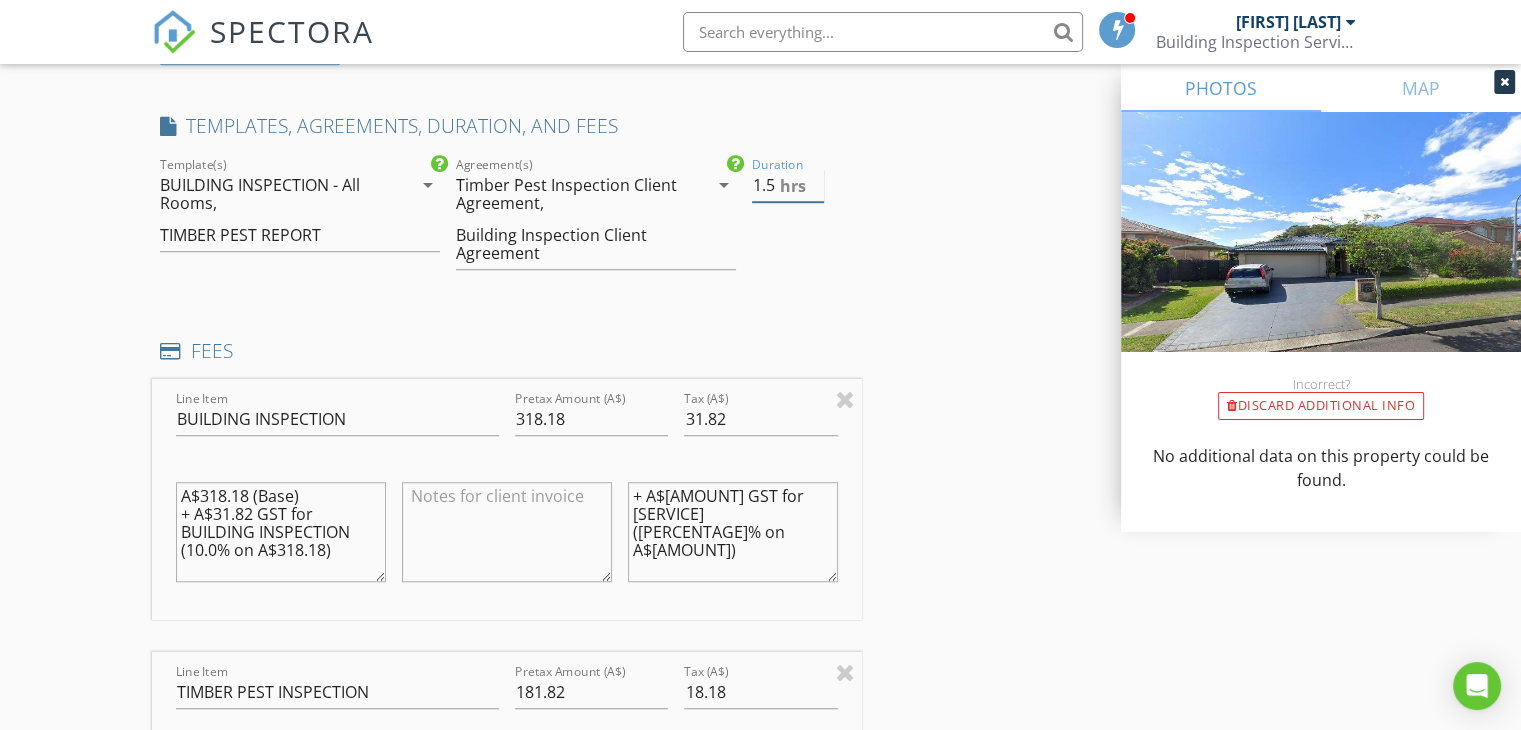 type on "1.5" 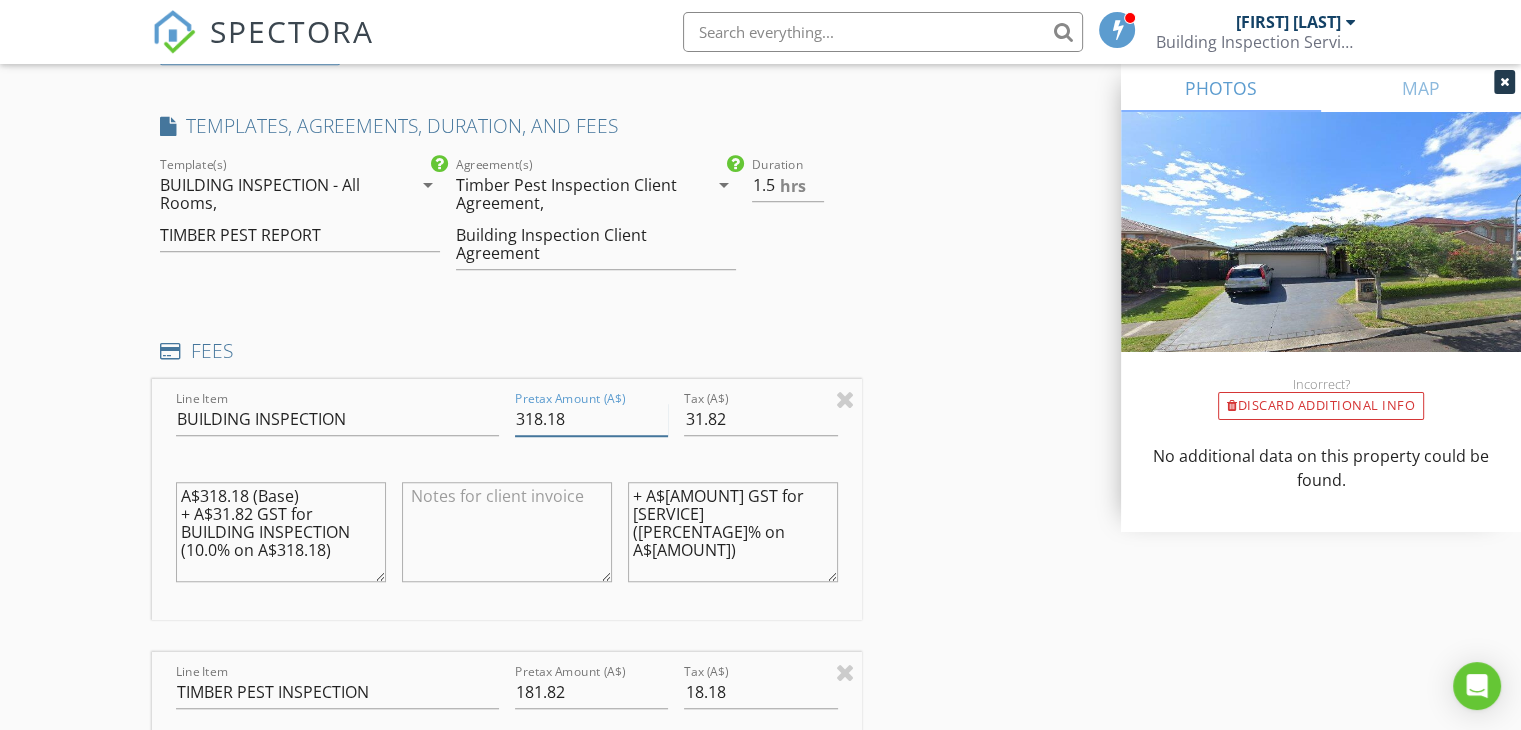 drag, startPoint x: 580, startPoint y: 421, endPoint x: 504, endPoint y: 413, distance: 76.41989 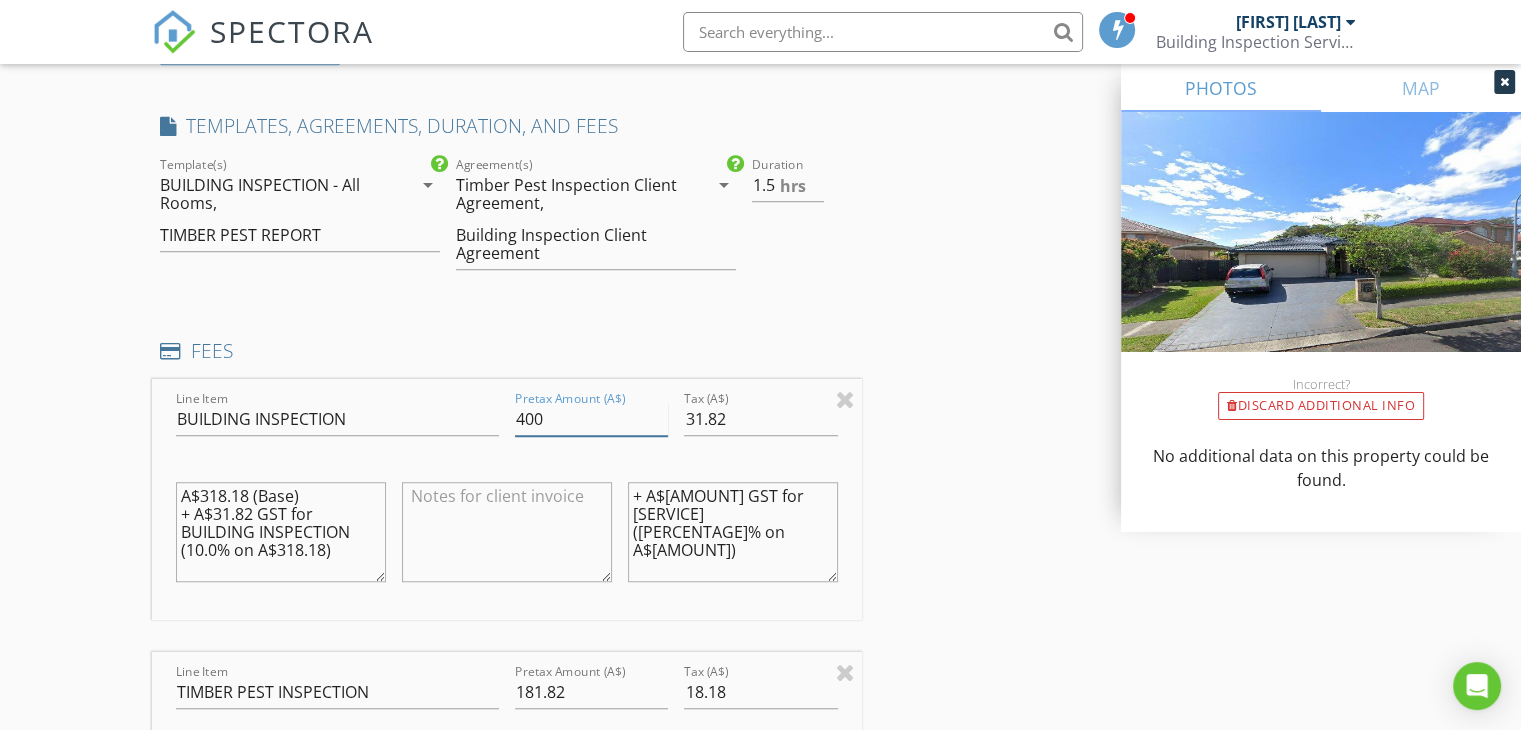 type on "400" 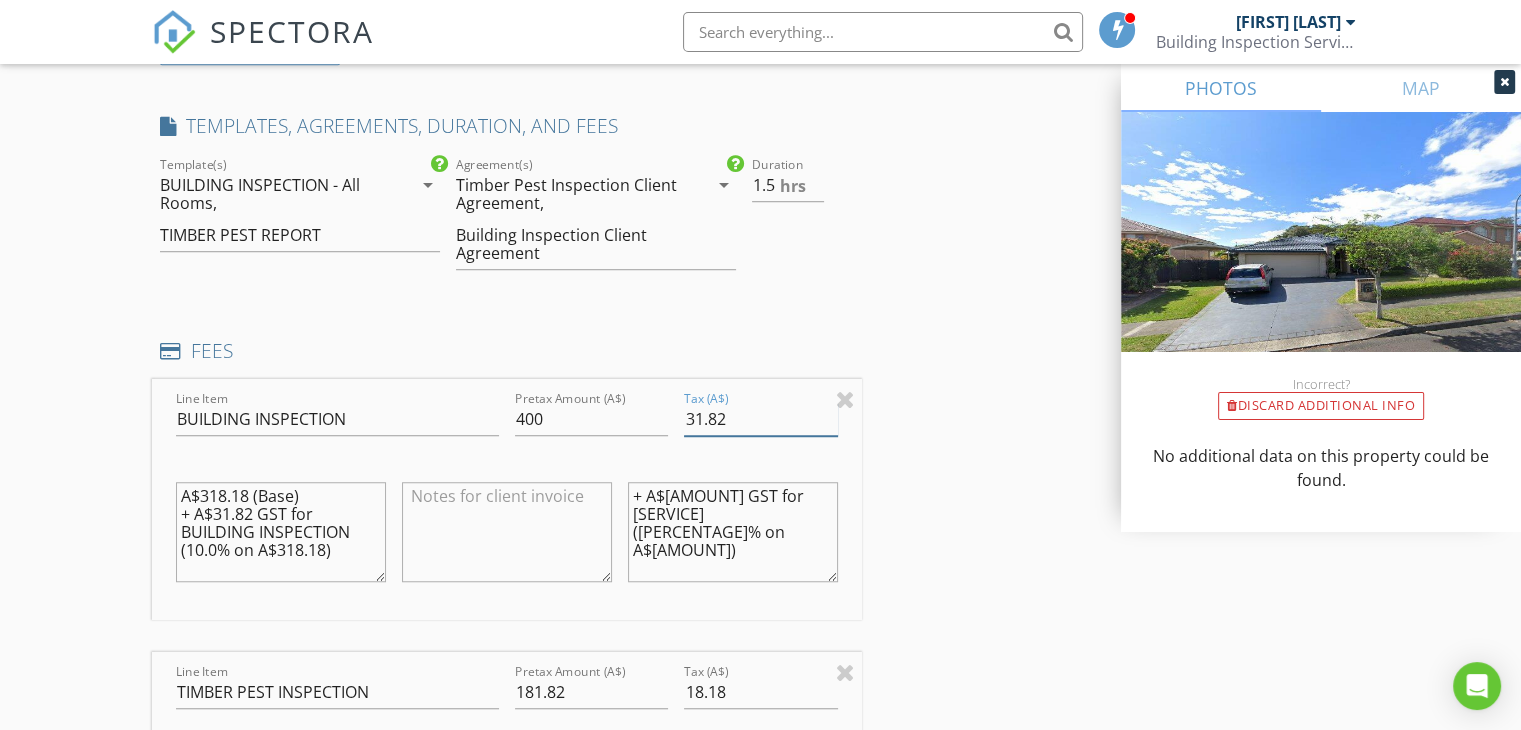drag, startPoint x: 732, startPoint y: 414, endPoint x: 689, endPoint y: 413, distance: 43.011627 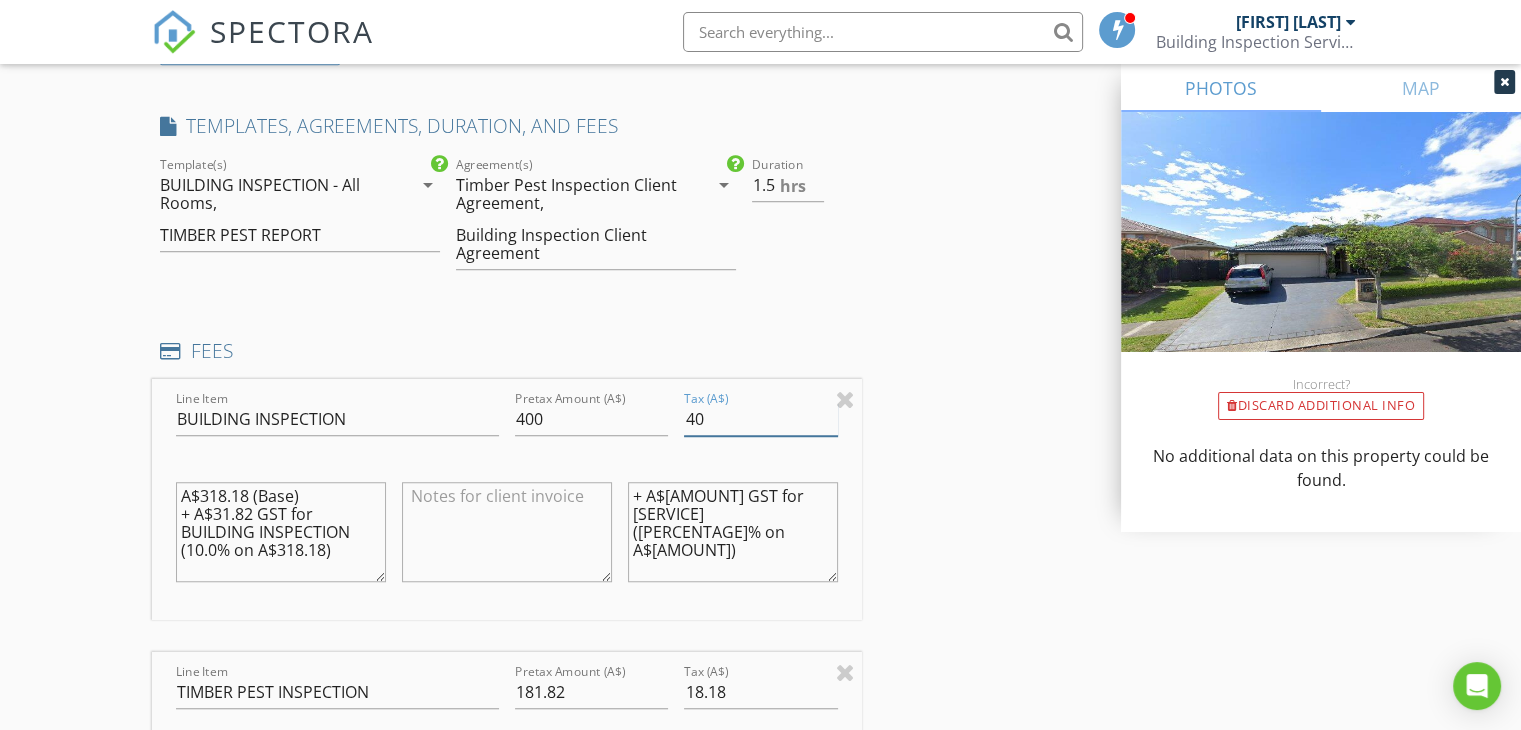 type on "40" 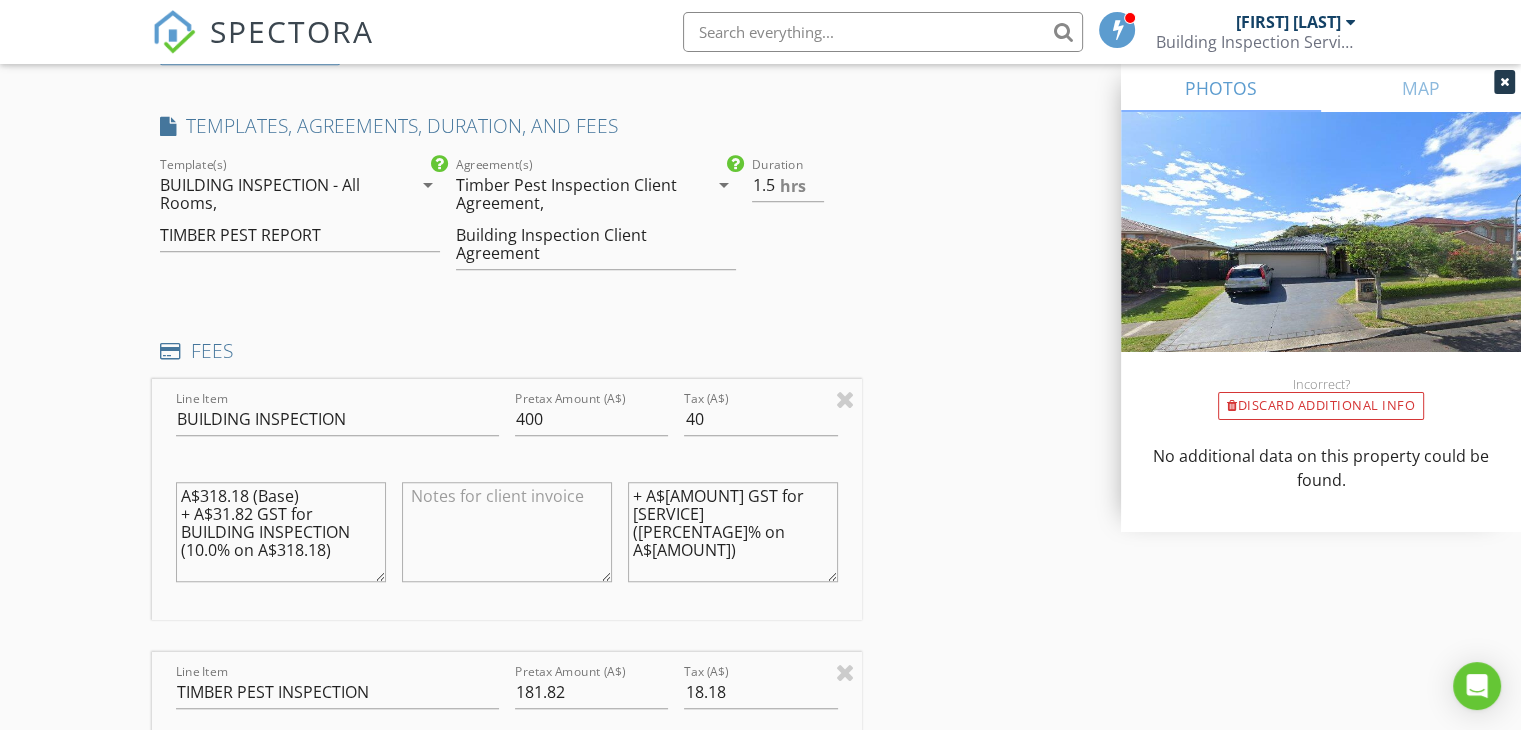 drag, startPoint x: 177, startPoint y: 493, endPoint x: 349, endPoint y: 550, distance: 181.19879 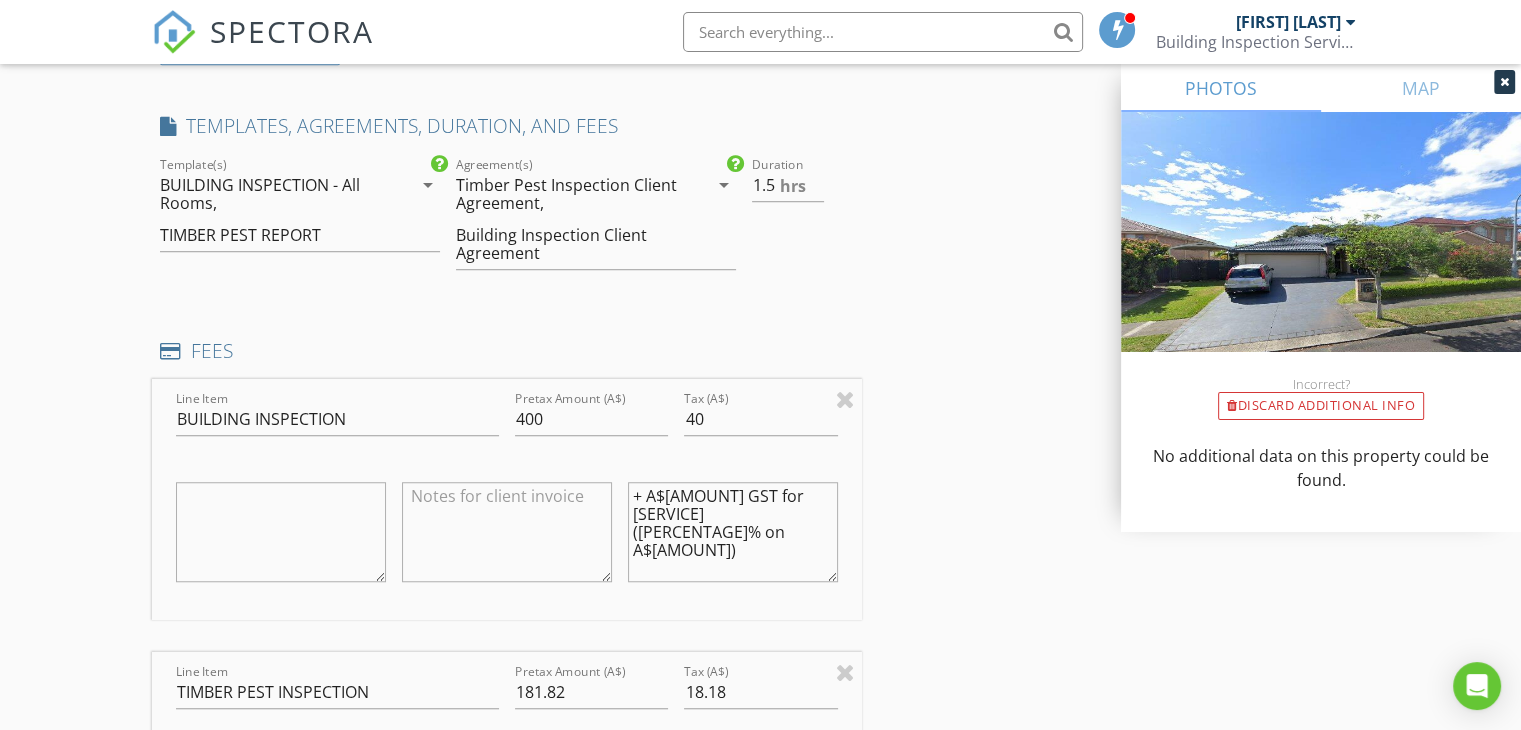 type 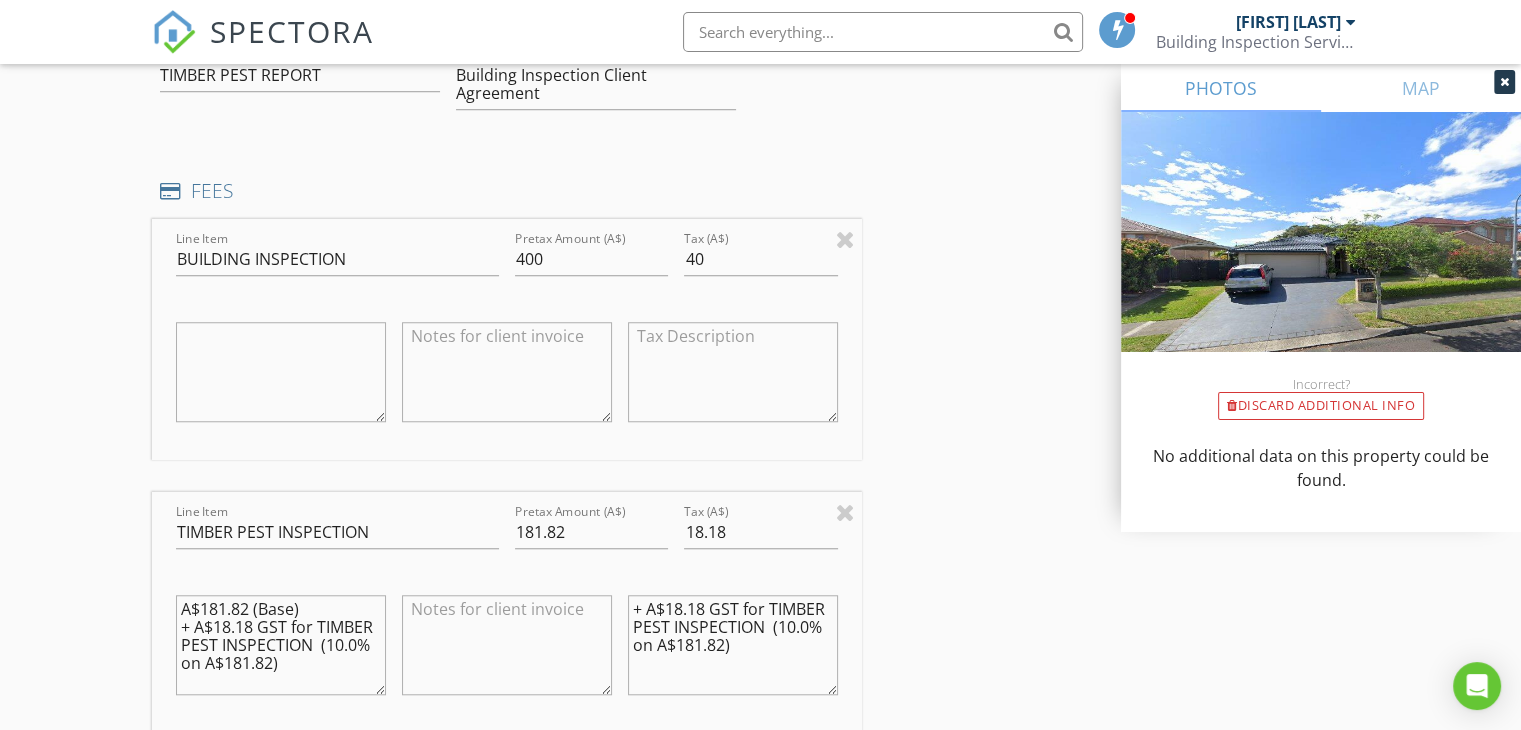 scroll, scrollTop: 1600, scrollLeft: 0, axis: vertical 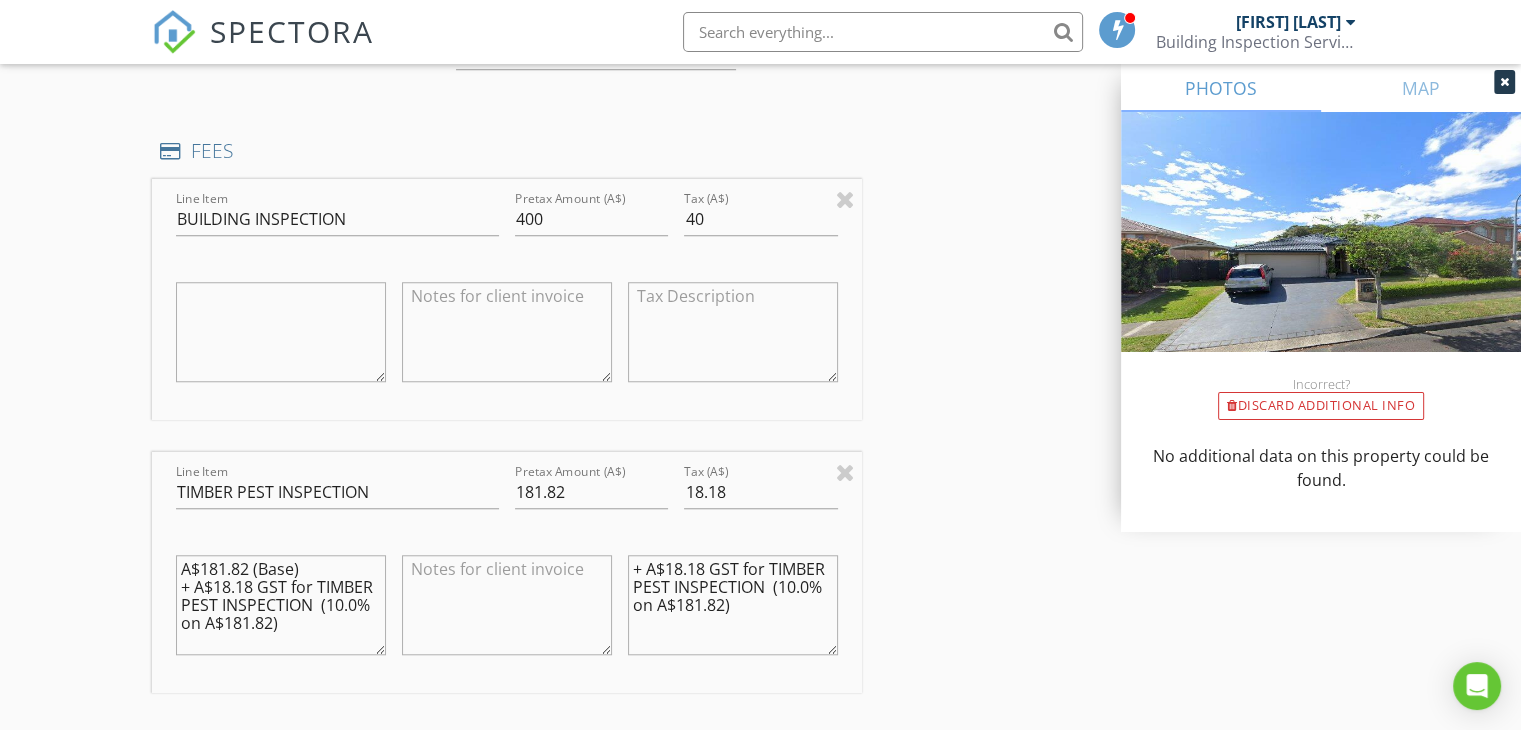 type 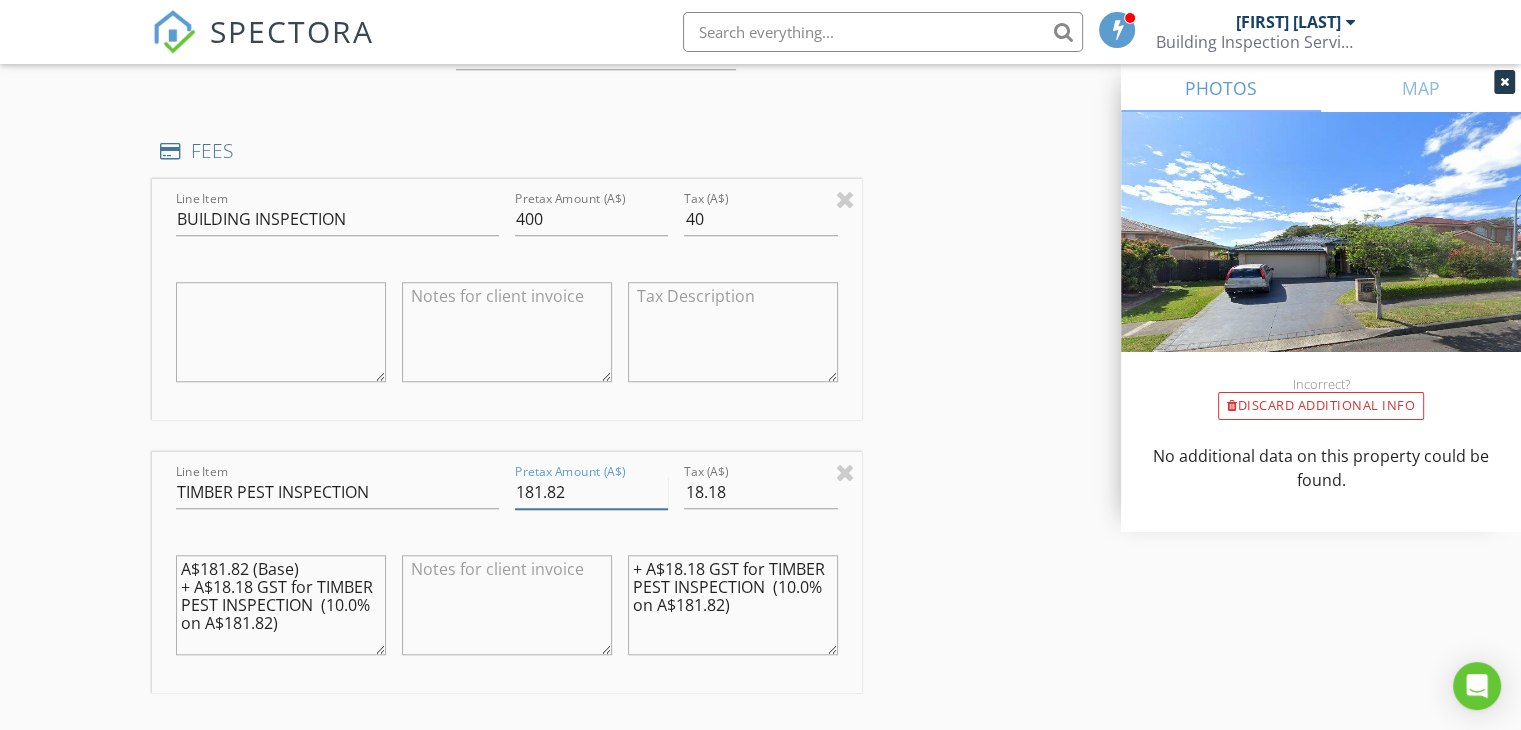 drag, startPoint x: 582, startPoint y: 488, endPoint x: 508, endPoint y: 485, distance: 74.06078 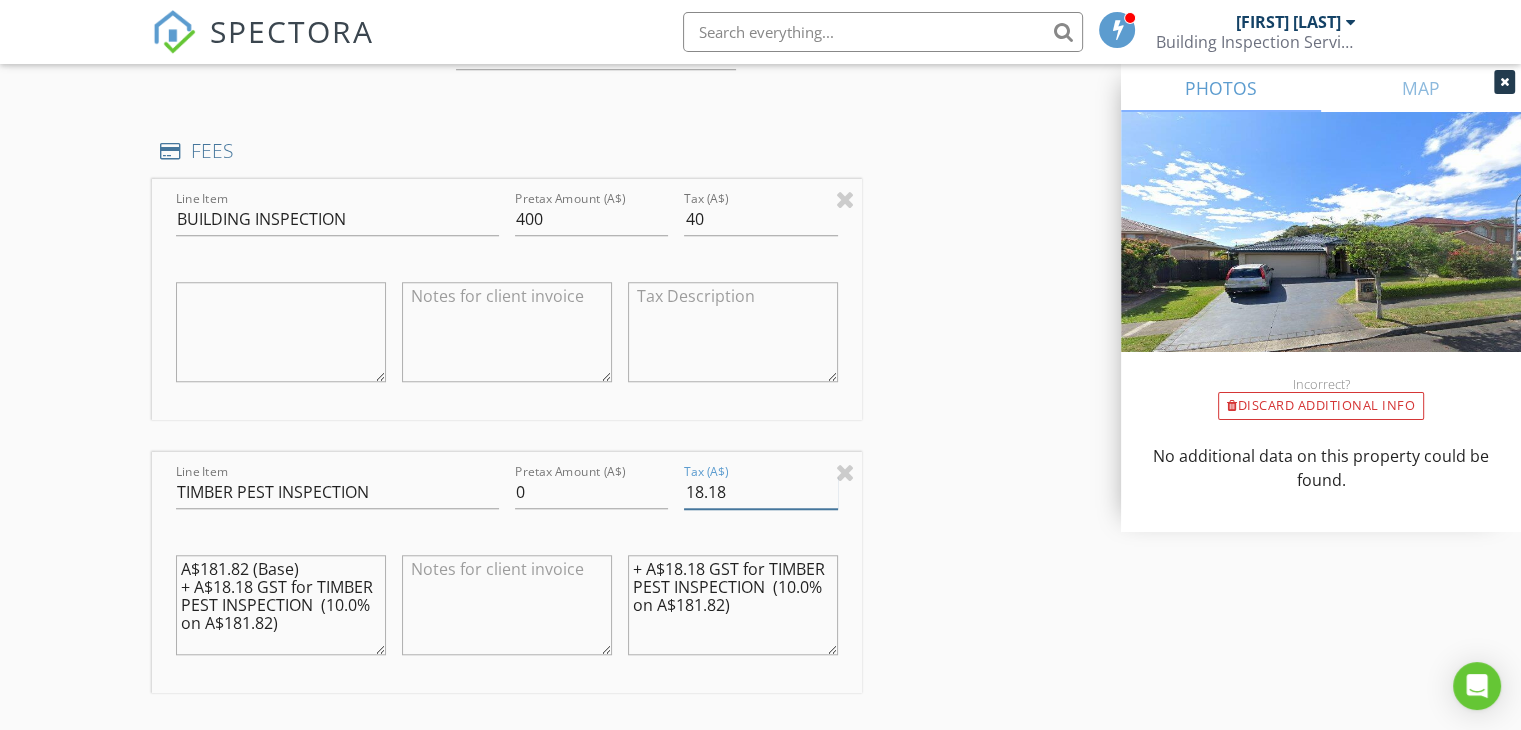 drag, startPoint x: 725, startPoint y: 487, endPoint x: 667, endPoint y: 494, distance: 58.420887 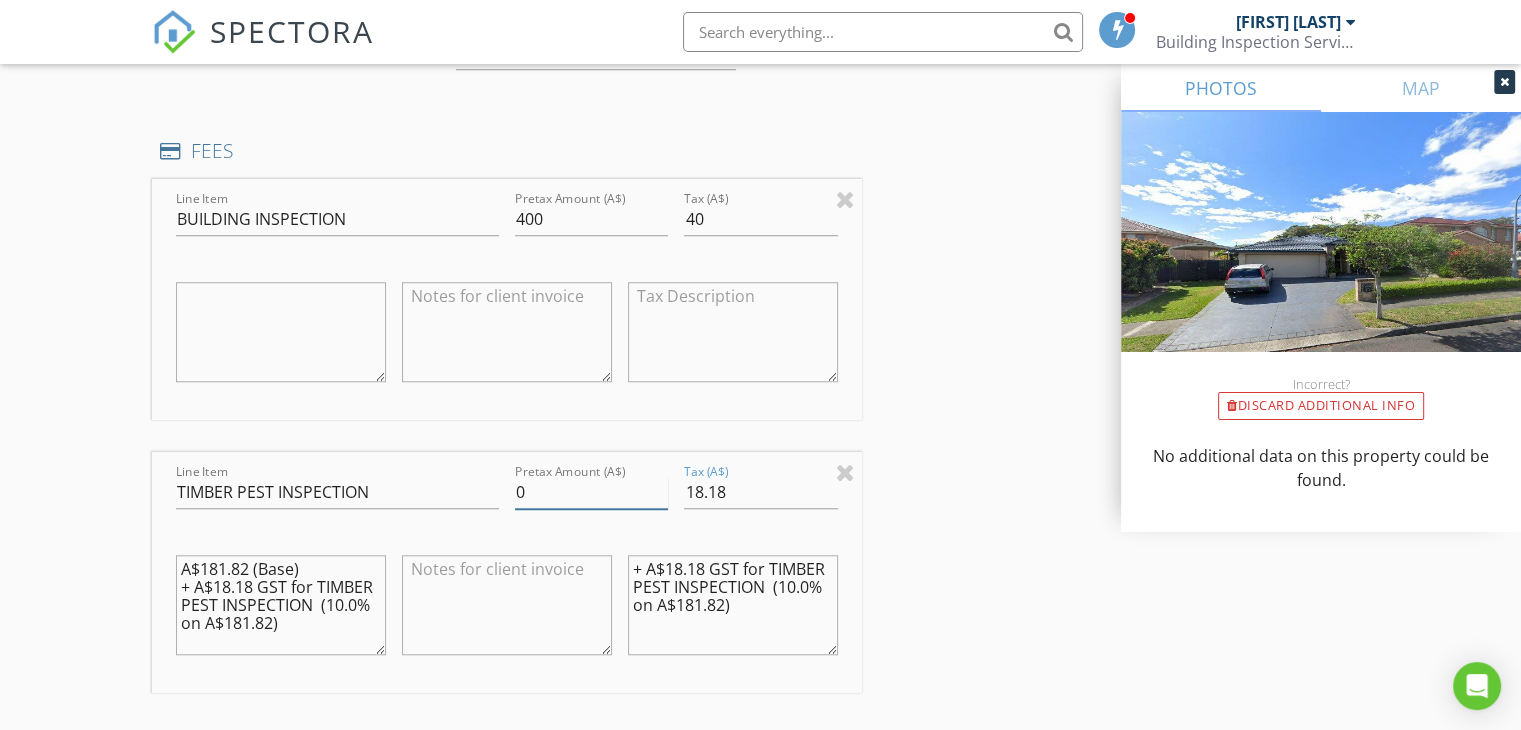 click on "Line Item TIMBER PEST INSPECTION     Pretax Amount (A$) 0   Tax (A$) 18.18   A$181.82 (Base)
+ A$18.18 GST for TIMBER PEST INSPECTION  (10.0% on A$181.82)     + A$18.18 GST for TIMBER PEST INSPECTION  (10.0% on A$181.82)" at bounding box center [507, 572] 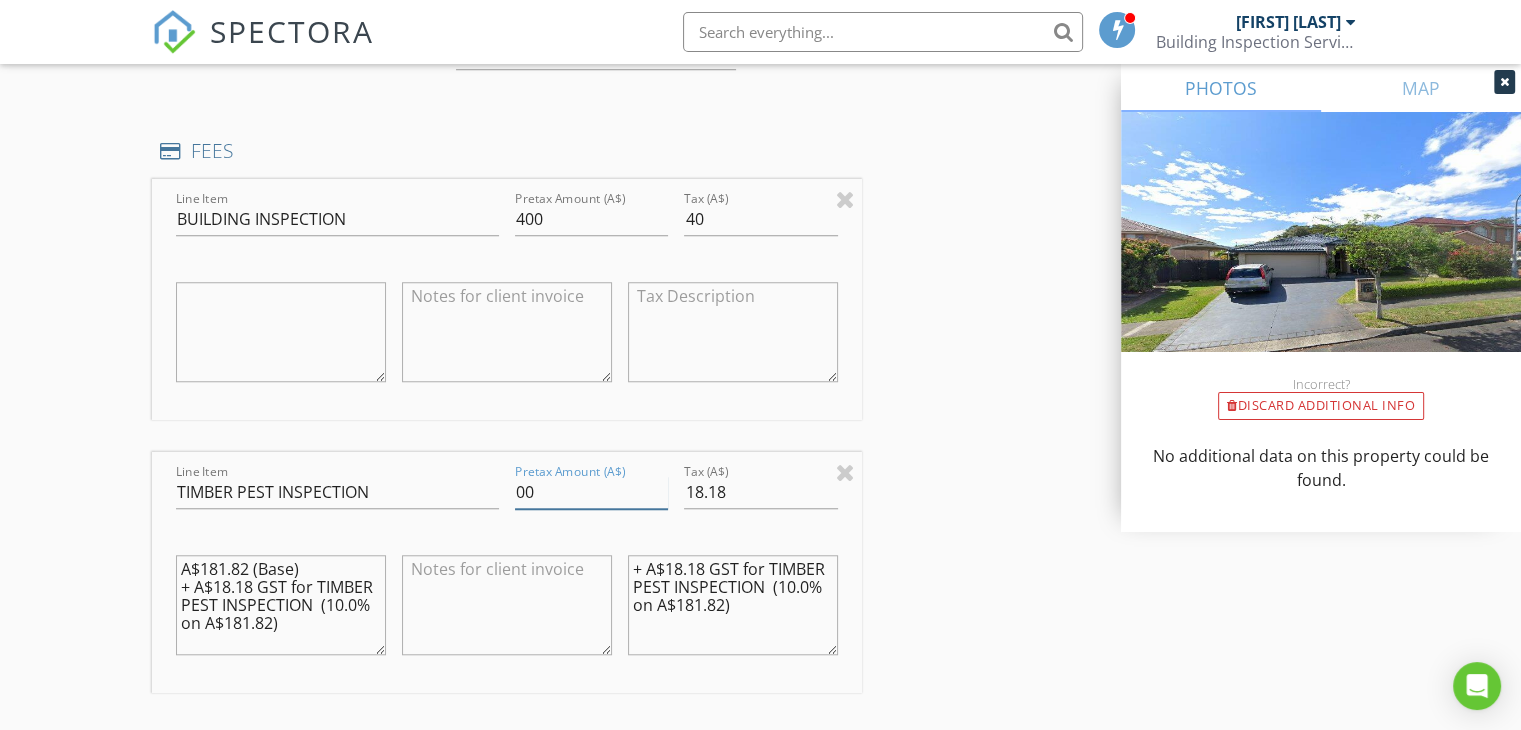 type on "00" 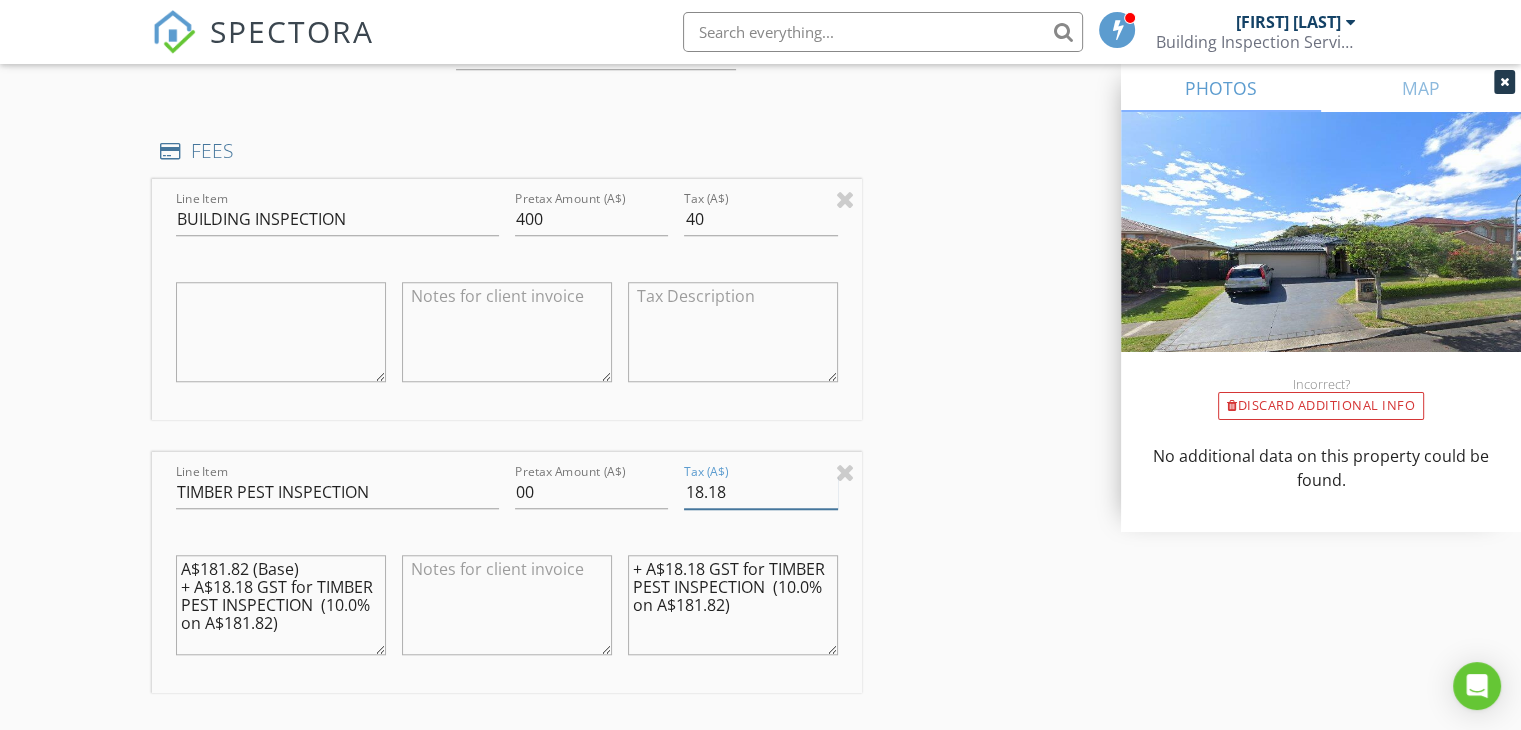 drag, startPoint x: 728, startPoint y: 489, endPoint x: 674, endPoint y: 491, distance: 54.037025 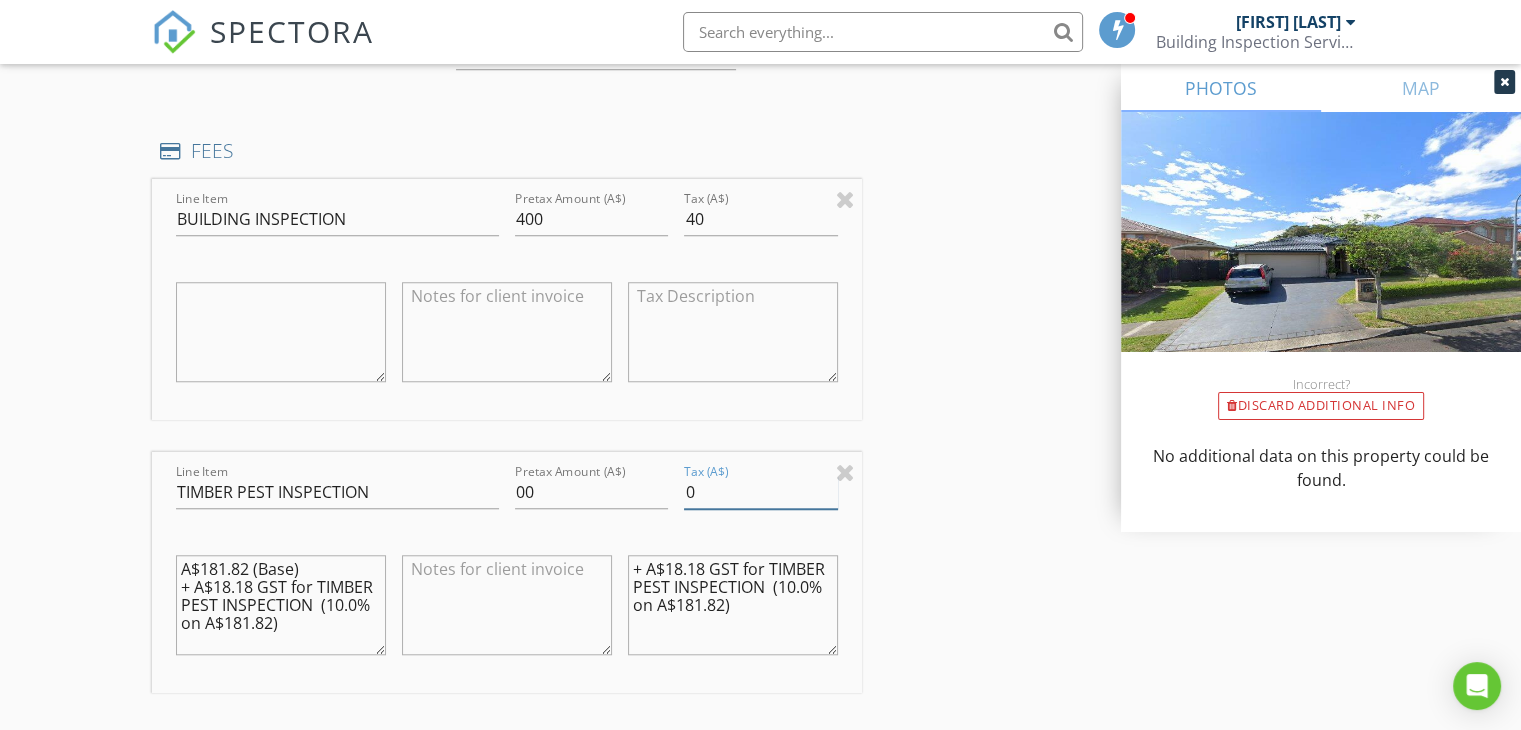 type on "0" 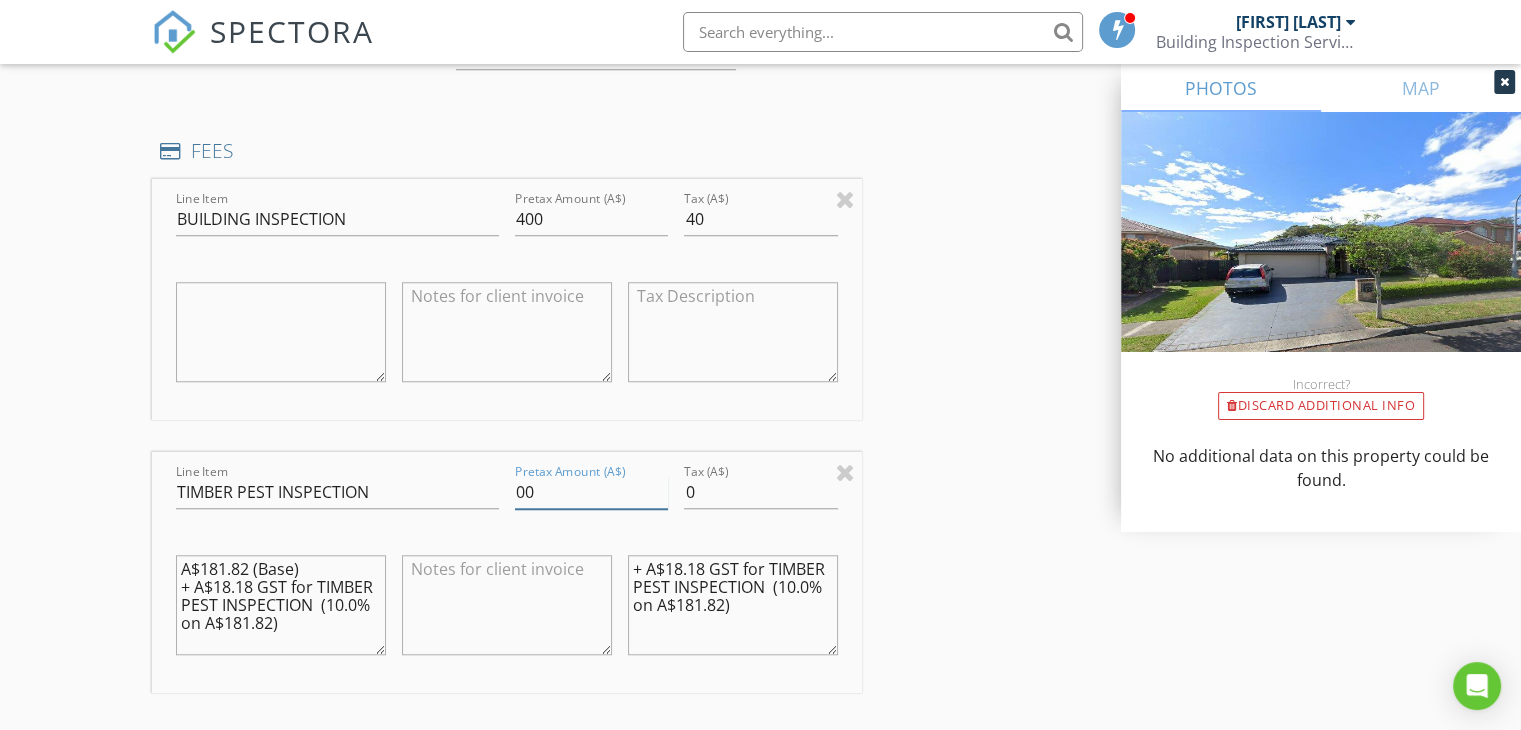 drag, startPoint x: 546, startPoint y: 491, endPoint x: 514, endPoint y: 489, distance: 32.06244 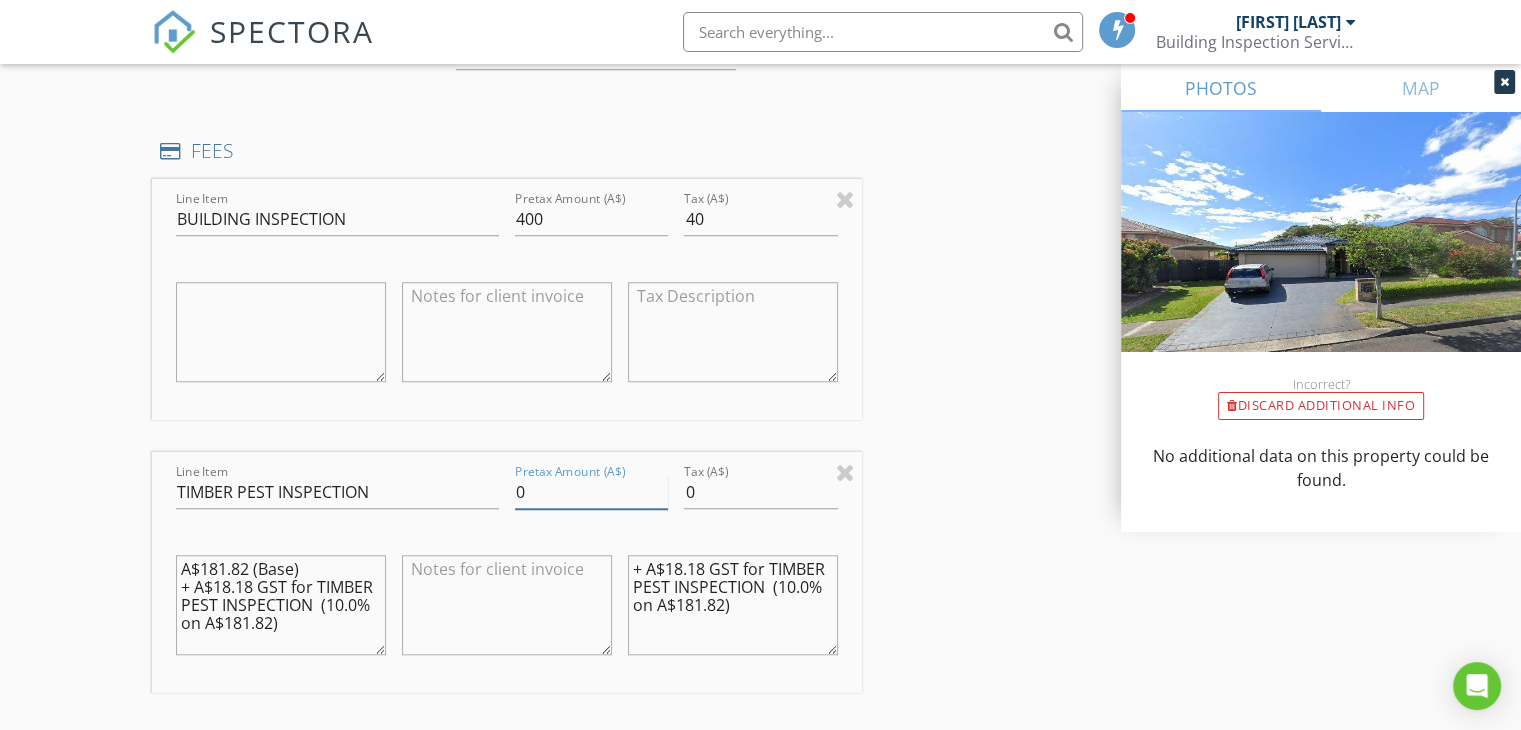 type on "0" 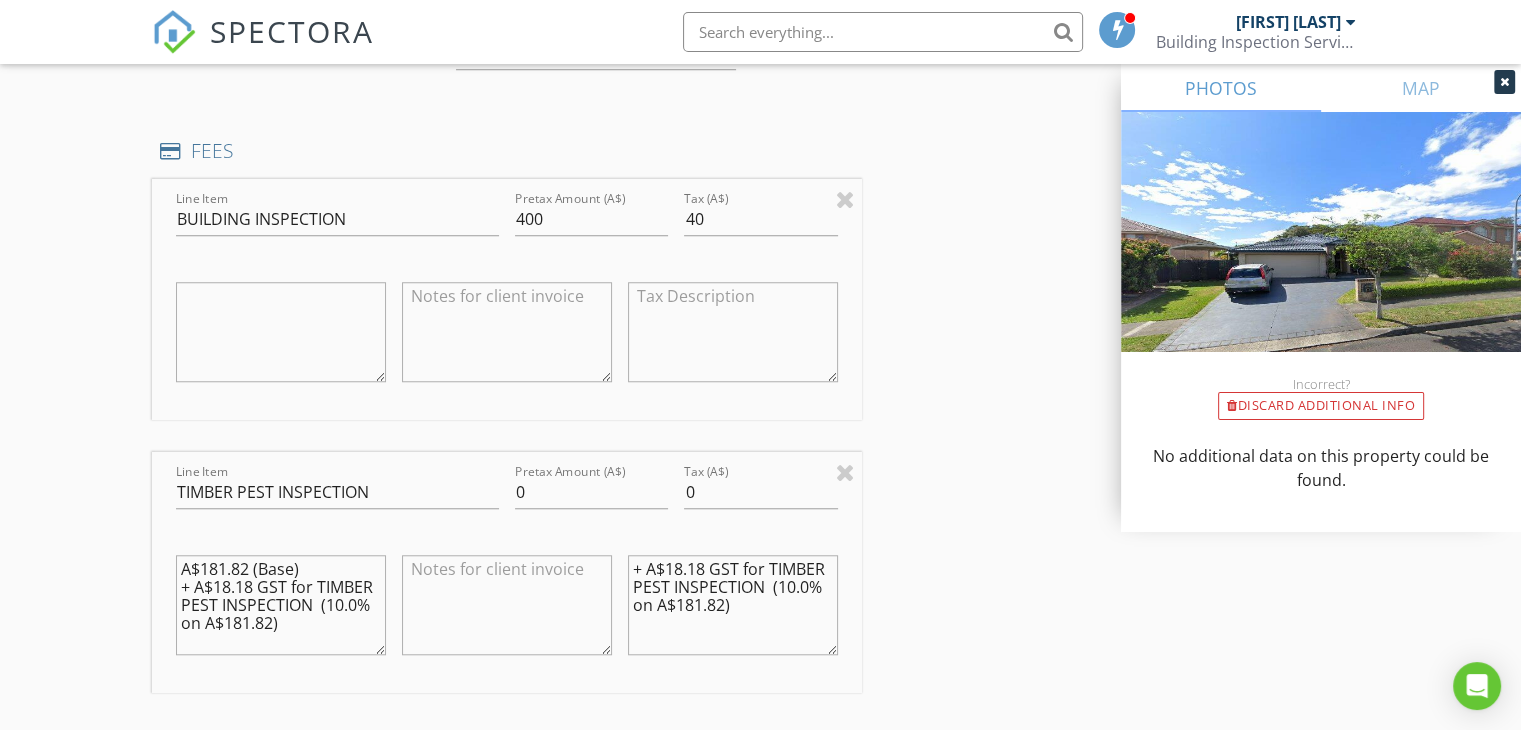 drag, startPoint x: 178, startPoint y: 563, endPoint x: 275, endPoint y: 635, distance: 120.80149 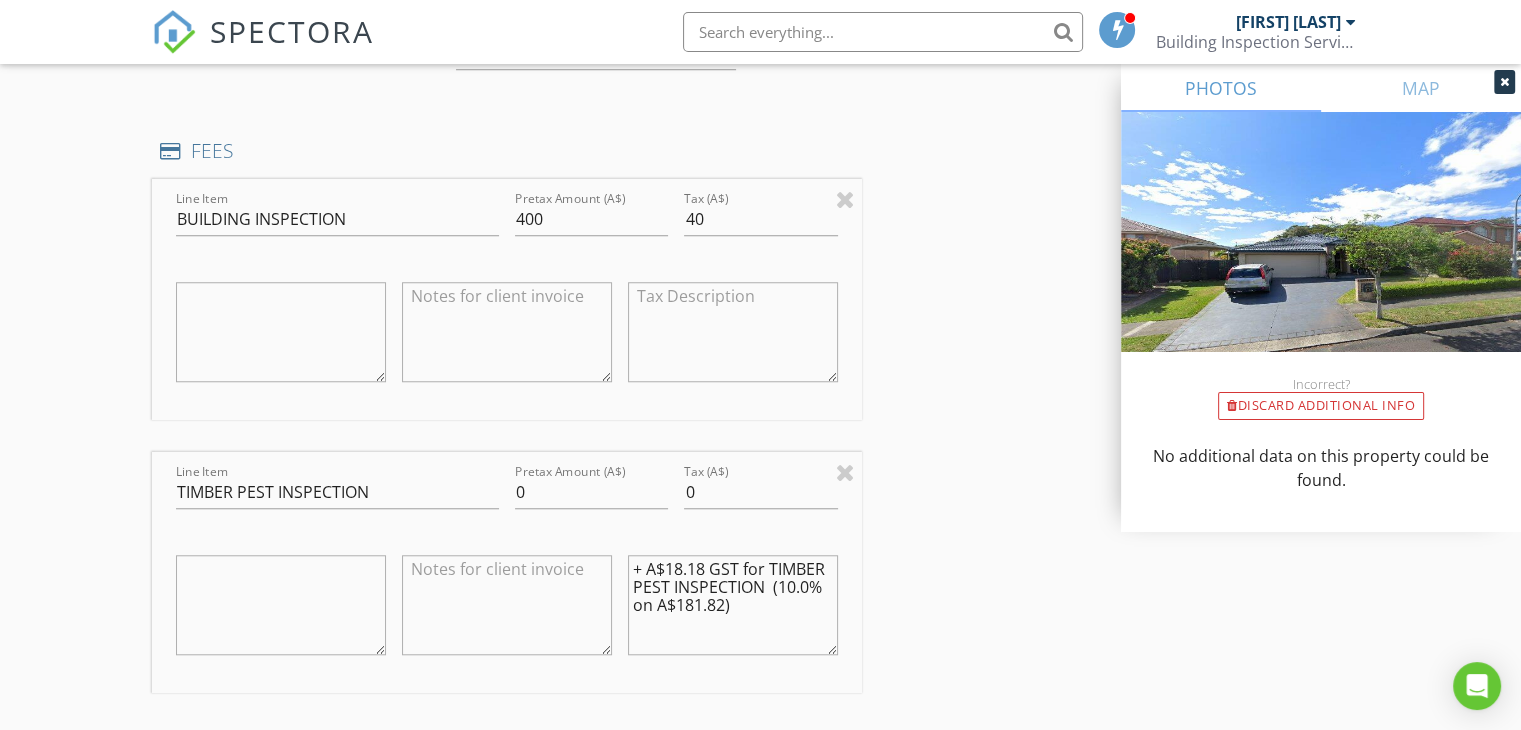 type 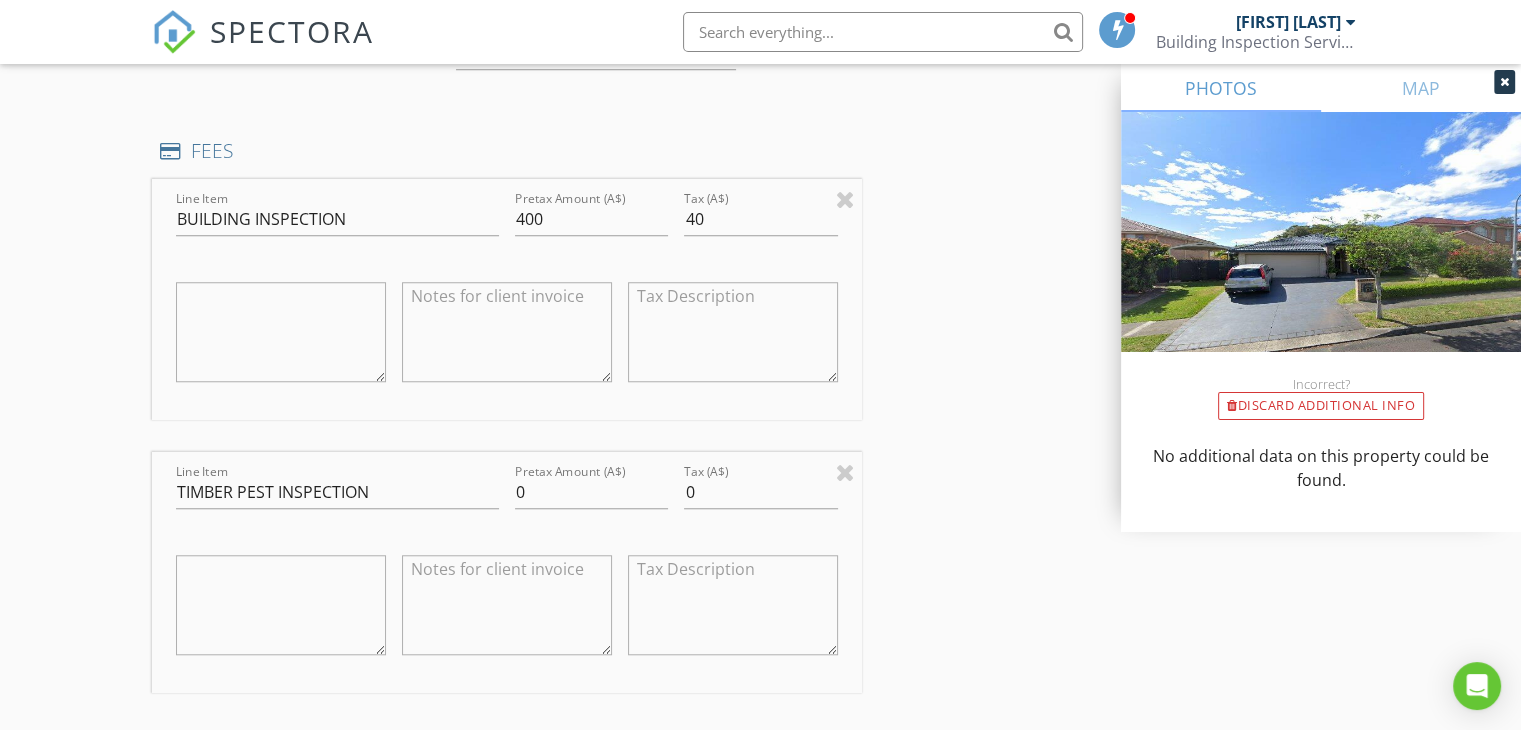 type 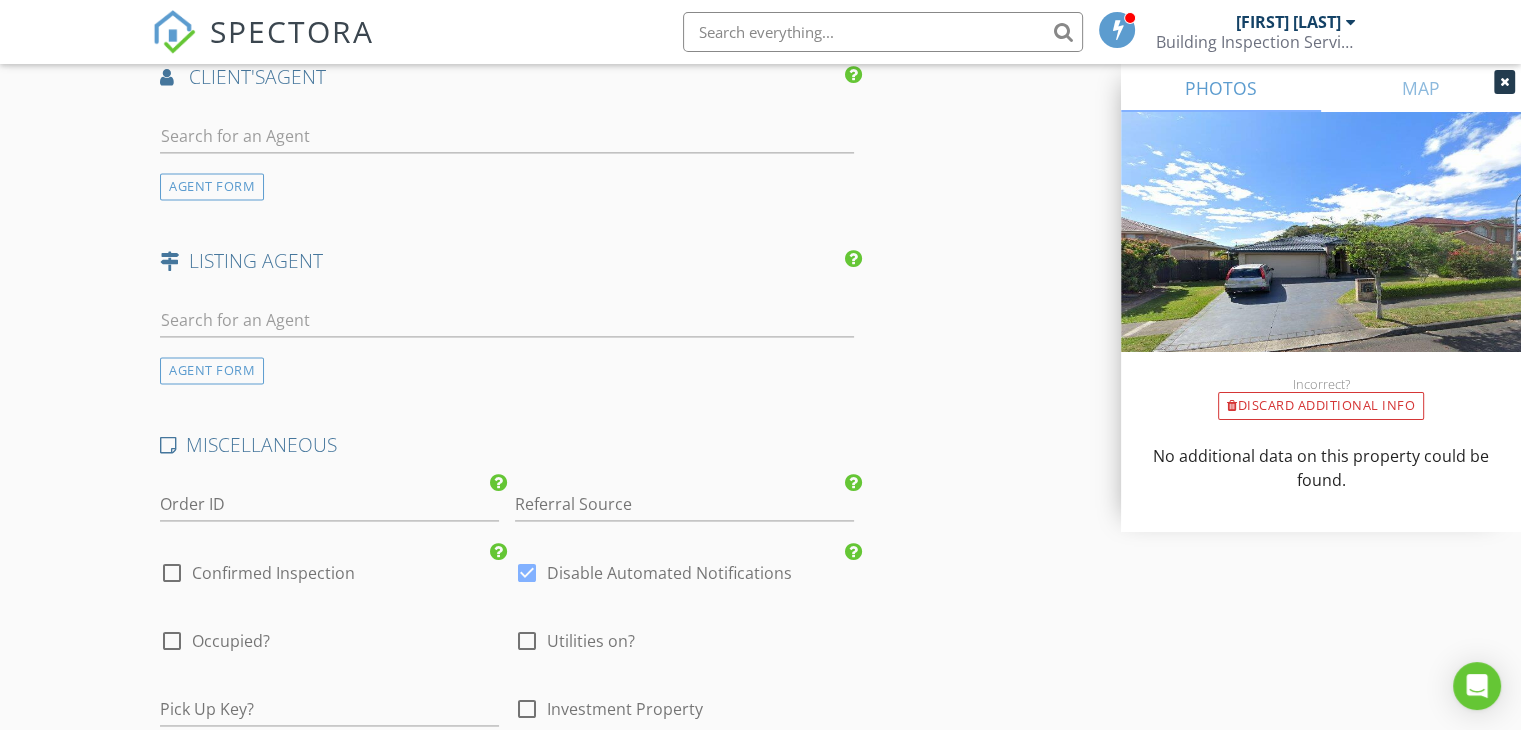scroll, scrollTop: 2800, scrollLeft: 0, axis: vertical 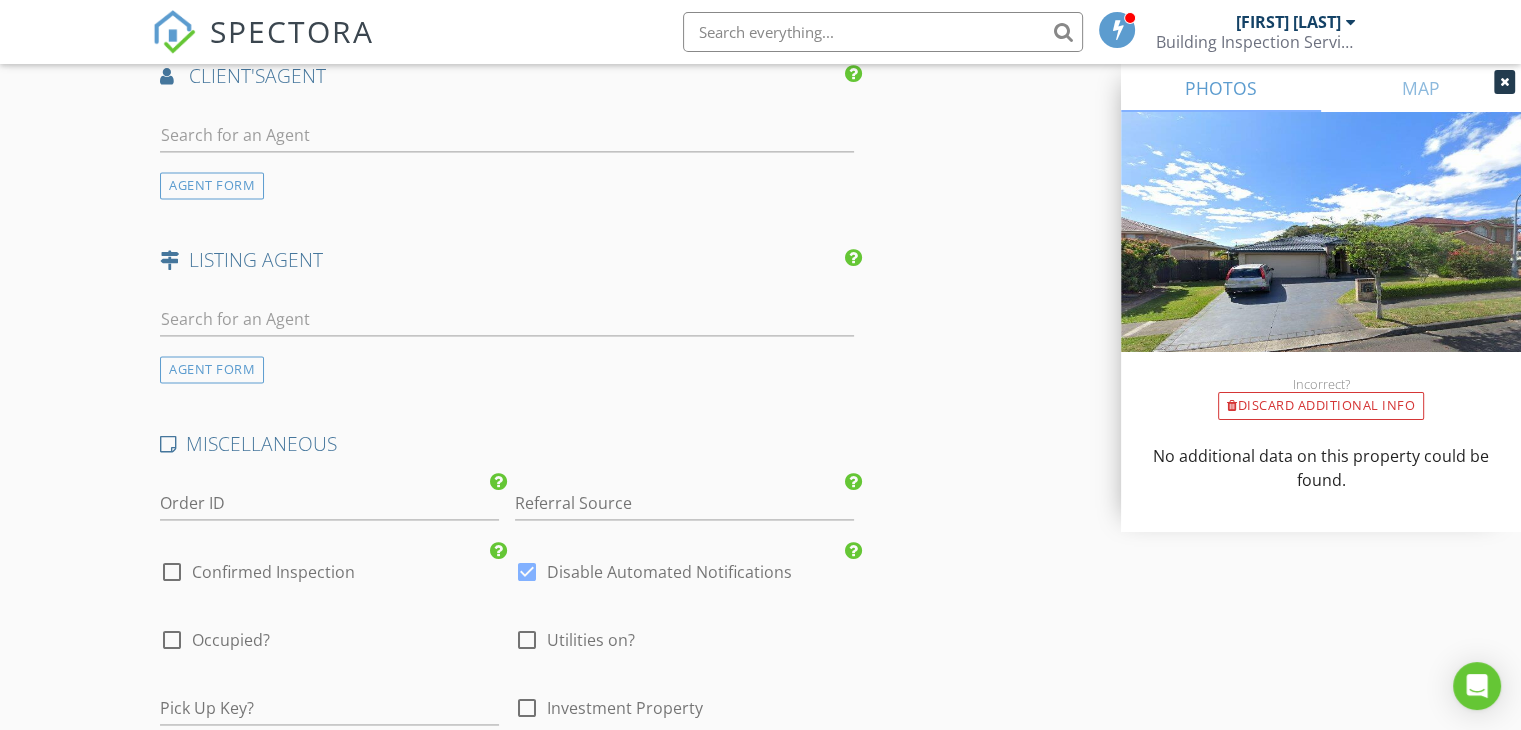 type on "Included in overall fee" 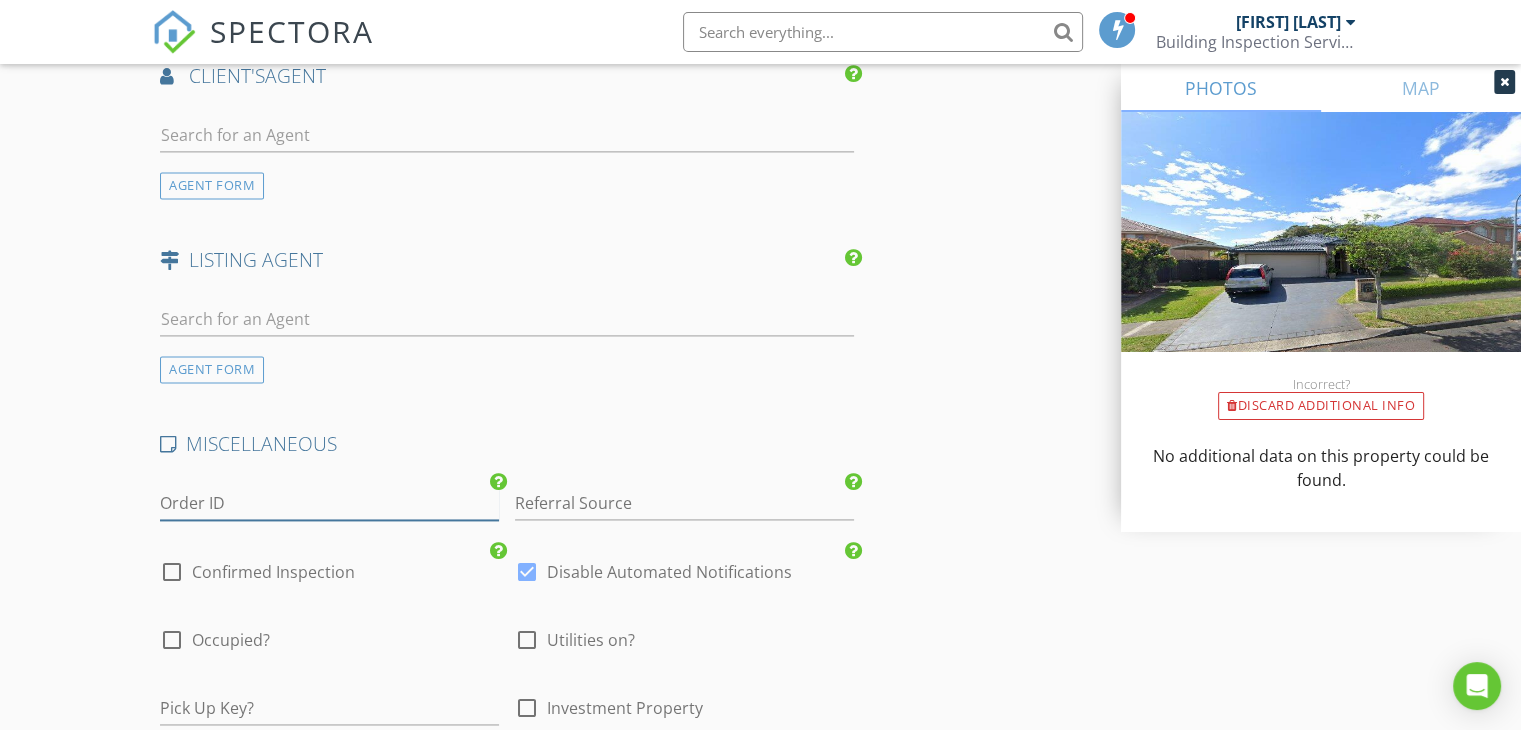 click on "Order ID" at bounding box center (329, 503) 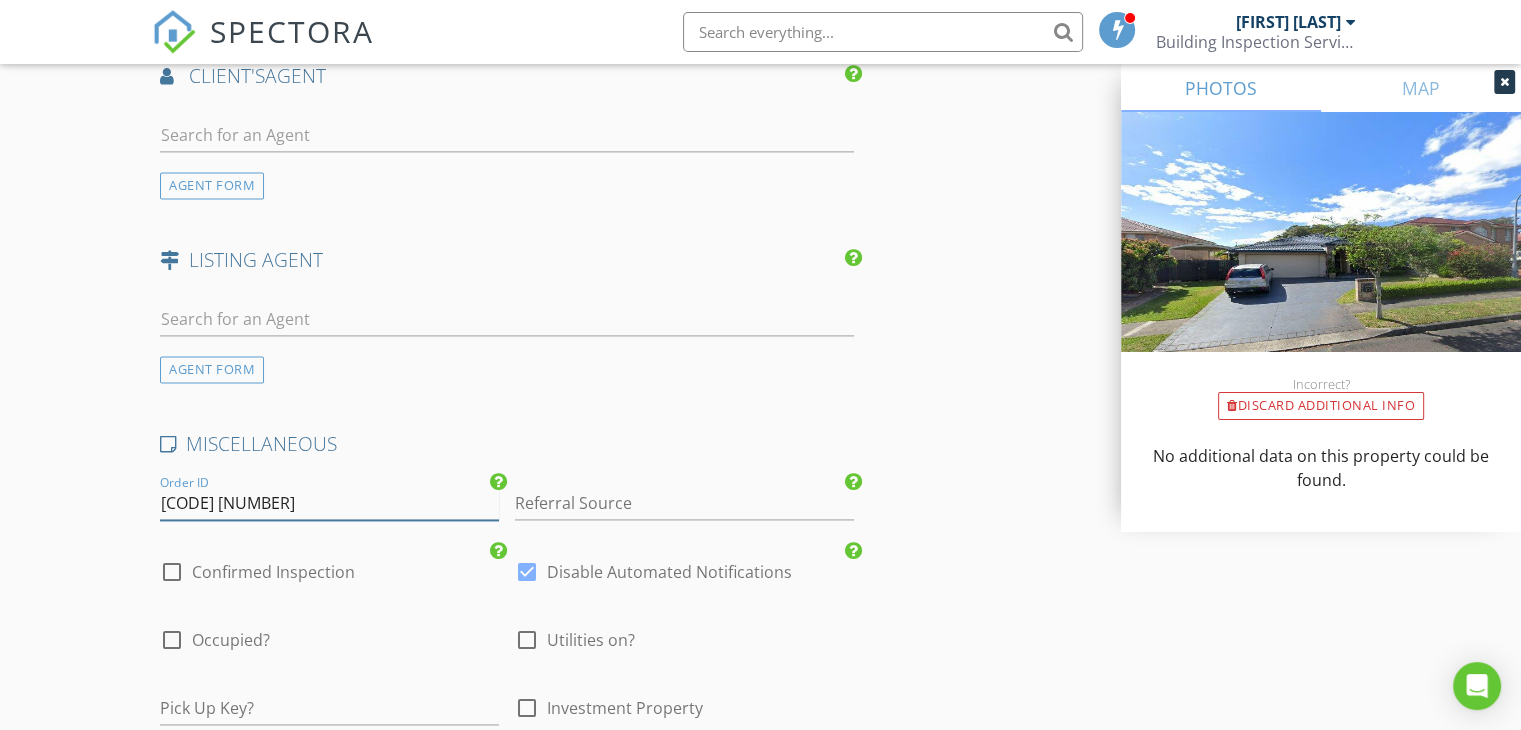 type on "XBPI 2875" 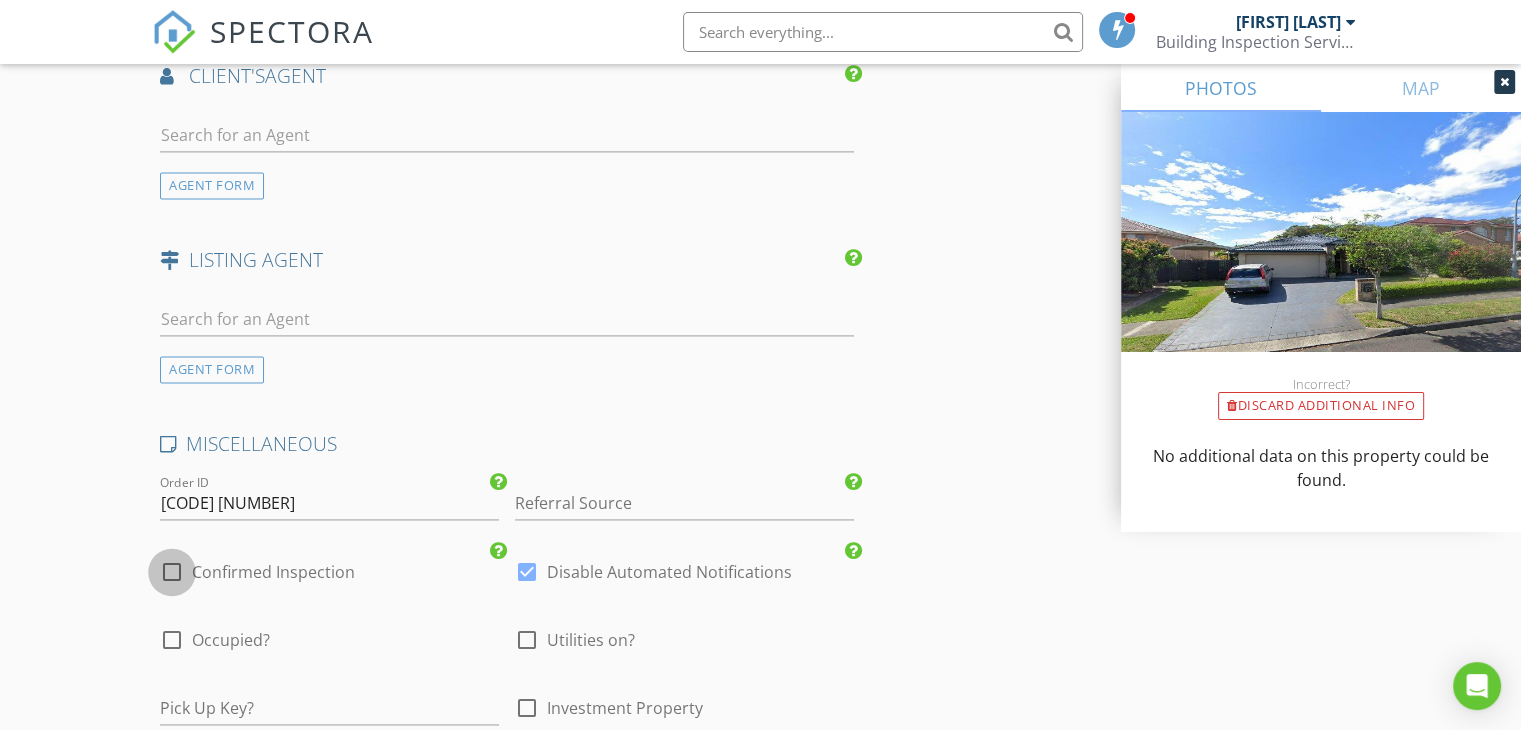click at bounding box center [172, 572] 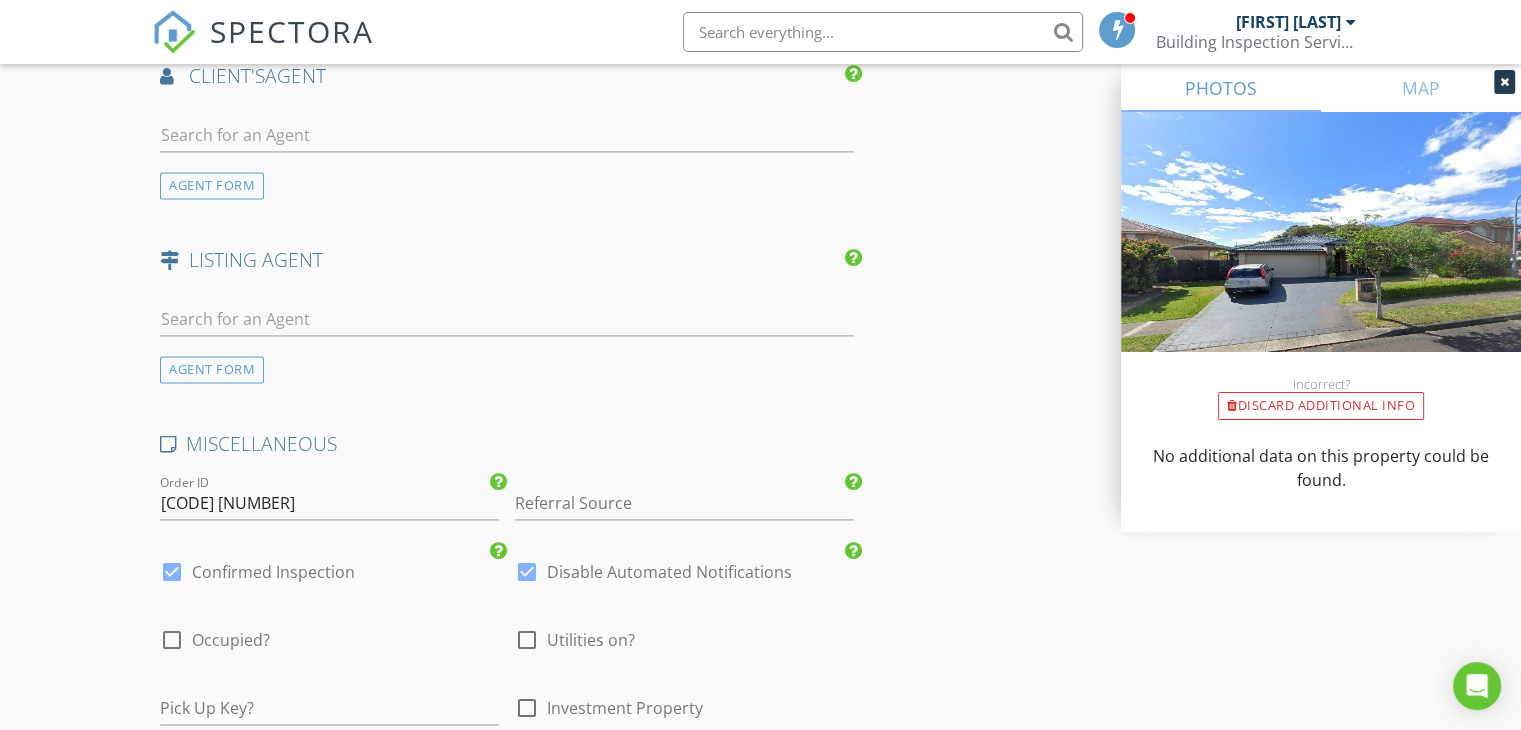 click at bounding box center (172, 640) 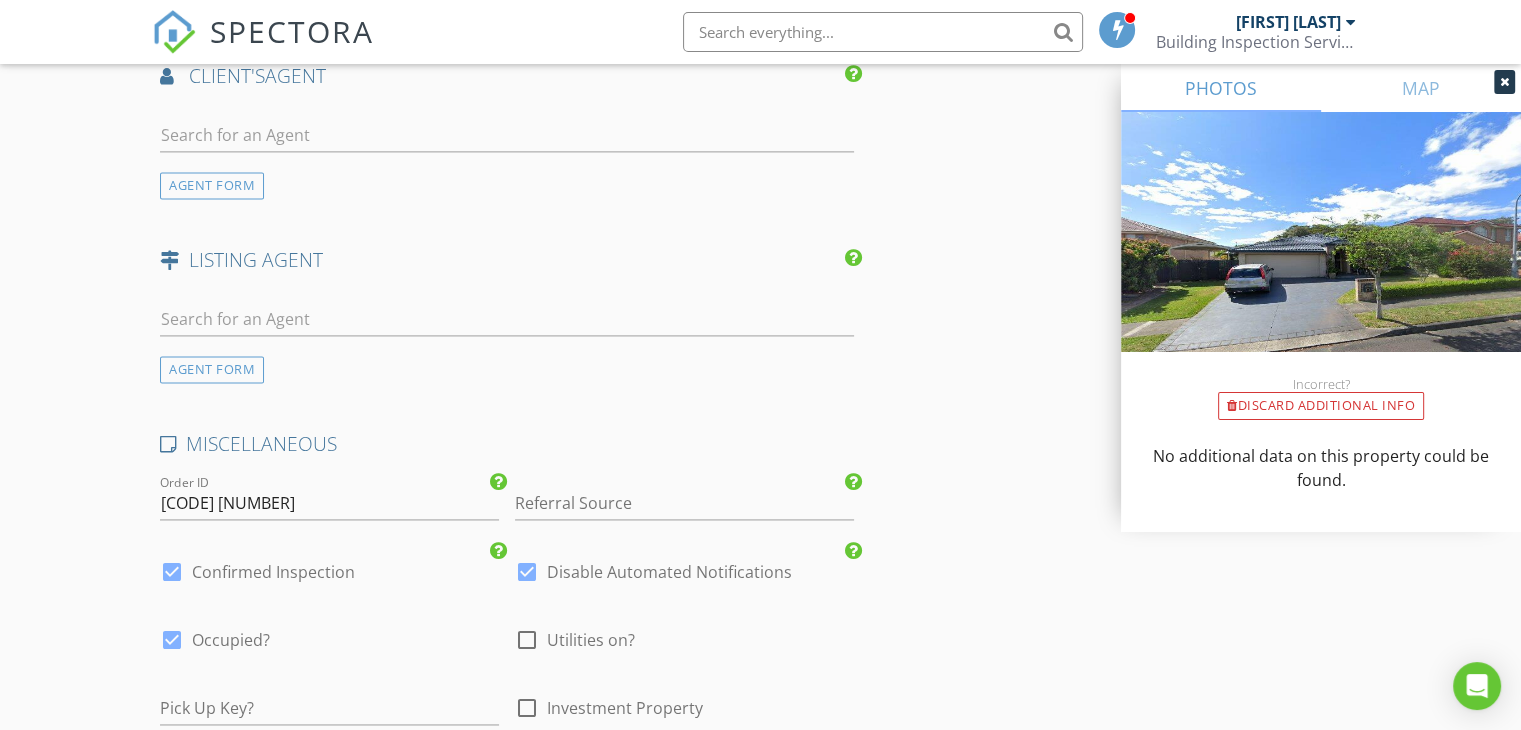 click at bounding box center [172, 640] 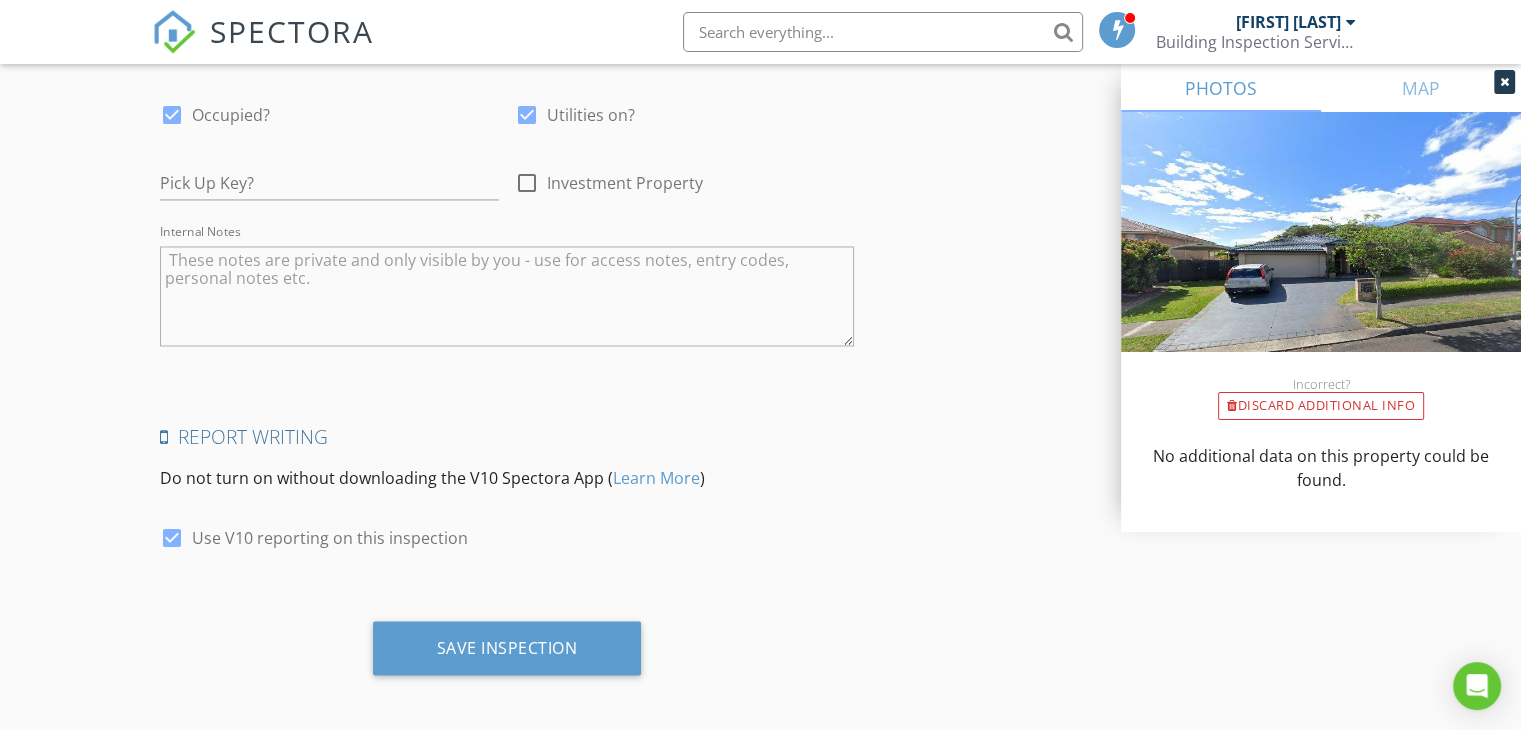 scroll, scrollTop: 3327, scrollLeft: 0, axis: vertical 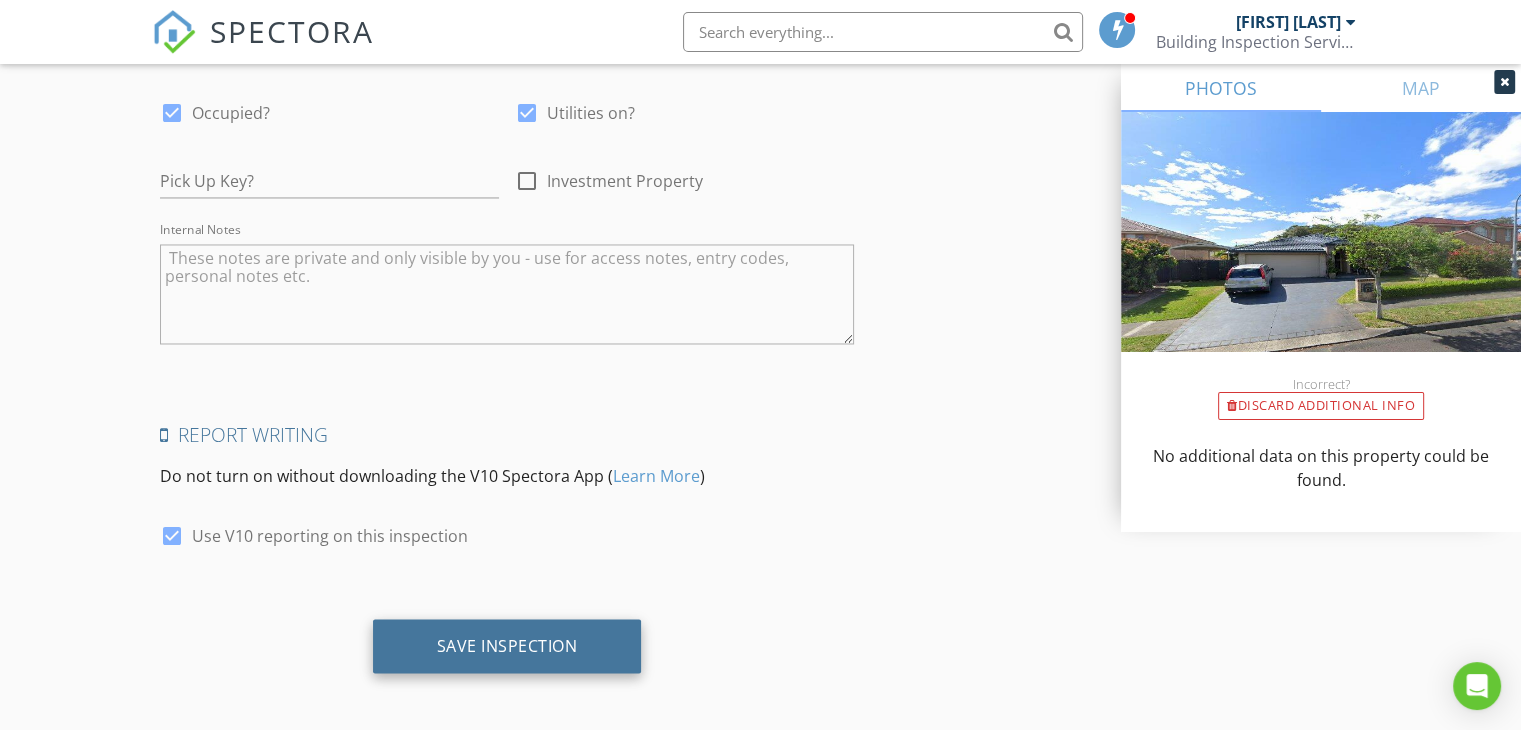 click on "Save Inspection" at bounding box center [507, 645] 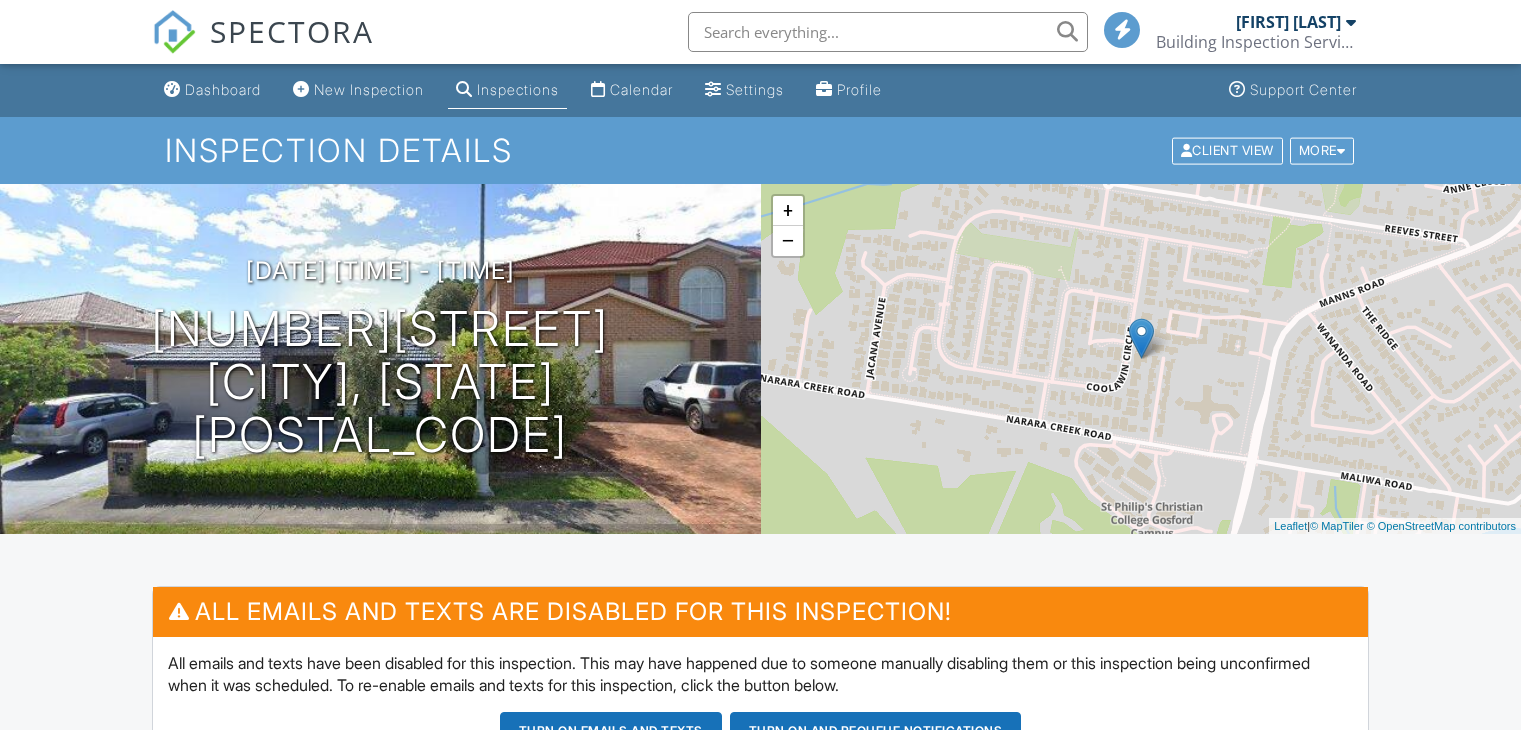 scroll, scrollTop: 0, scrollLeft: 0, axis: both 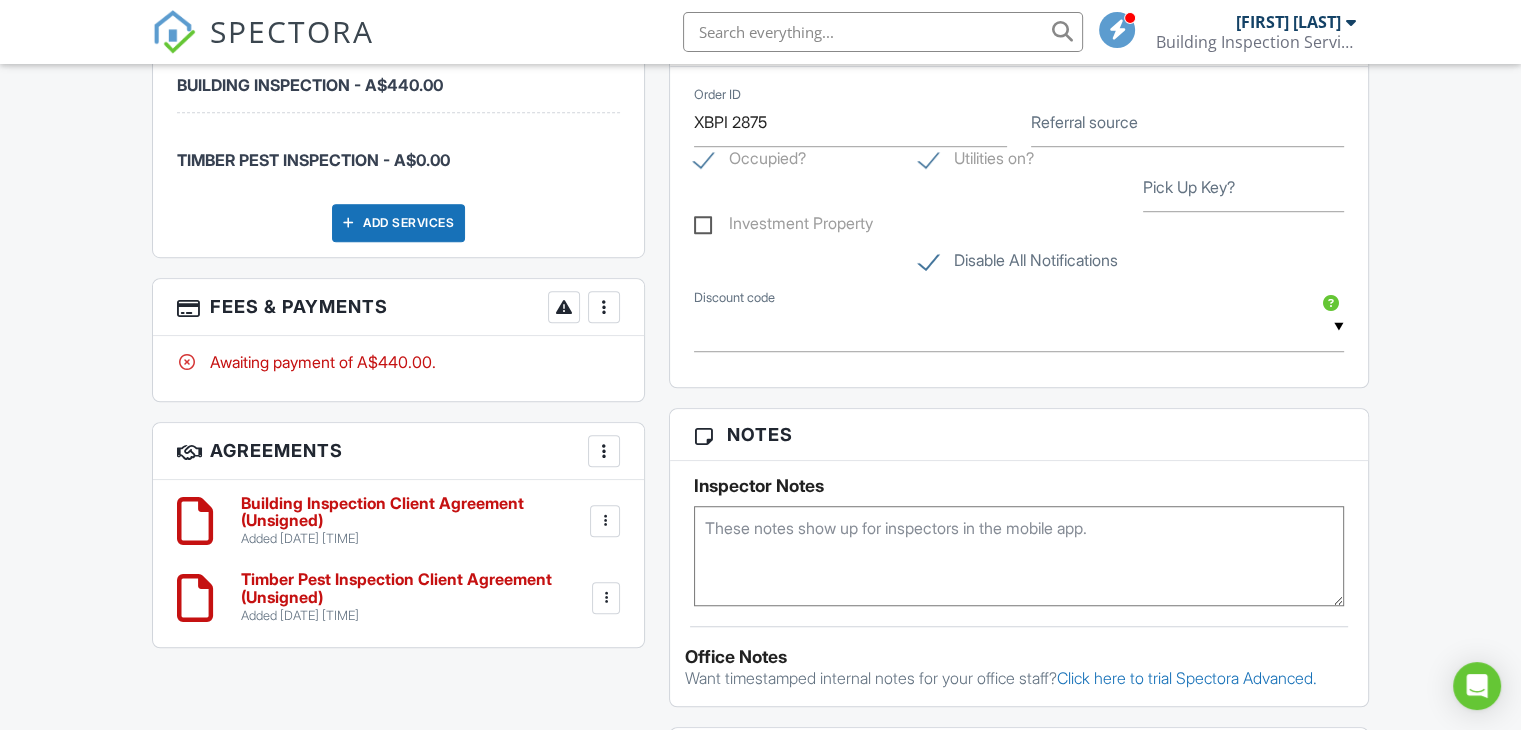 click at bounding box center [604, 307] 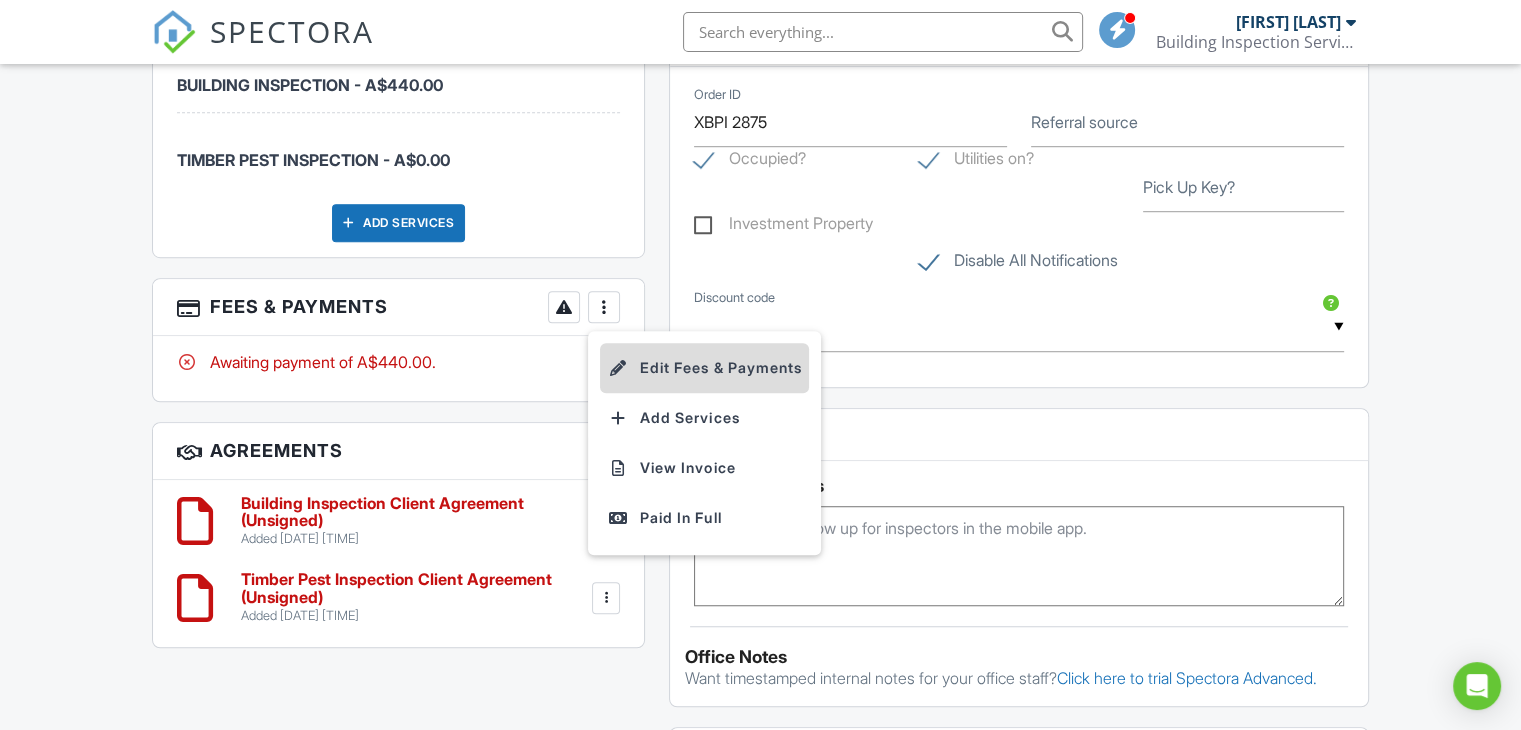 click on "Edit Fees & Payments" at bounding box center (704, 368) 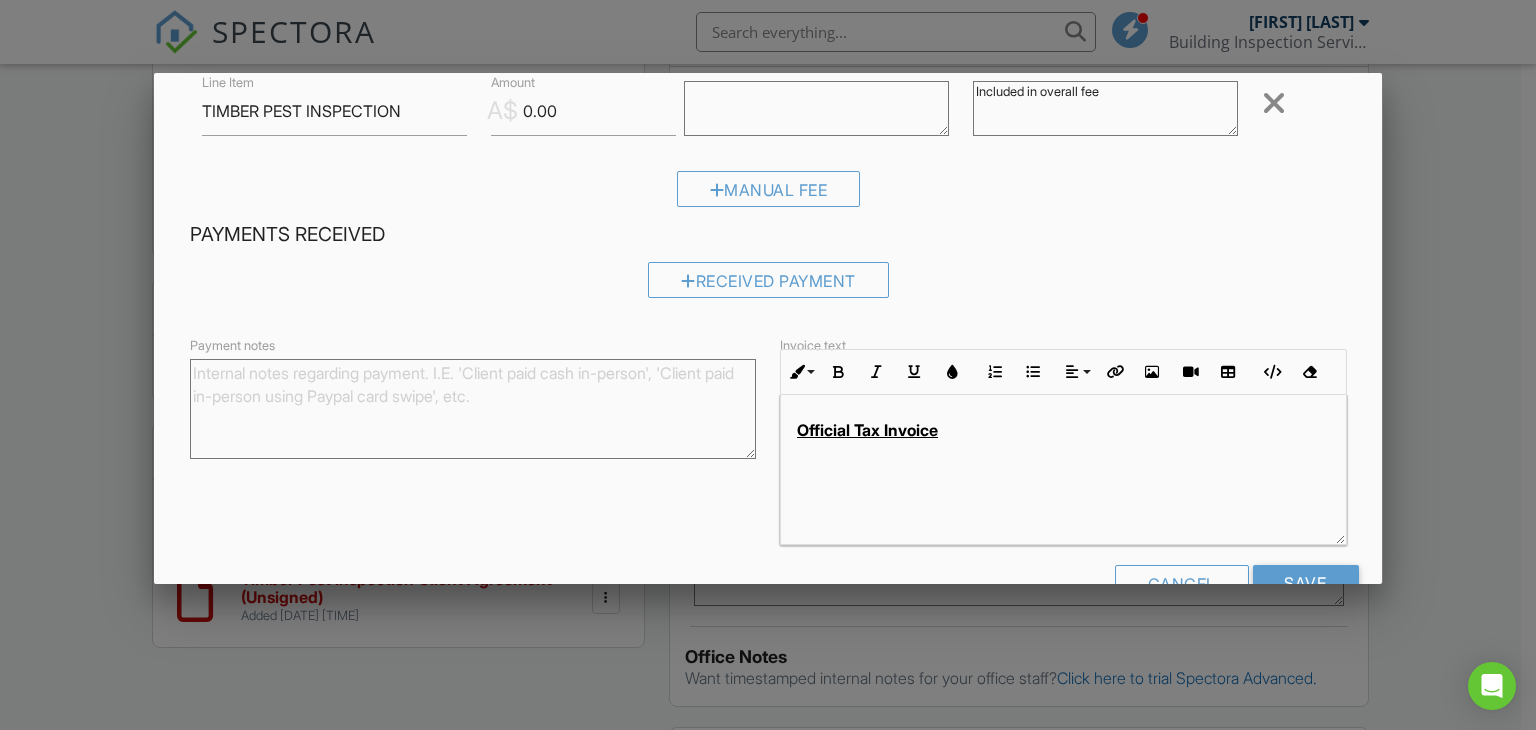 scroll, scrollTop: 364, scrollLeft: 0, axis: vertical 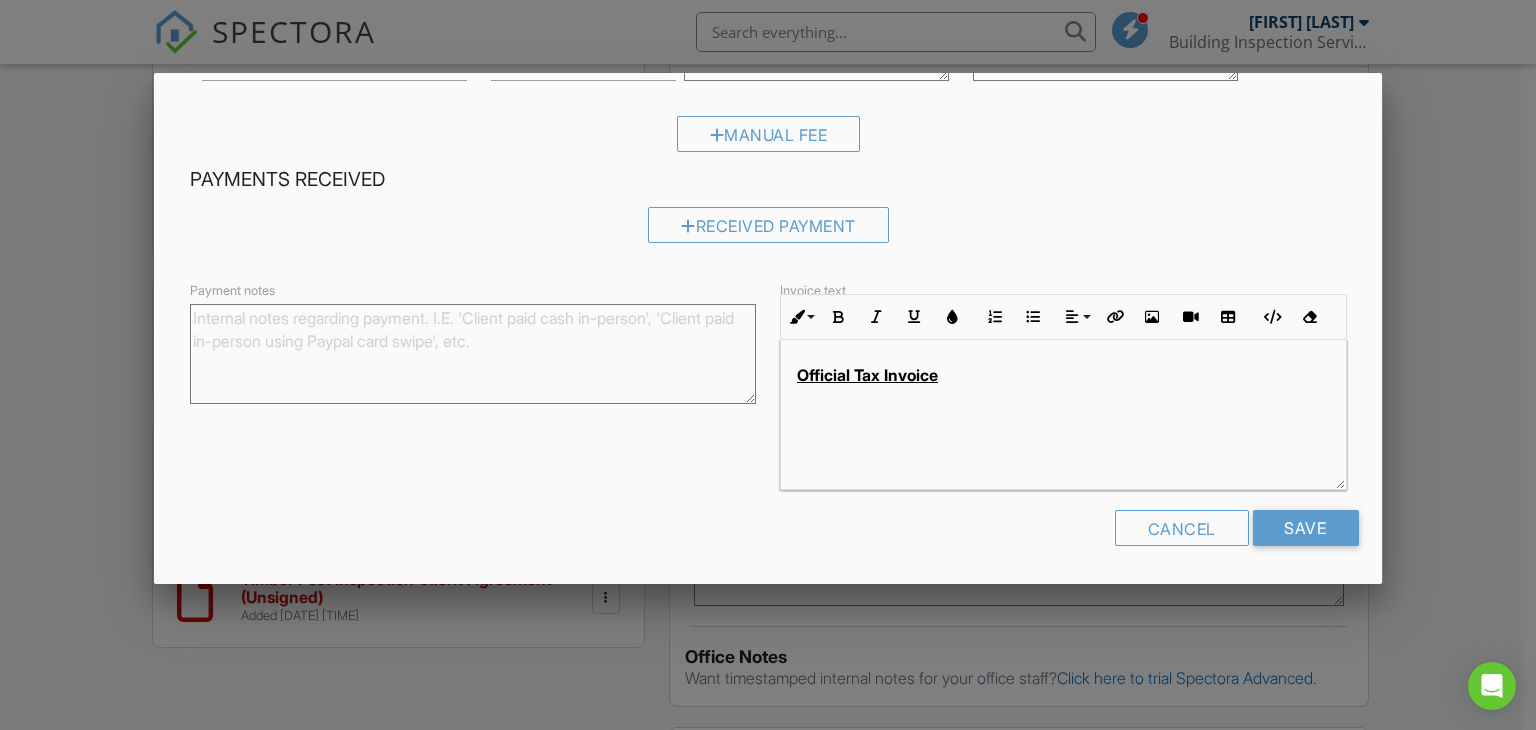click on "Official Tax Invoice" at bounding box center (1063, 375) 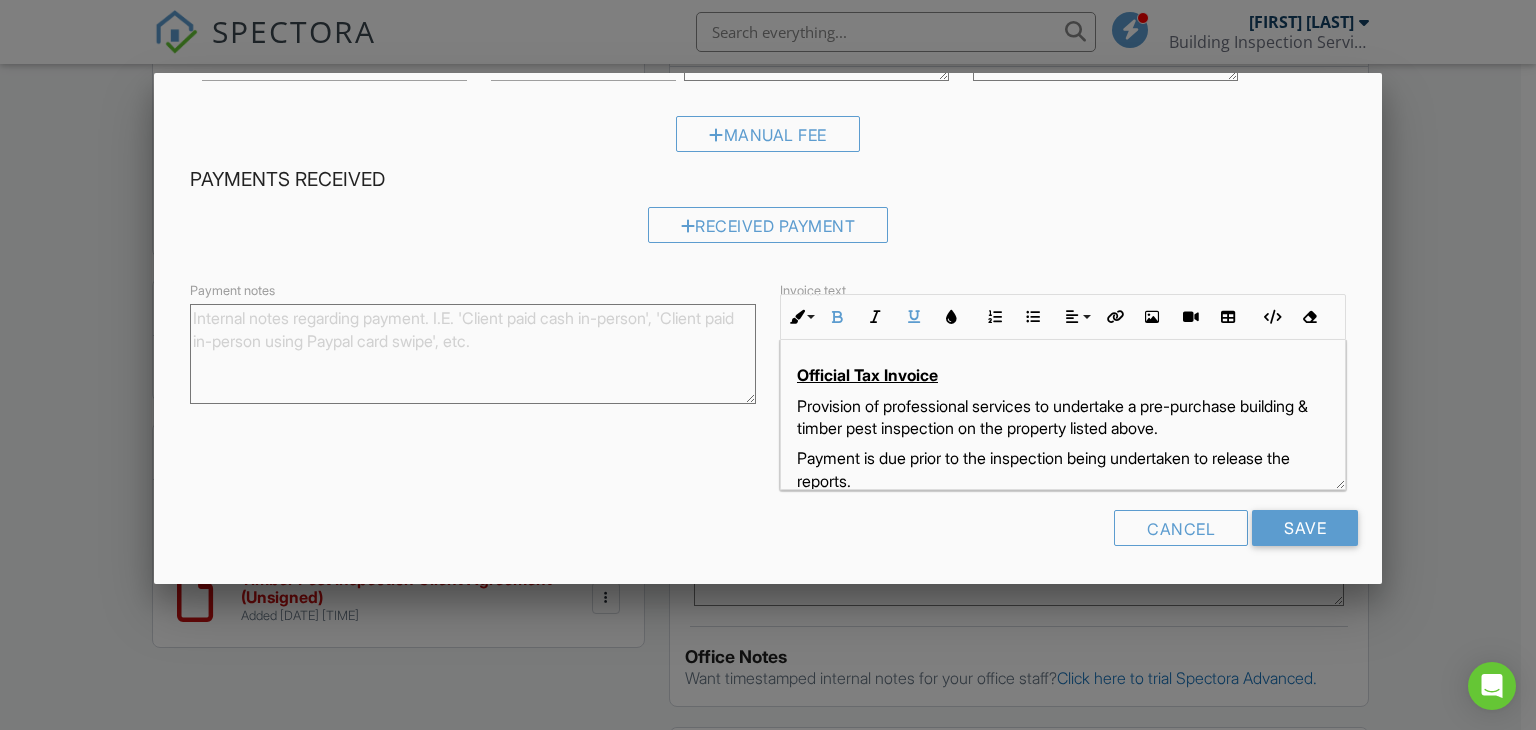 scroll, scrollTop: 328, scrollLeft: 0, axis: vertical 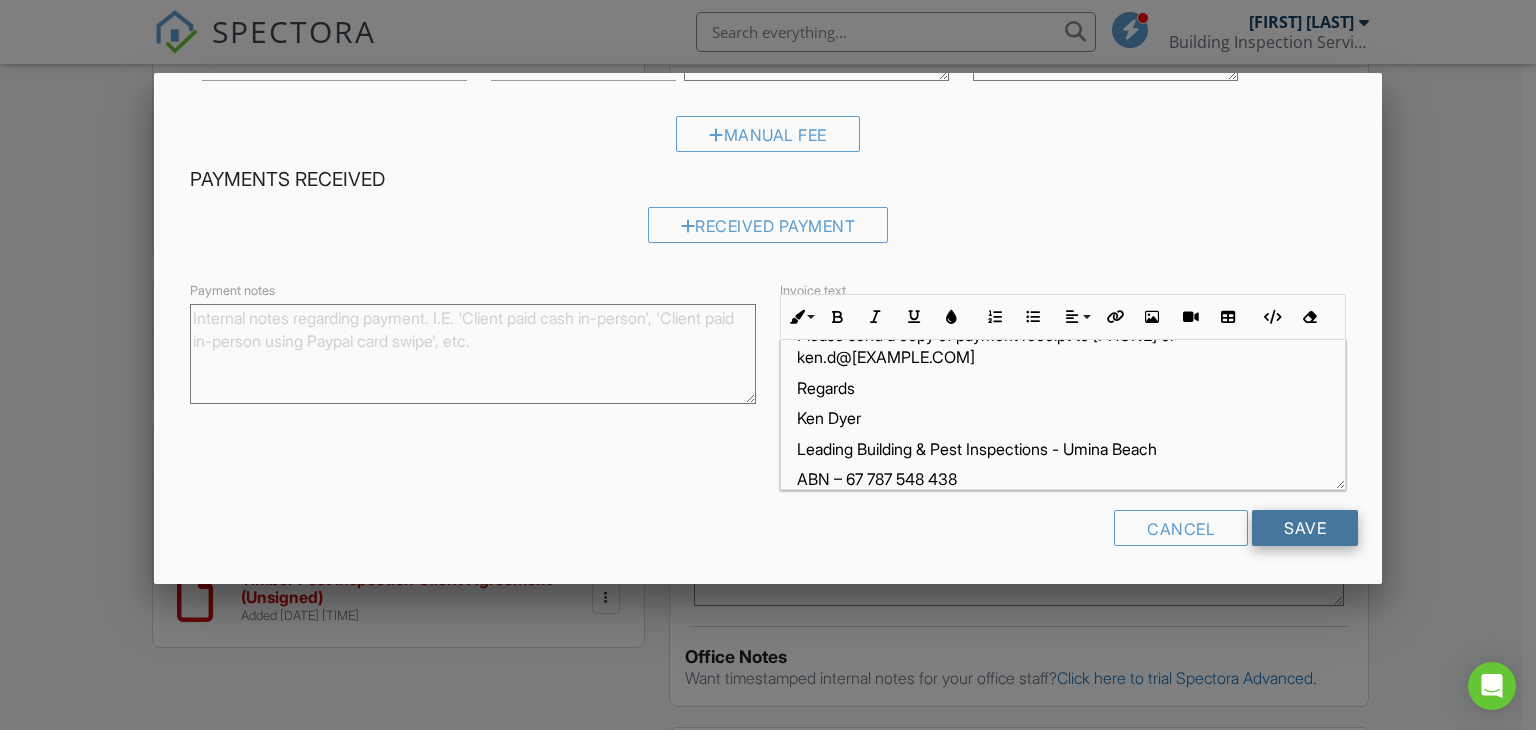 click on "Save" at bounding box center [1305, 528] 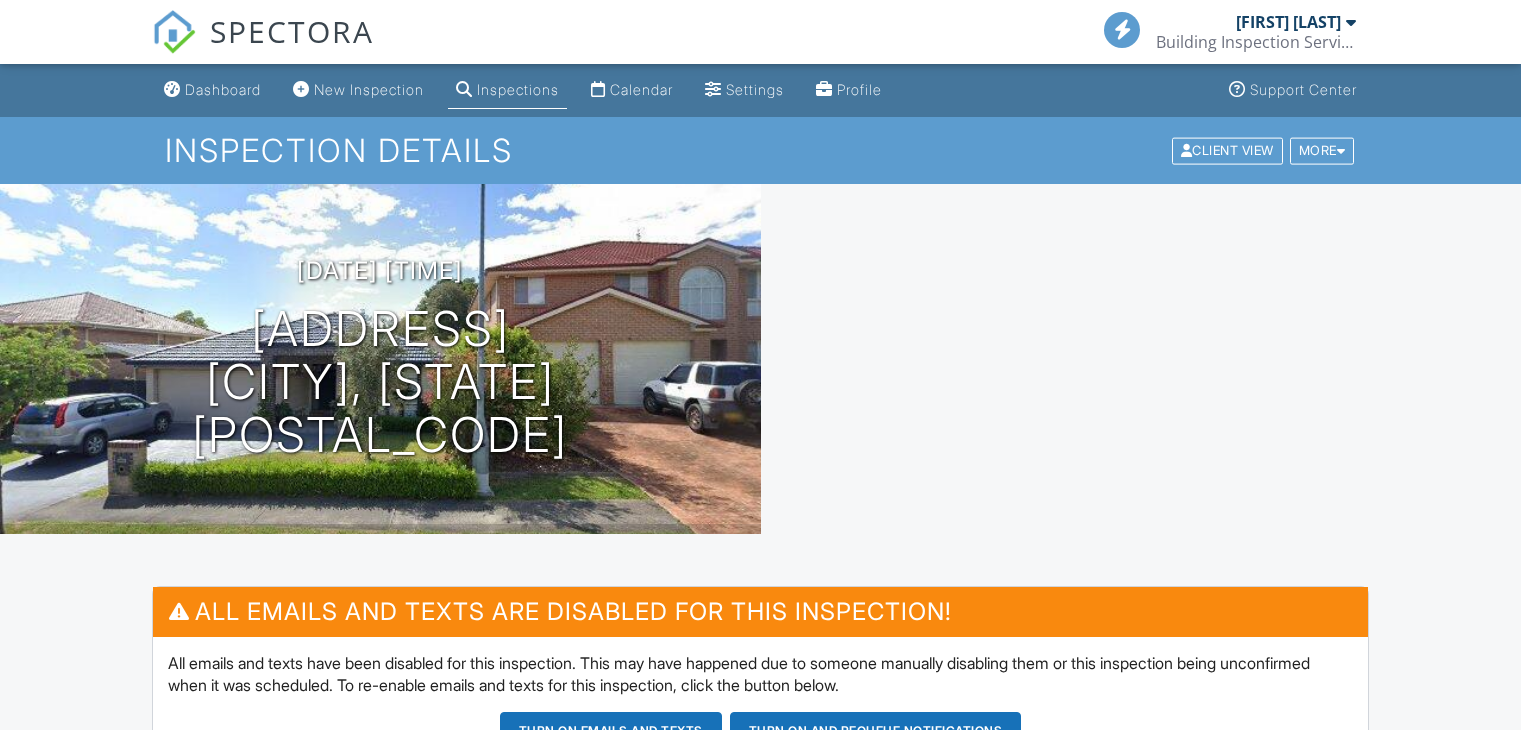 scroll, scrollTop: 0, scrollLeft: 0, axis: both 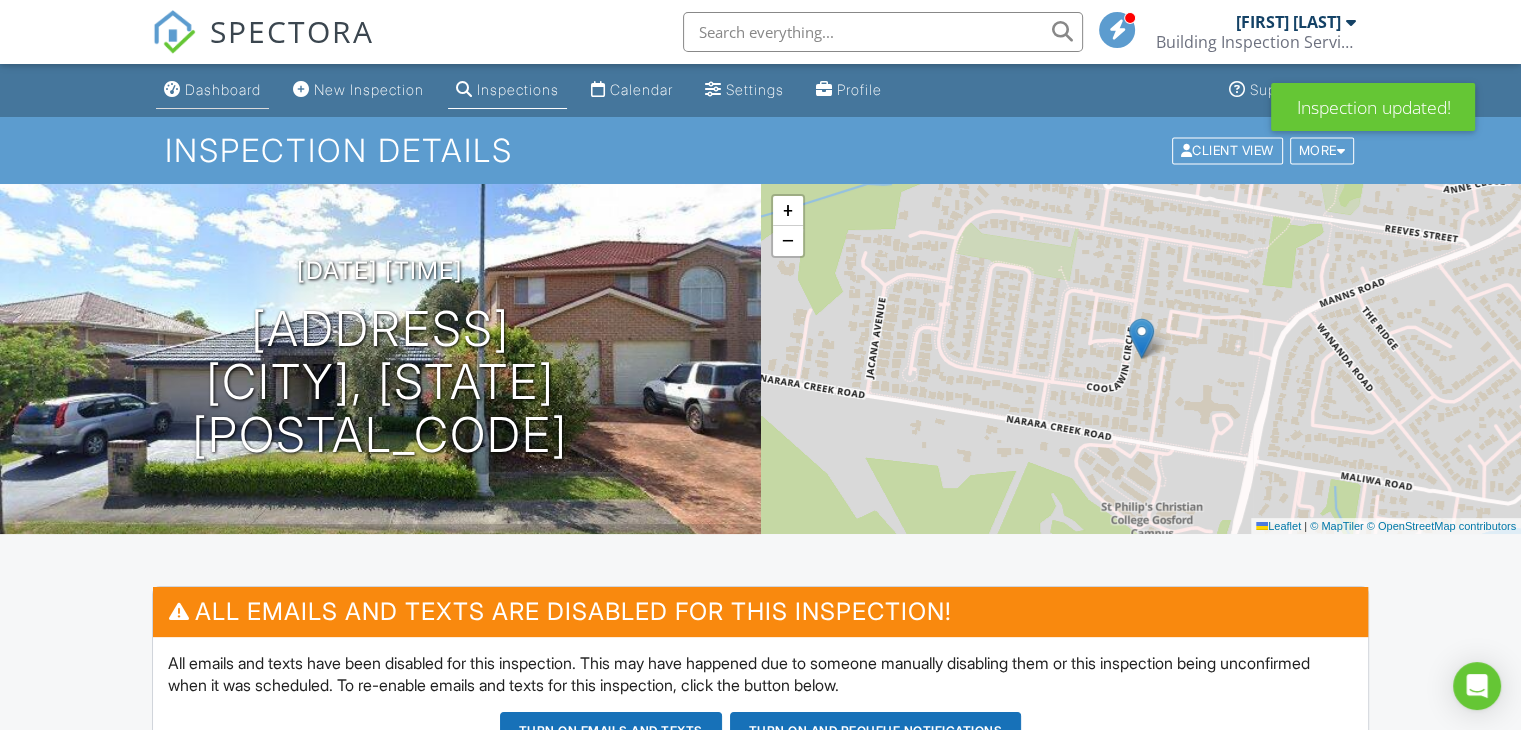 click on "Dashboard" at bounding box center (212, 90) 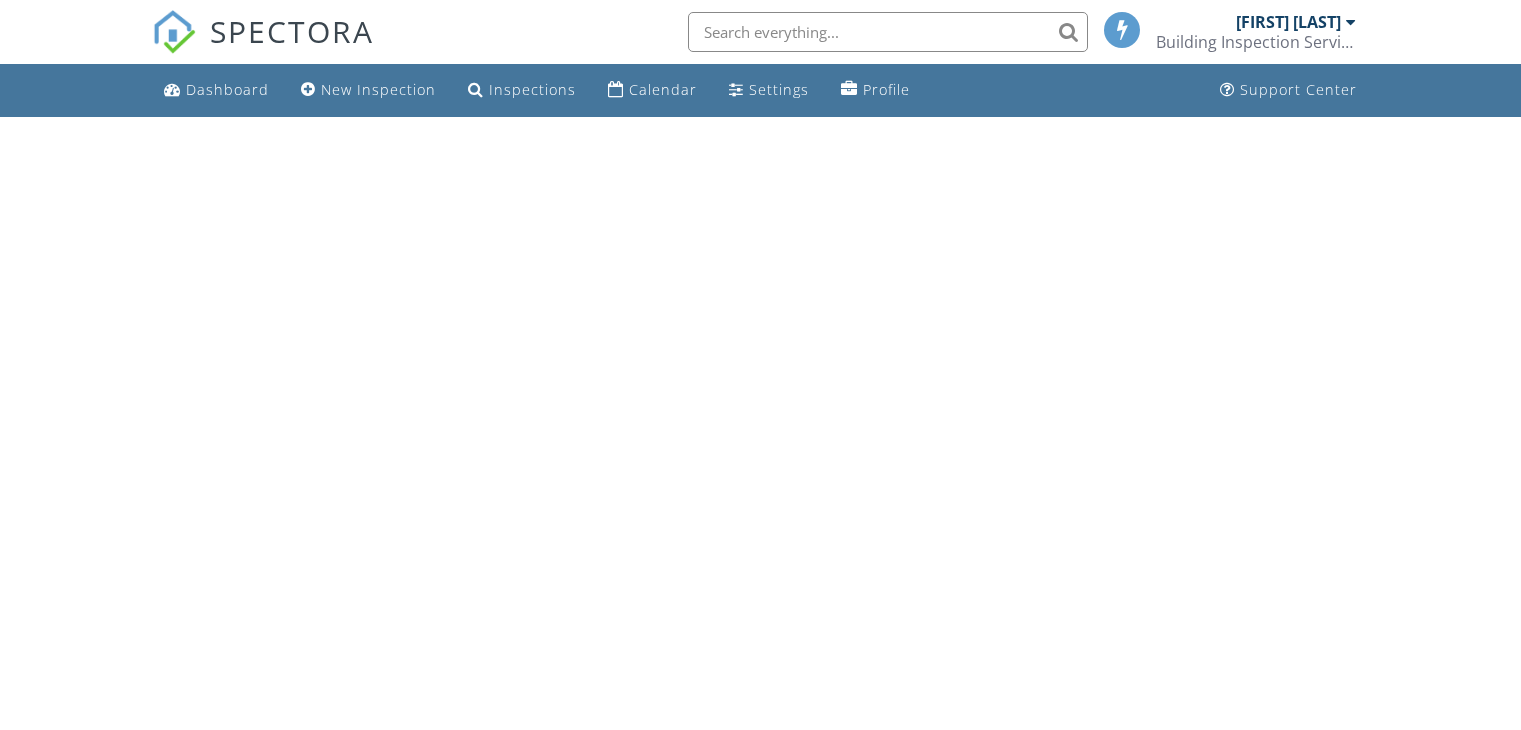 scroll, scrollTop: 0, scrollLeft: 0, axis: both 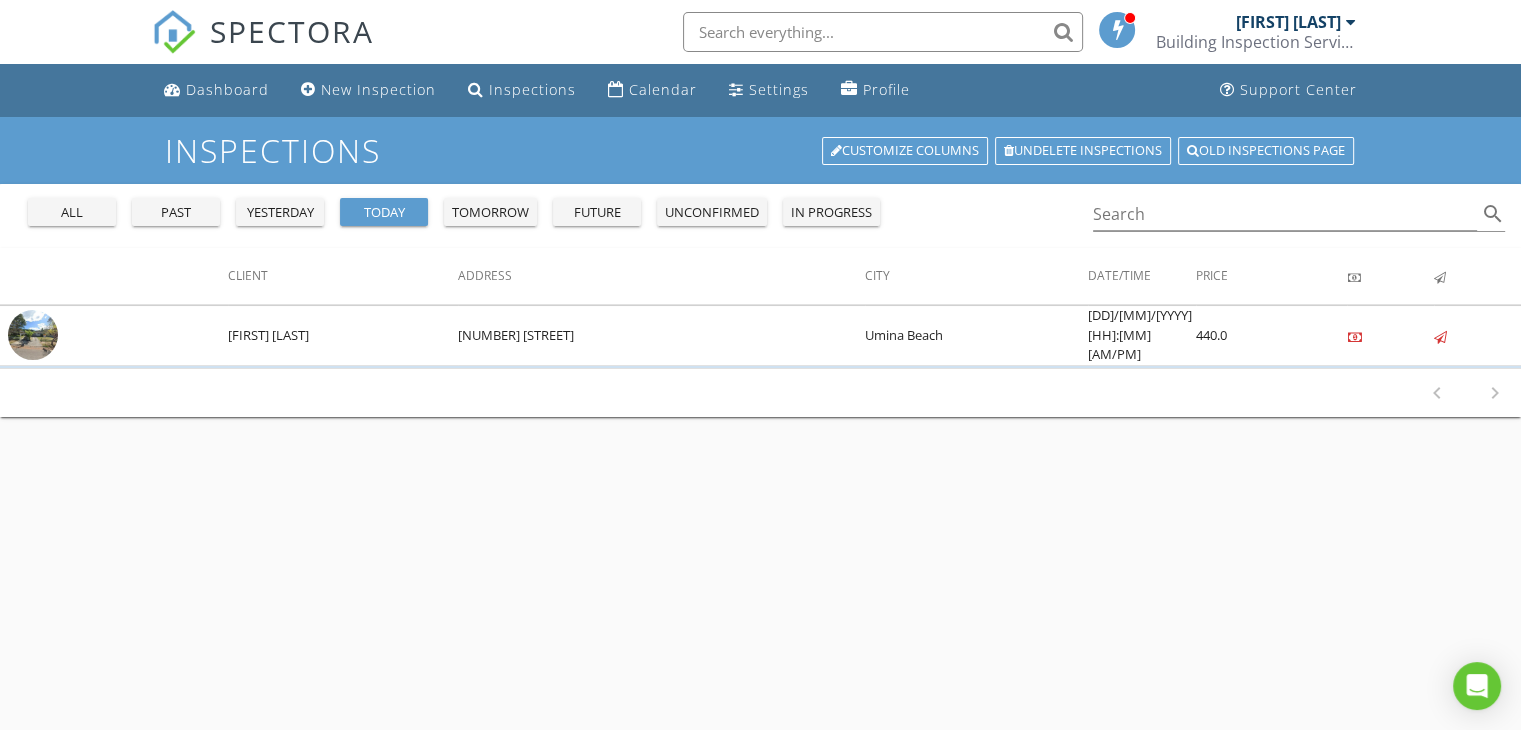 click on "past" at bounding box center (72, 213) 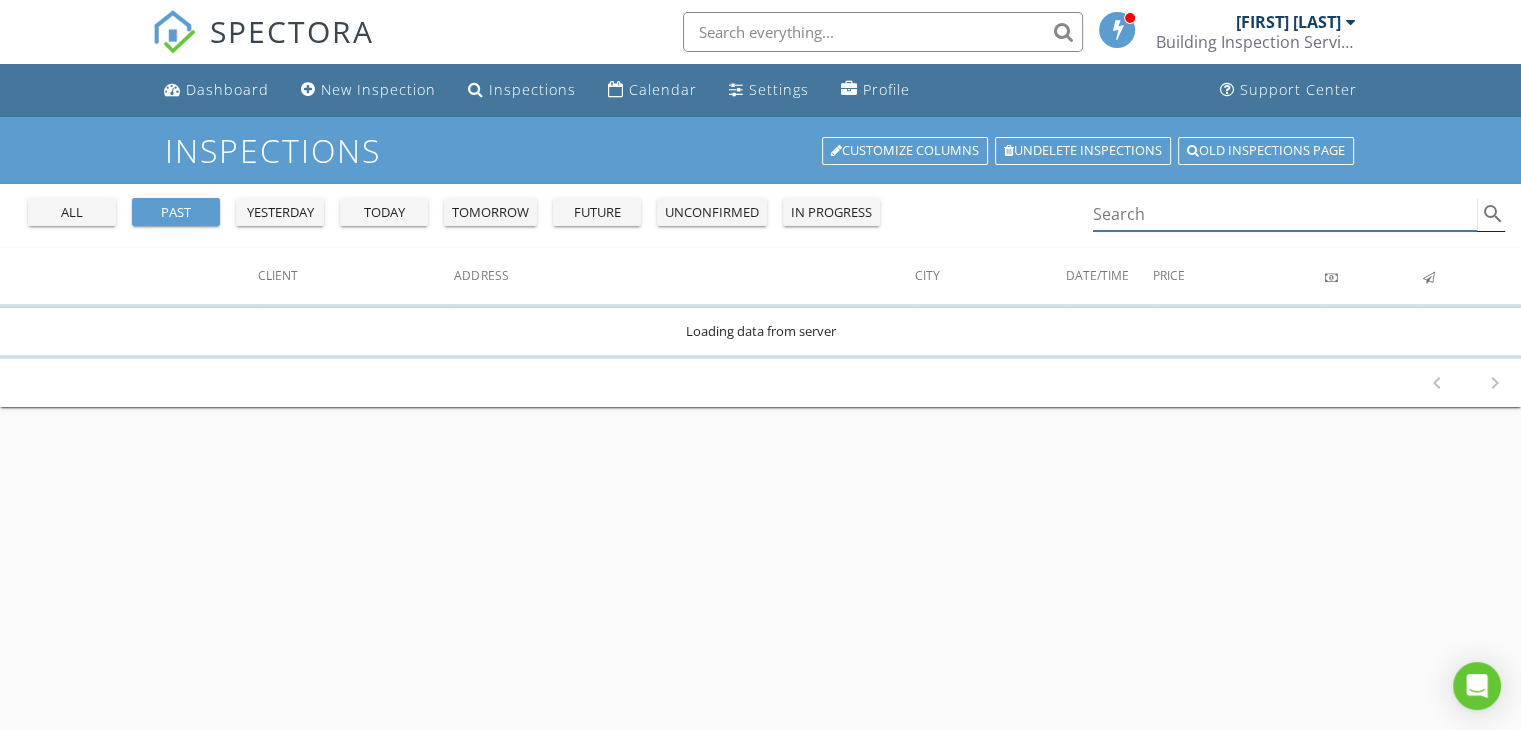 click at bounding box center (1285, 214) 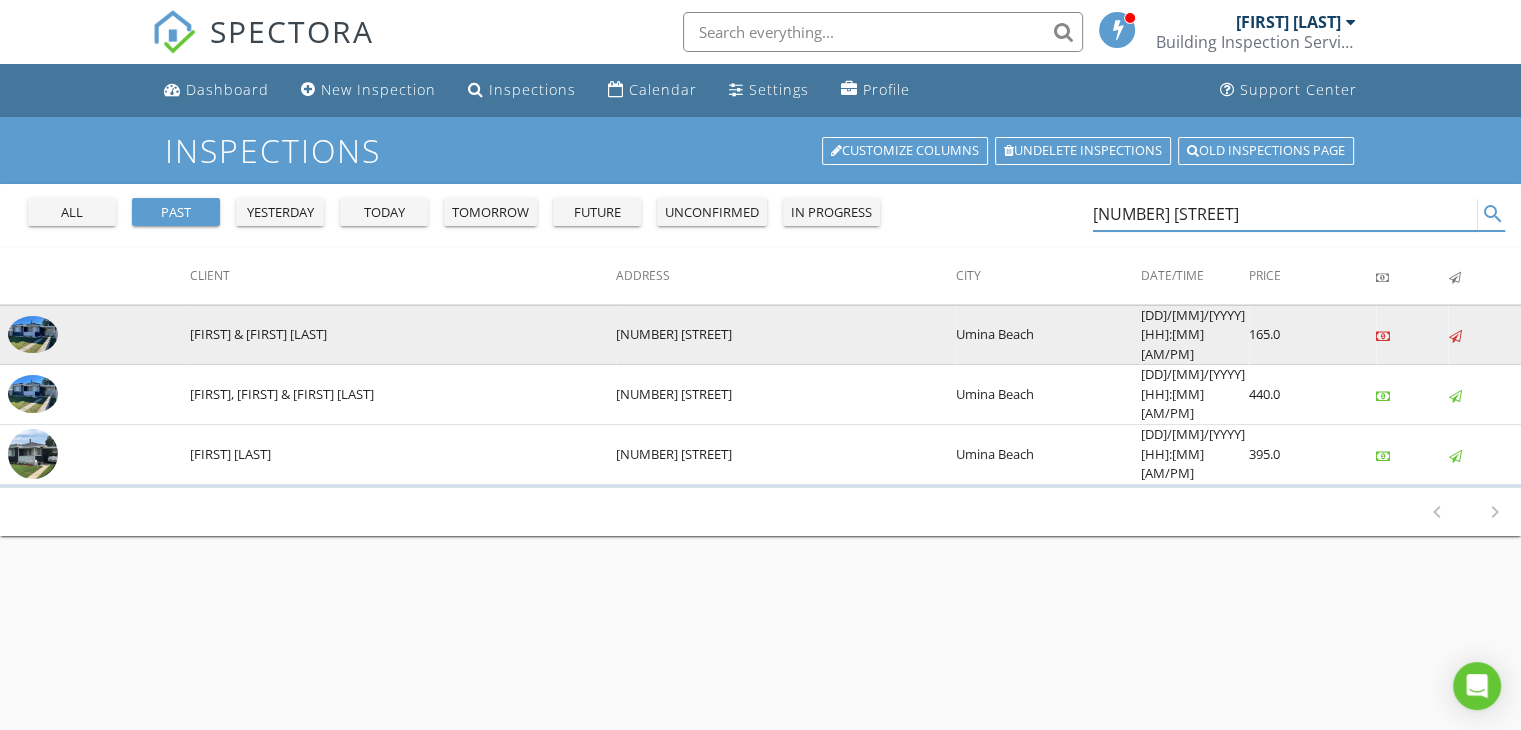 type on "[NUMBER] [STREET]" 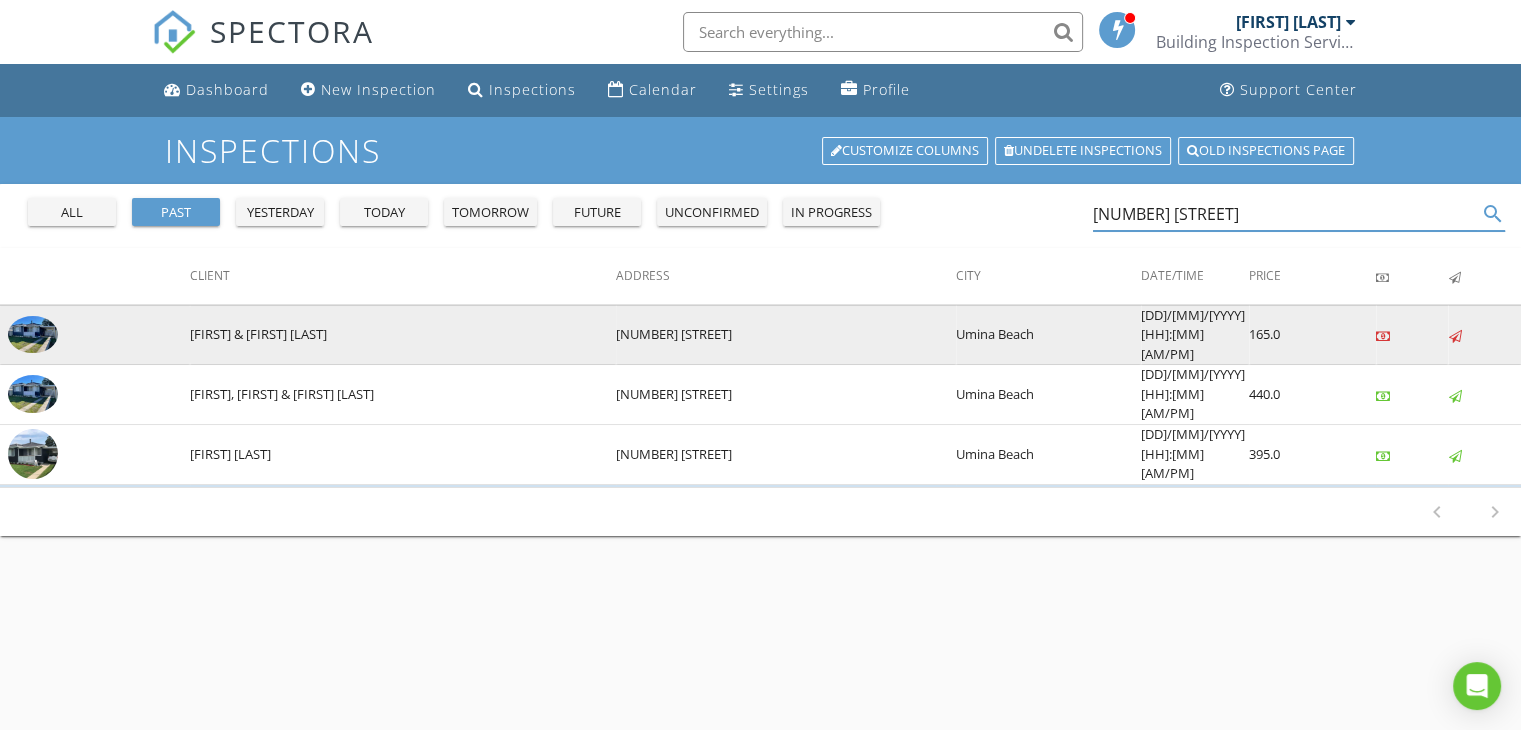 click at bounding box center [33, 335] 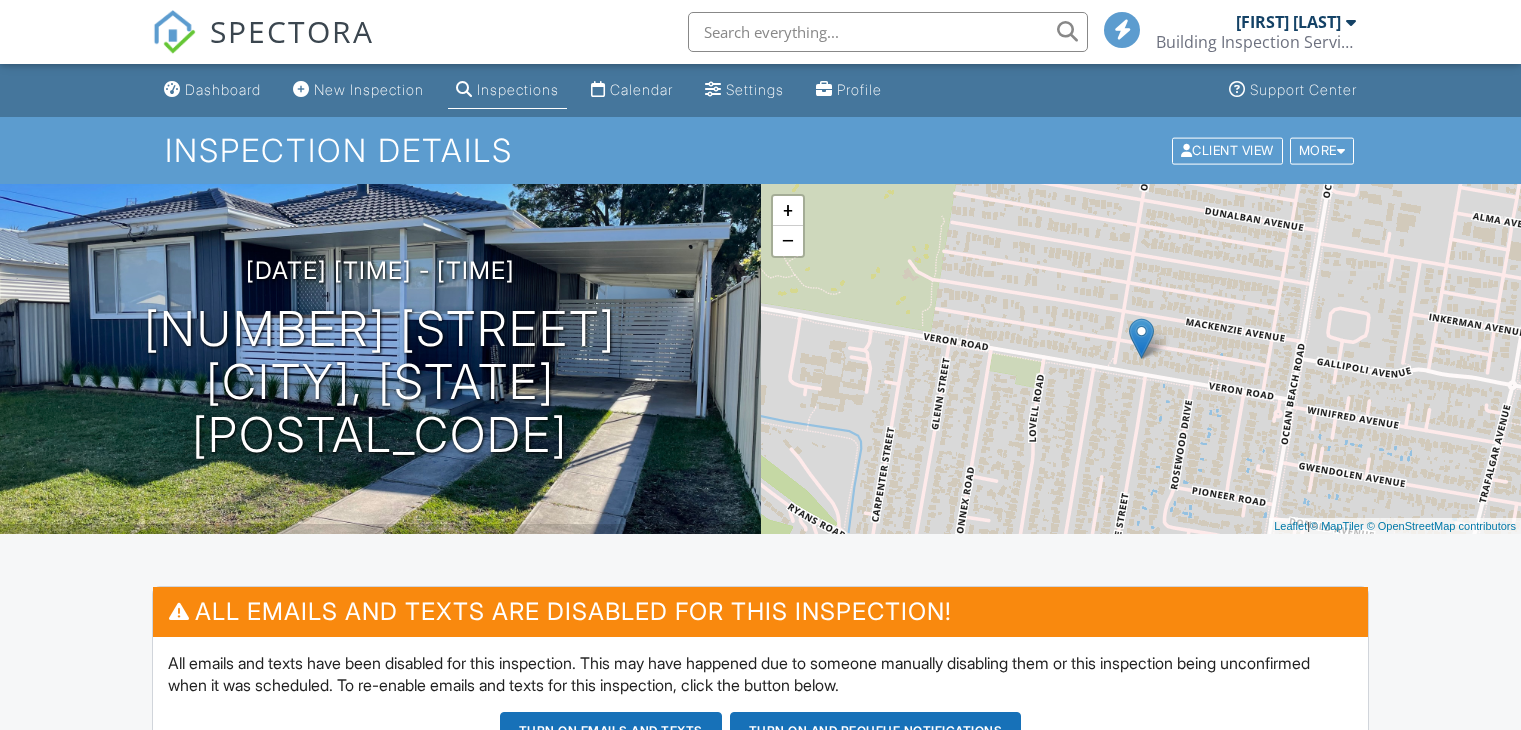 scroll, scrollTop: 2242, scrollLeft: 0, axis: vertical 